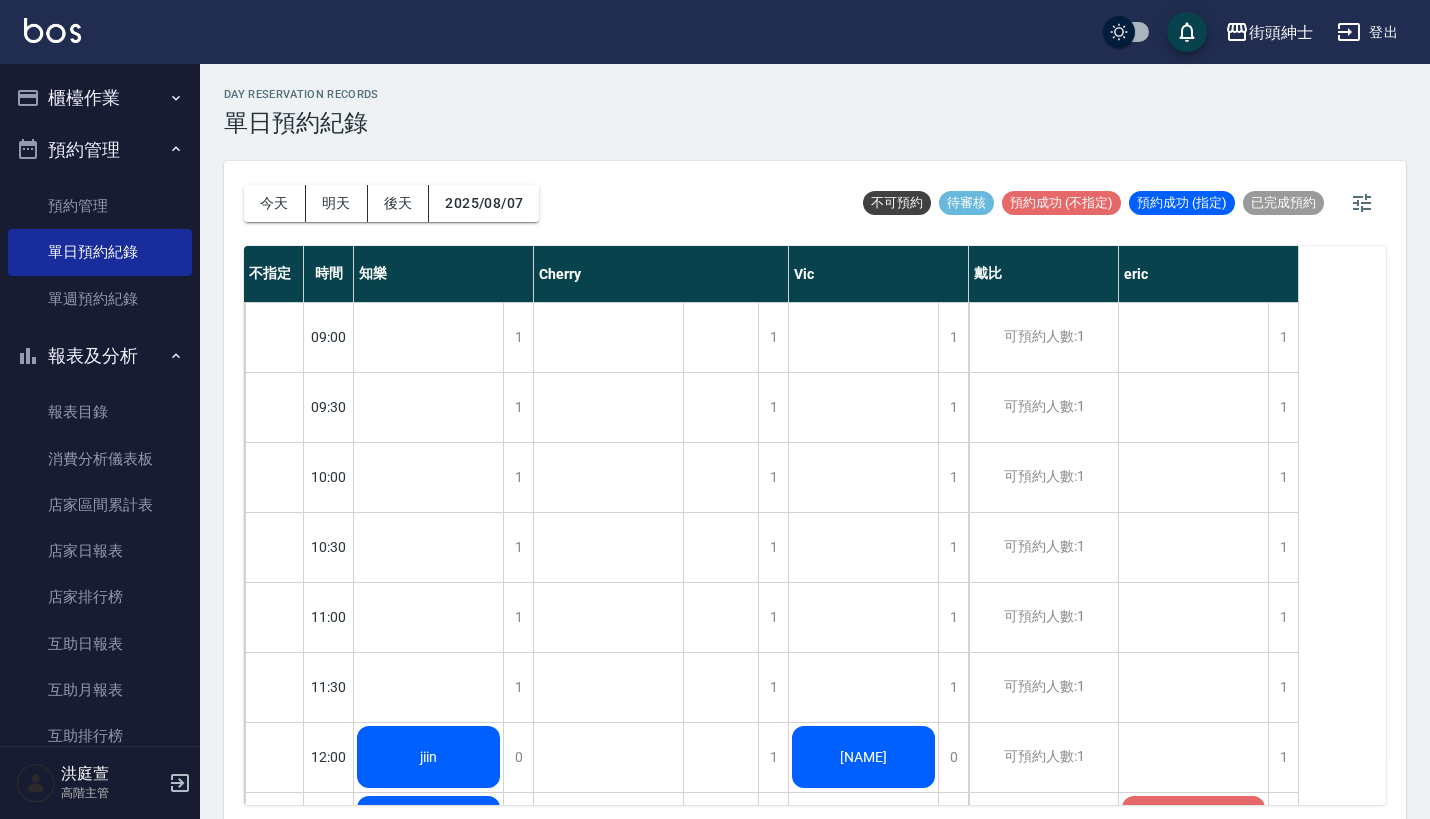 scroll, scrollTop: 5, scrollLeft: 0, axis: vertical 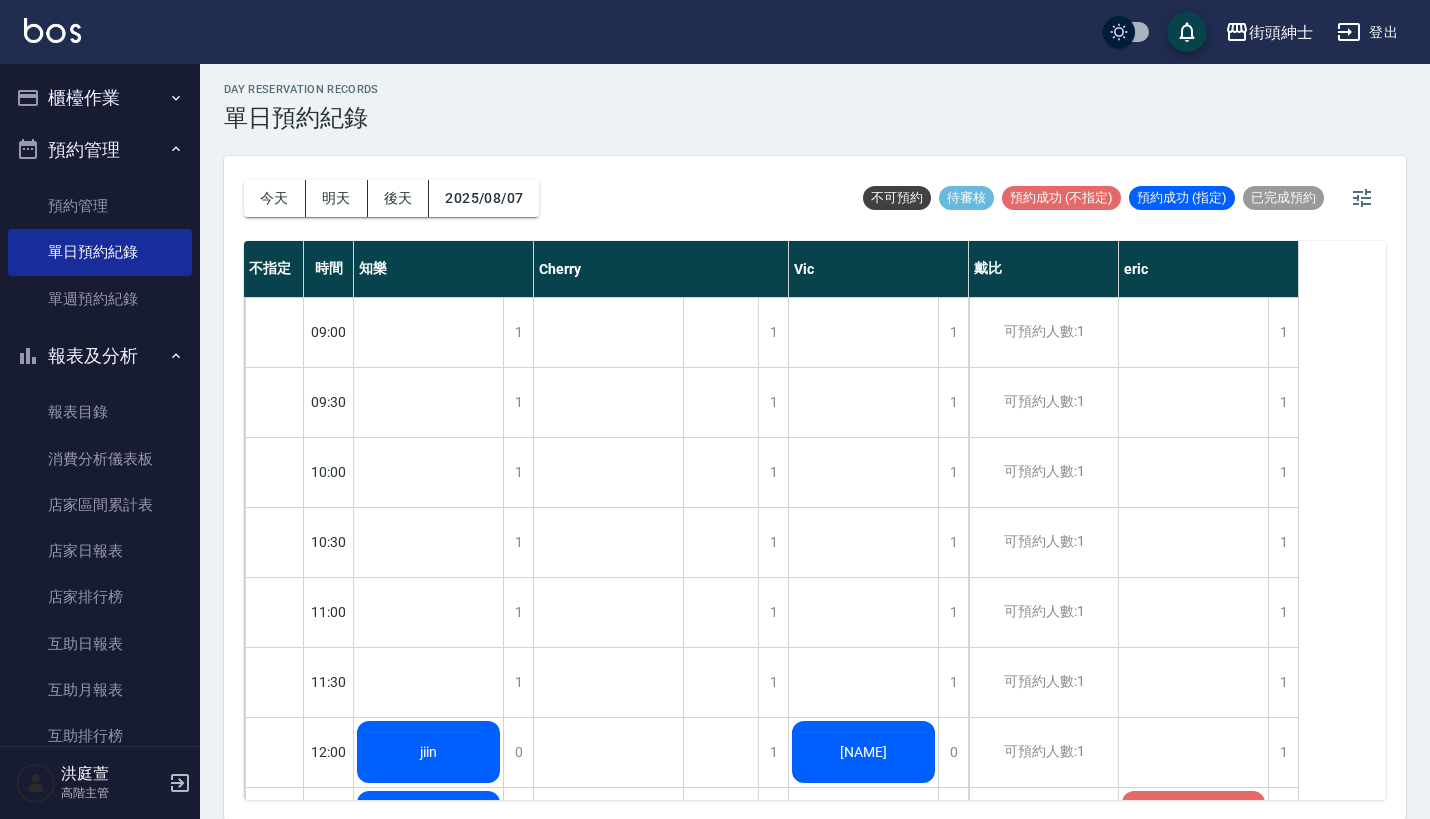click on "今天 明天 後天 2025/08/07" at bounding box center [391, 198] 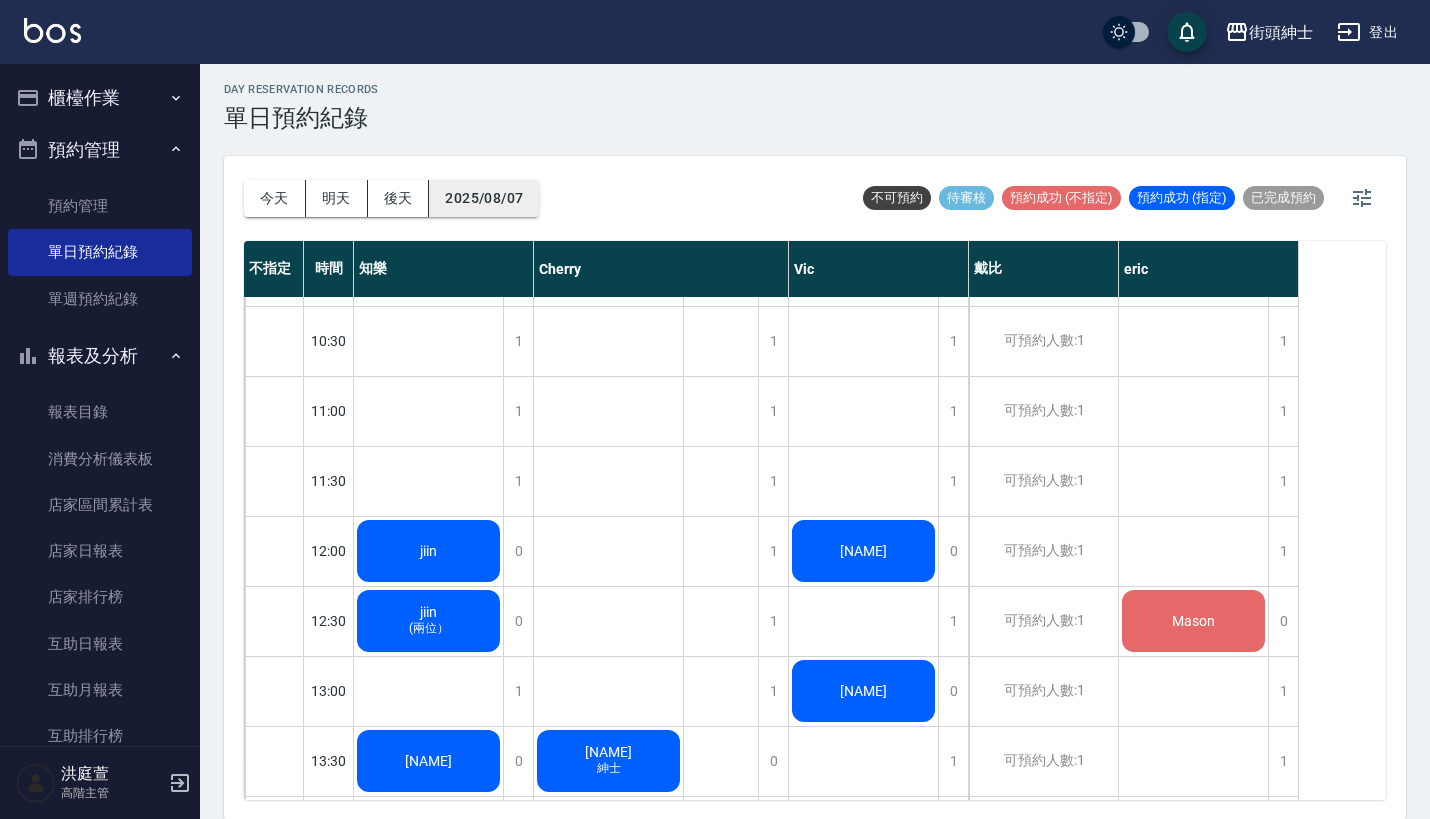click on "2025/08/07" at bounding box center [484, 198] 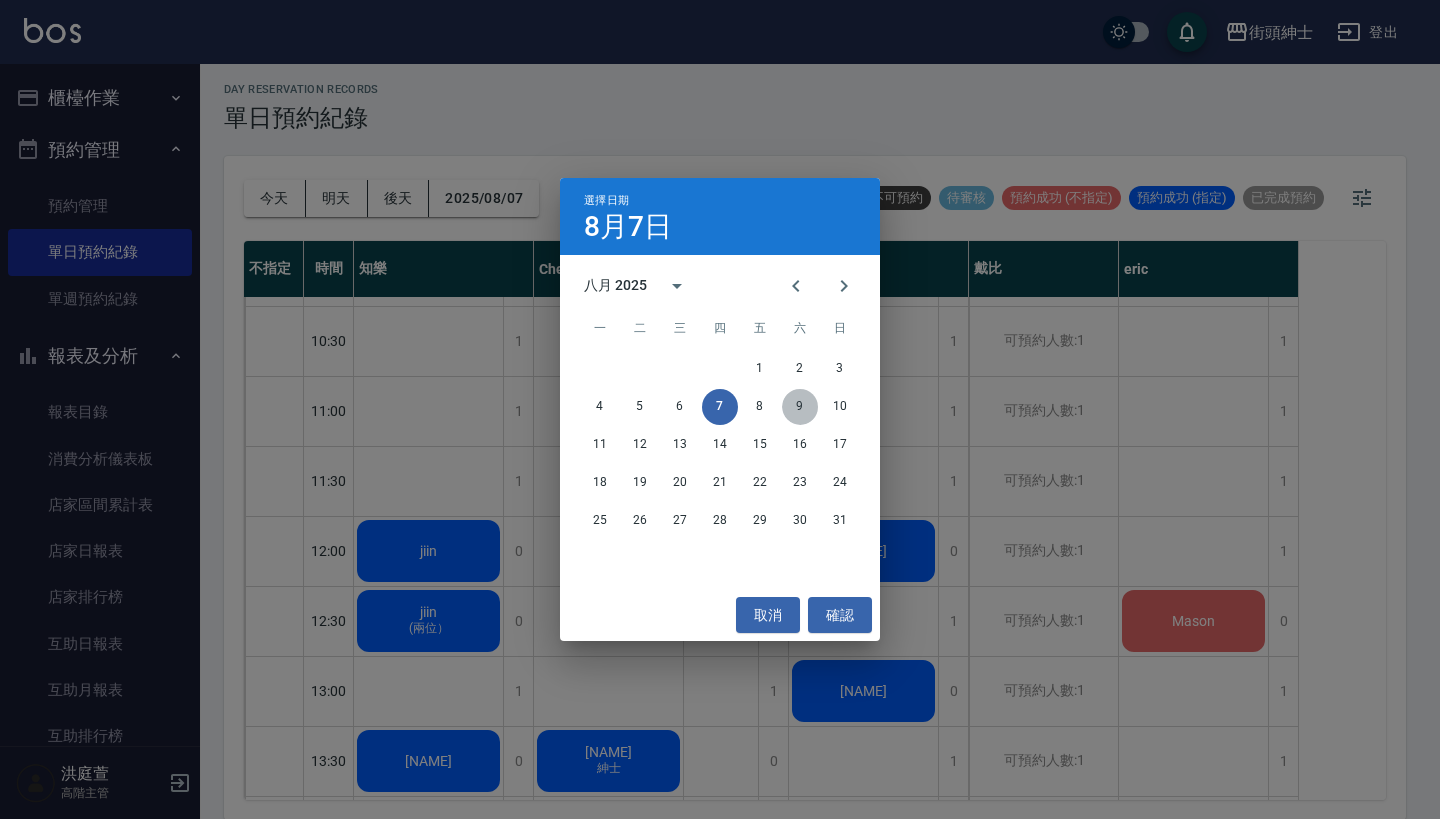 click on "9" at bounding box center [800, 407] 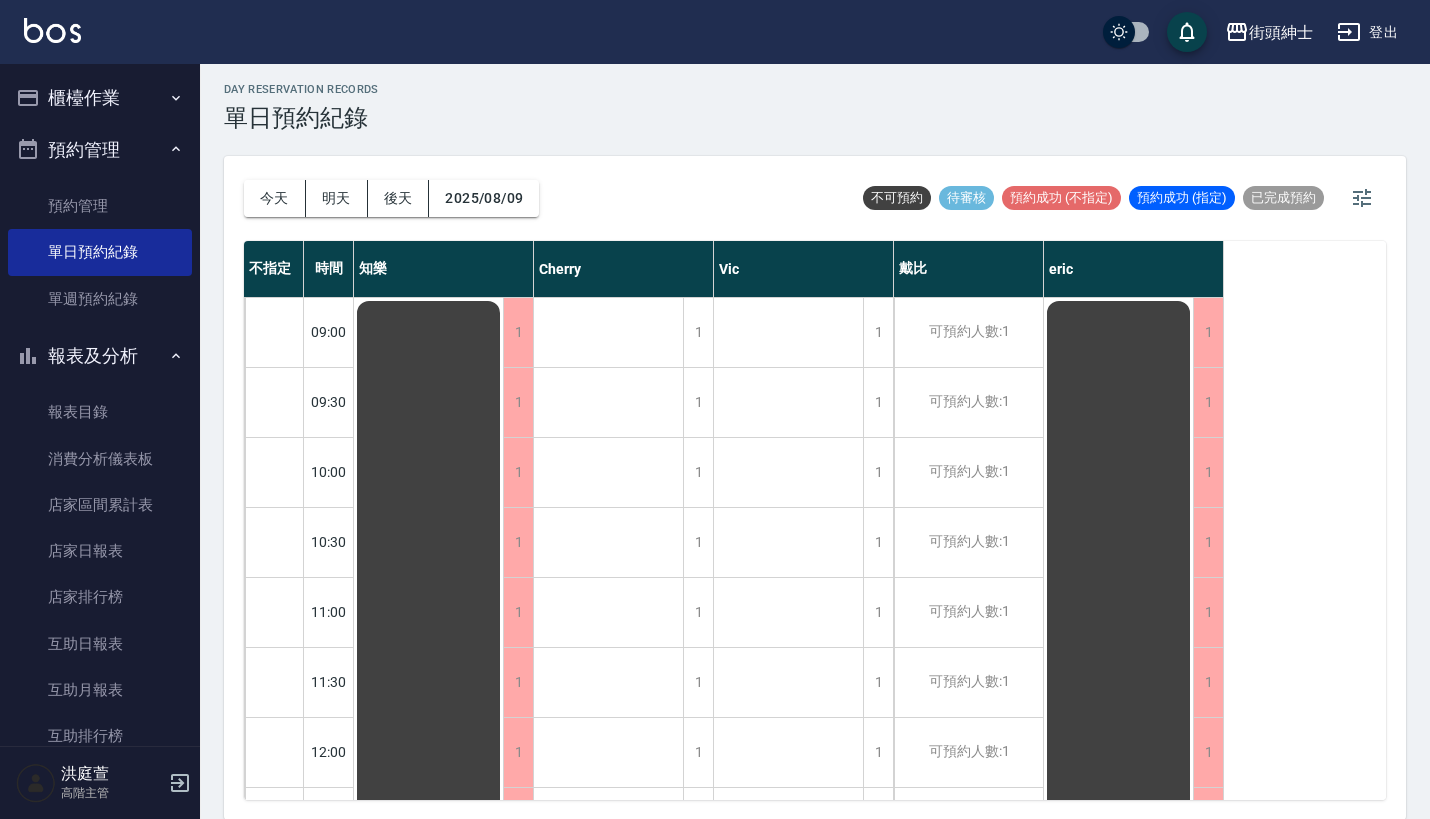 scroll, scrollTop: 0, scrollLeft: 0, axis: both 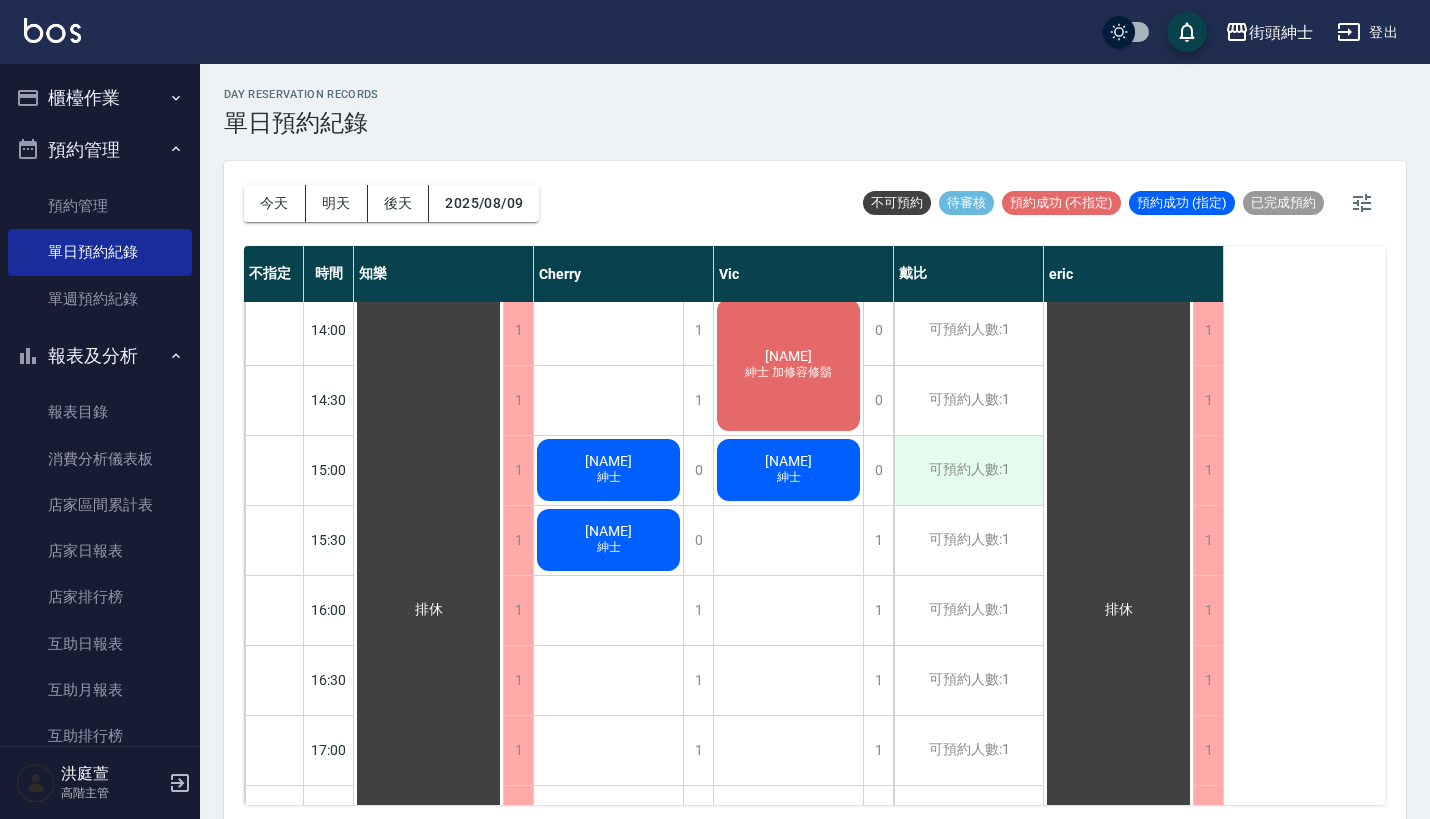 click on "可預約人數:1" at bounding box center (968, 470) 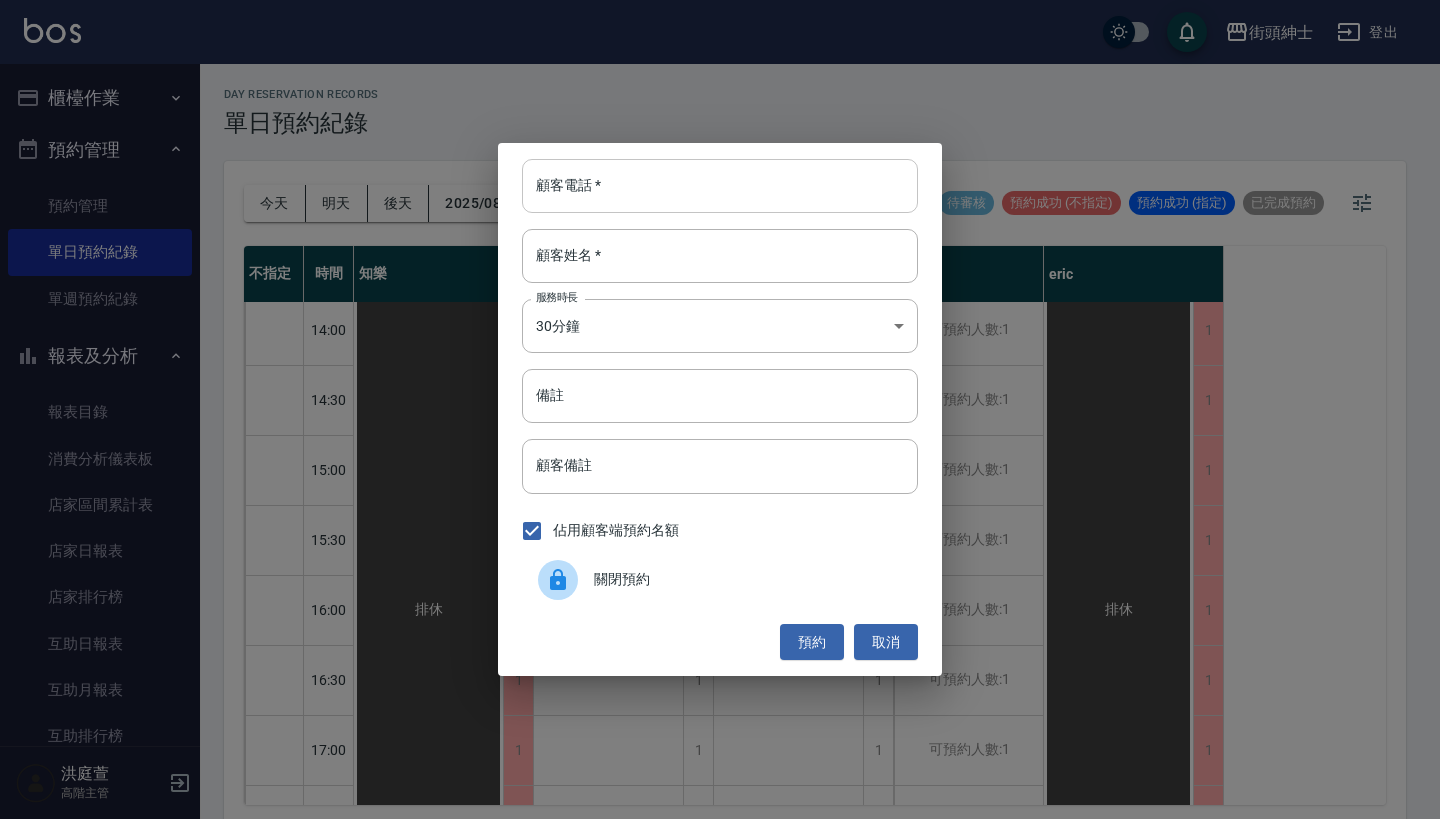 paste on "[NAME] [PHONE]" 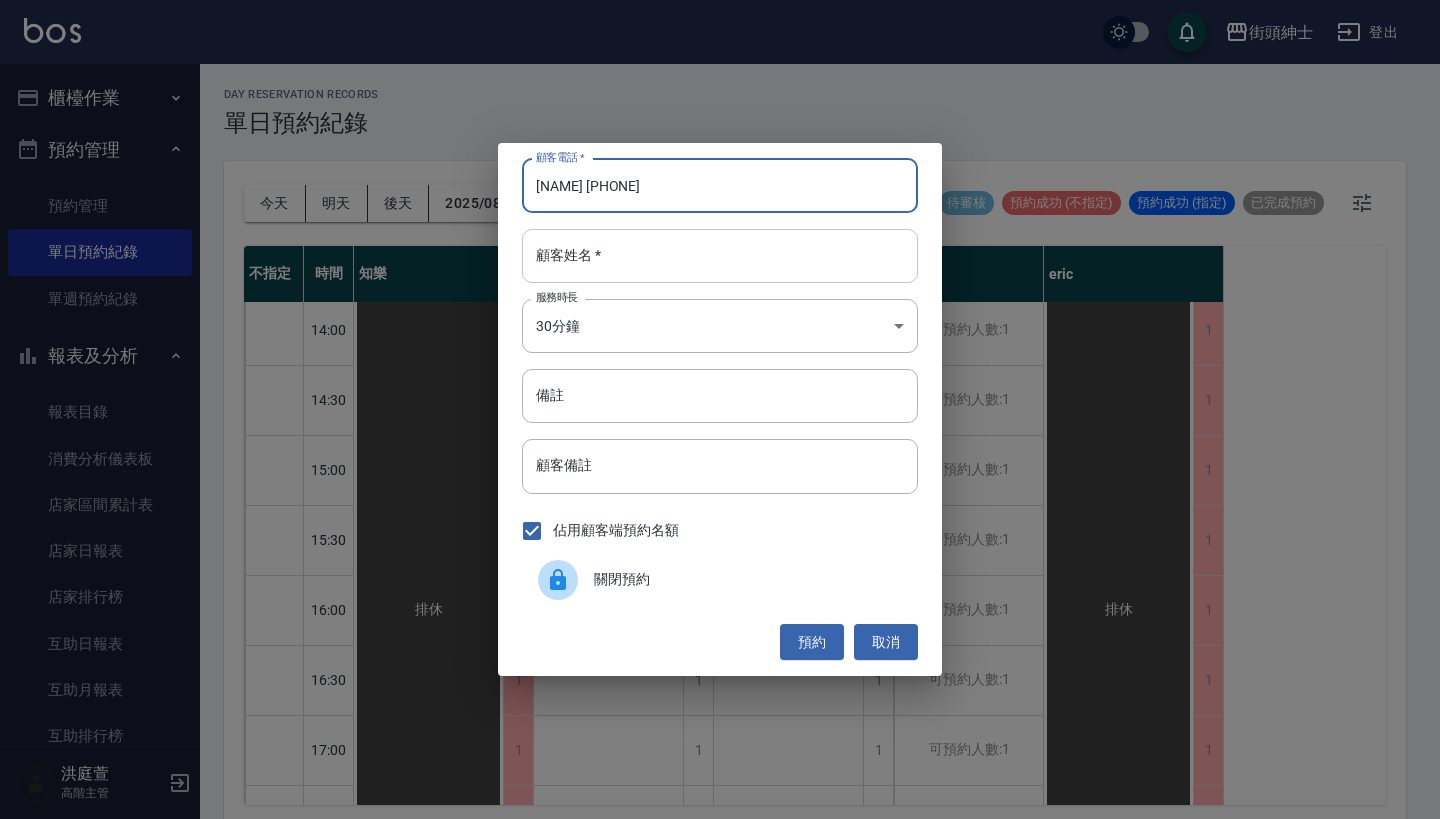 type on "[NAME] [PHONE]" 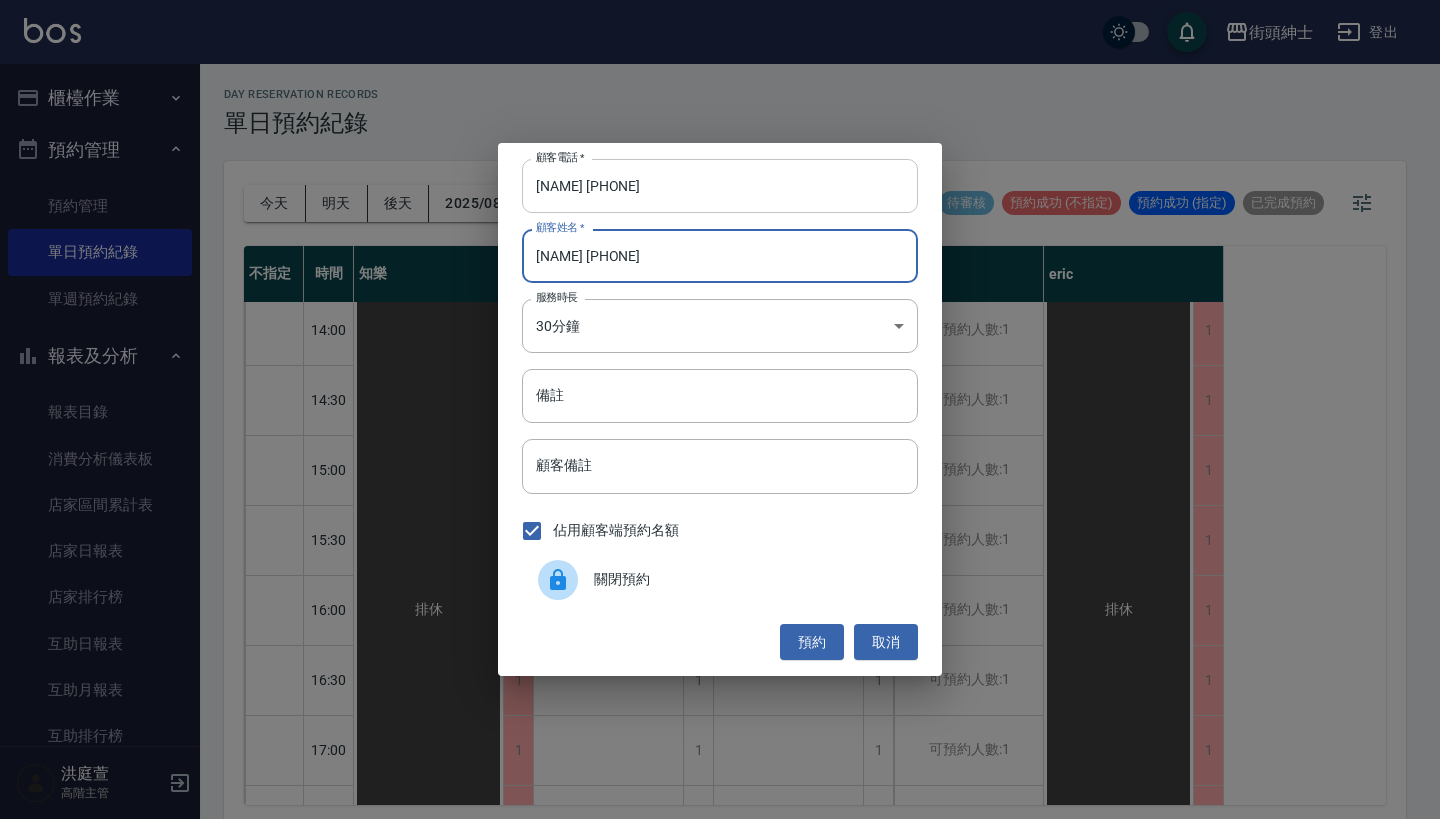type on "[NAME] [PHONE]" 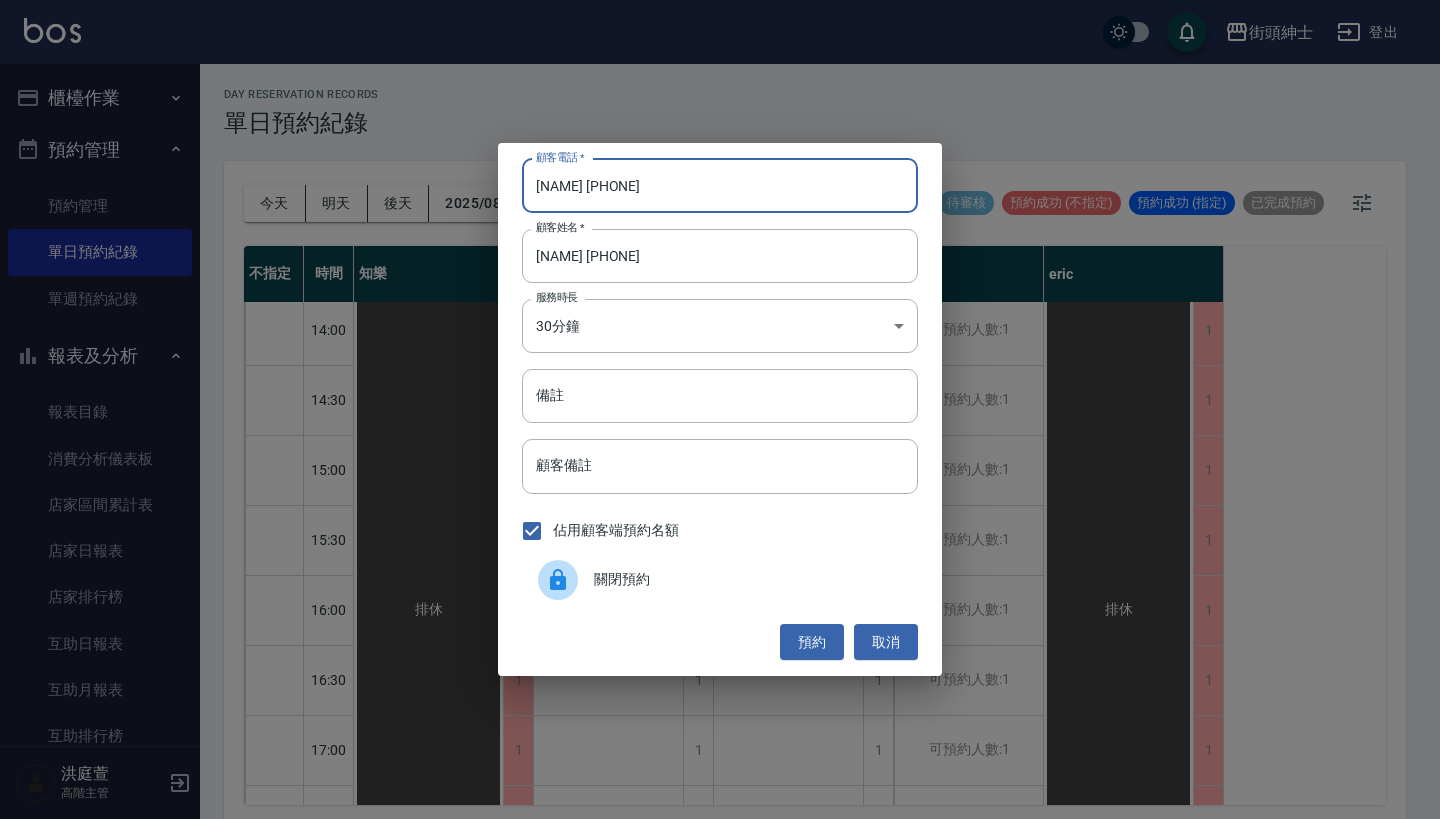 drag, startPoint x: 581, startPoint y: 182, endPoint x: 500, endPoint y: 178, distance: 81.09871 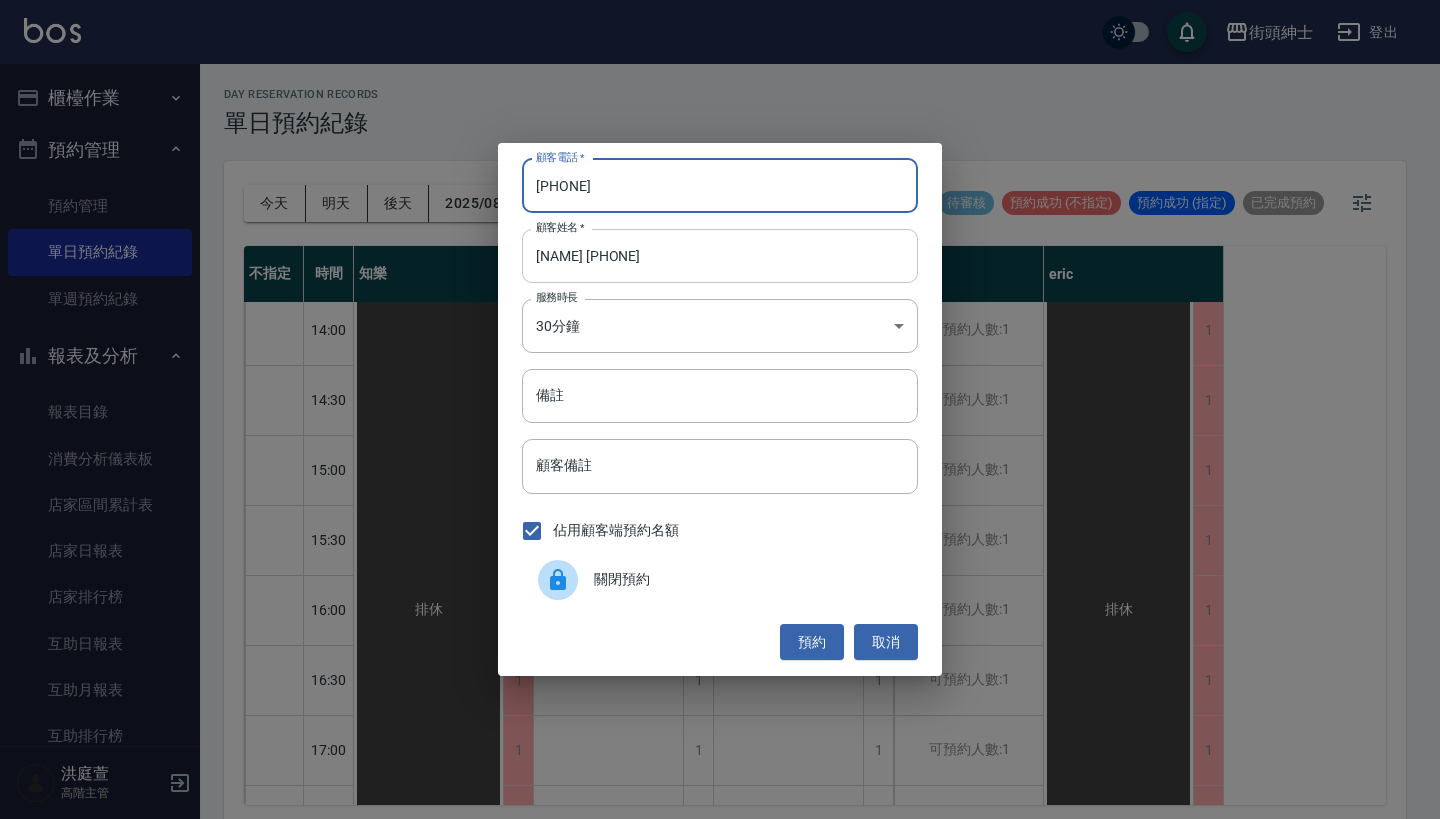 type on "[PHONE]" 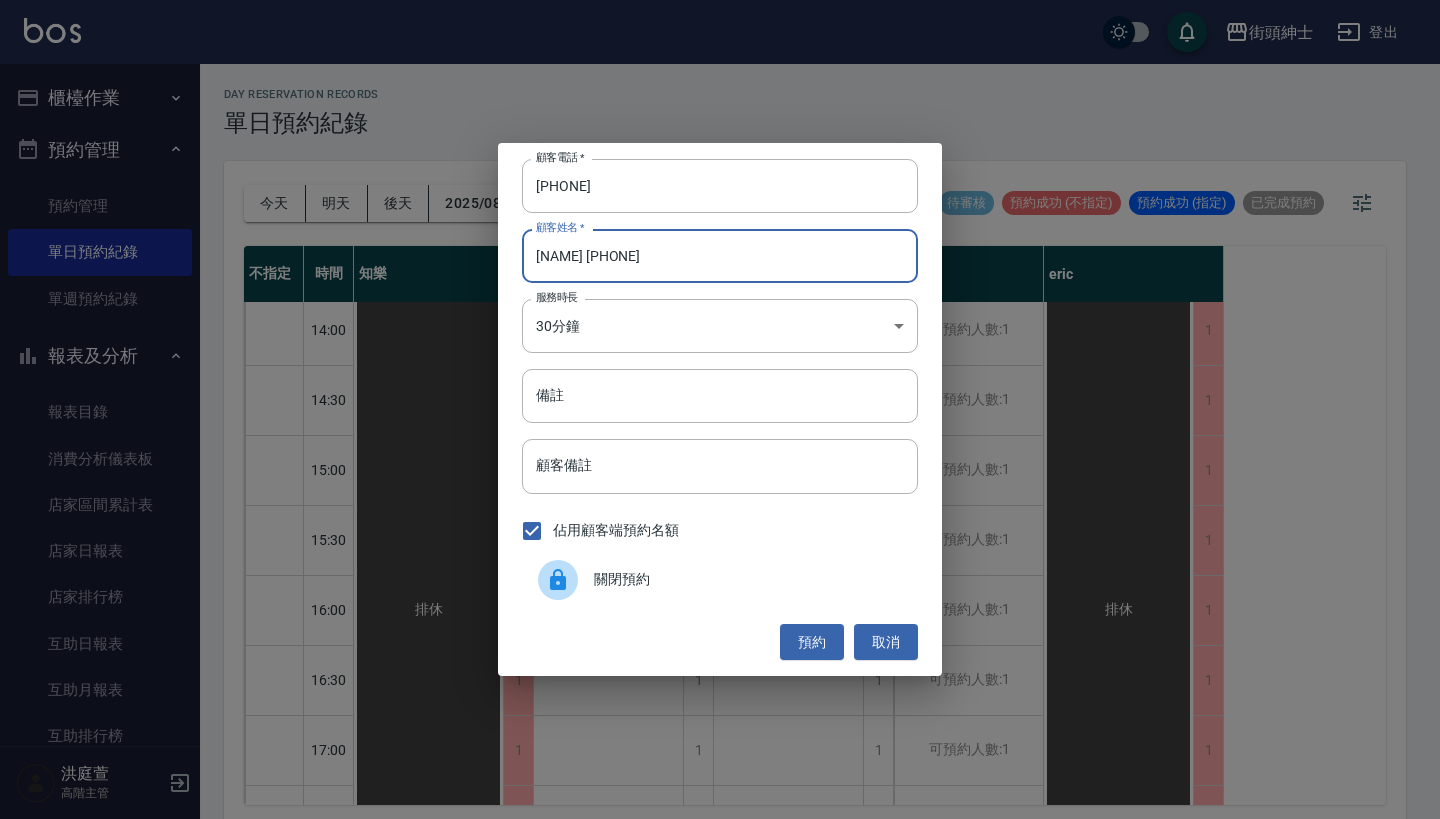 drag, startPoint x: 699, startPoint y: 258, endPoint x: 578, endPoint y: 259, distance: 121.004135 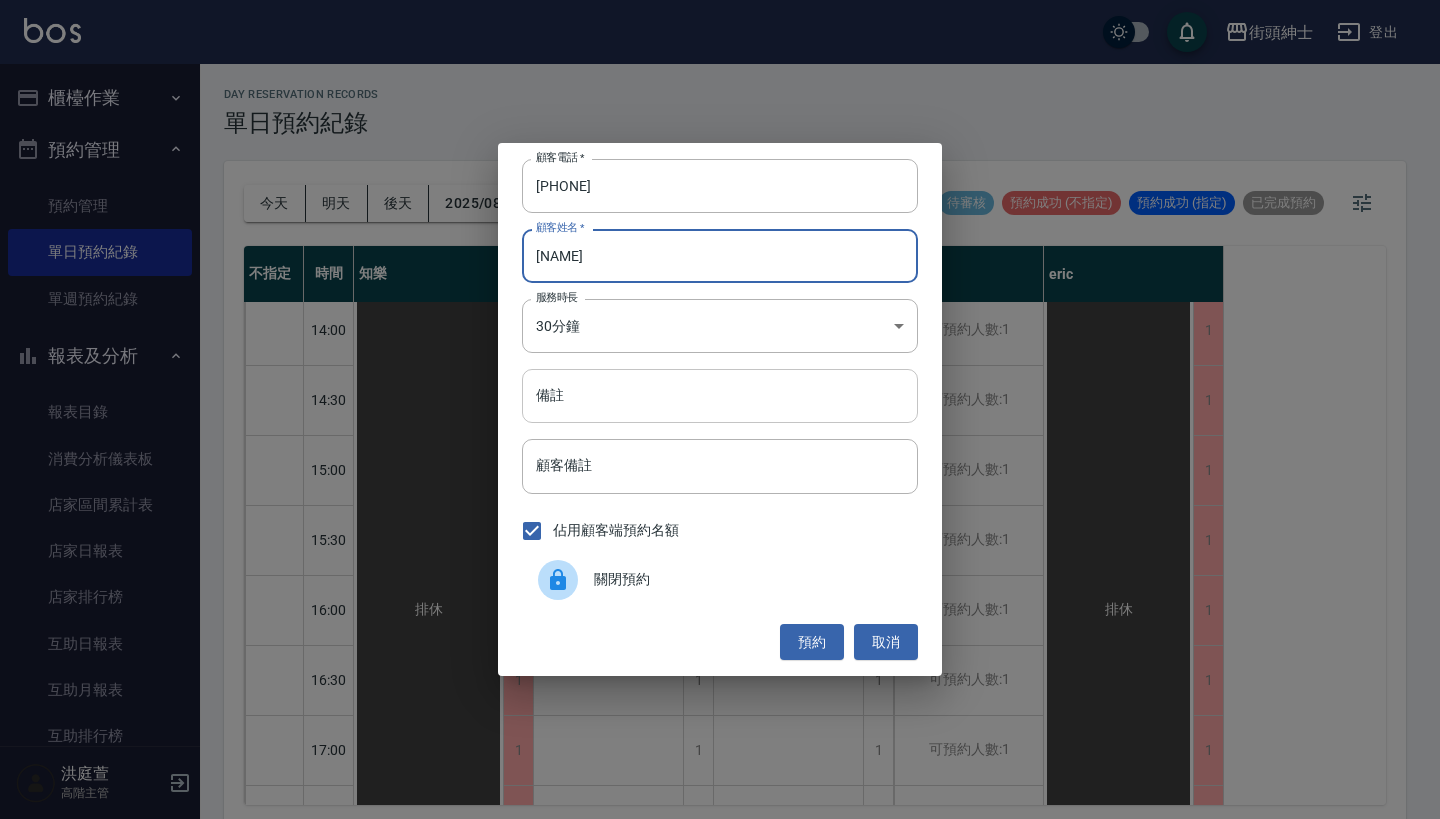 type on "[NAME]" 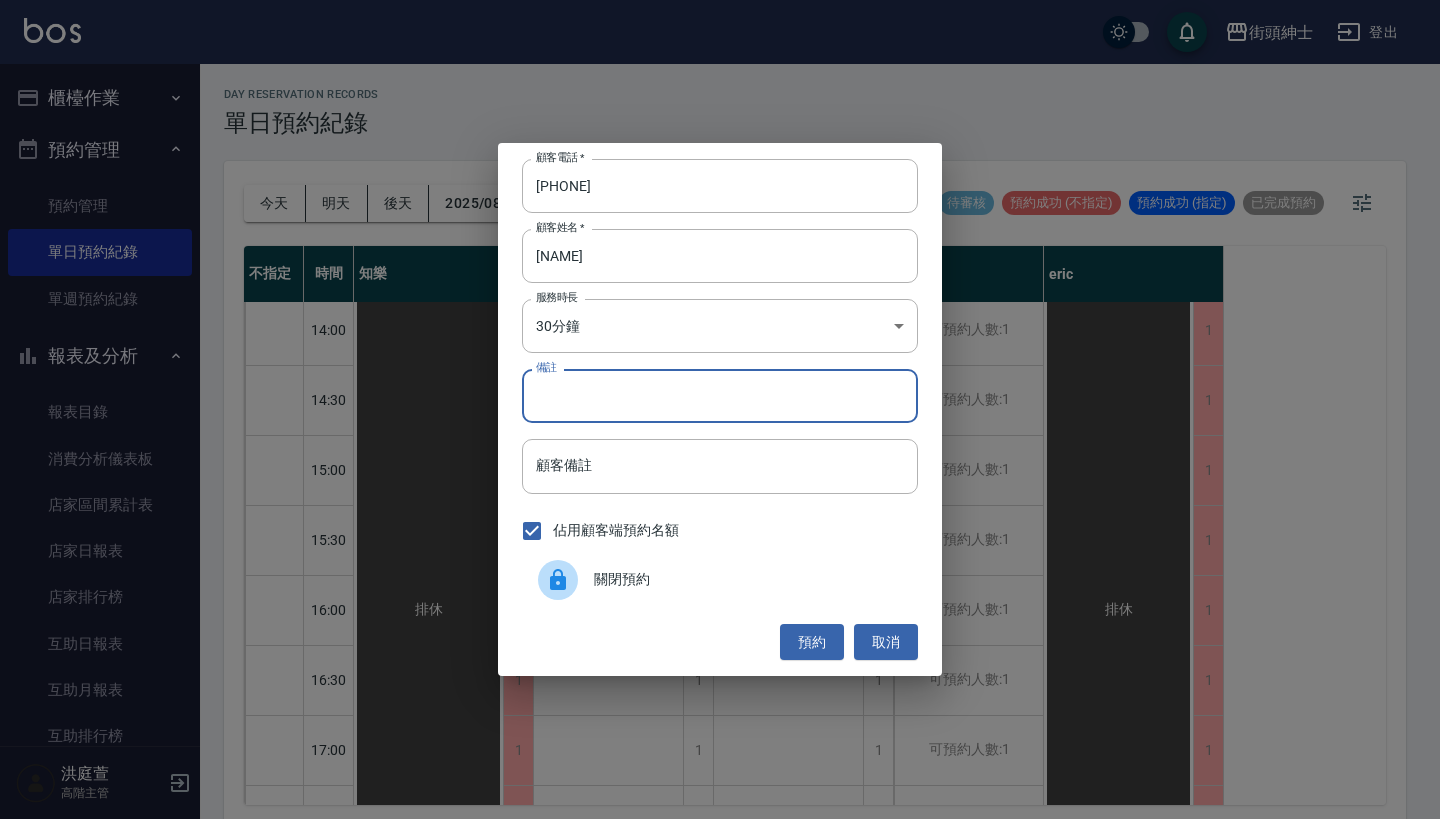 click on "備註" at bounding box center [720, 396] 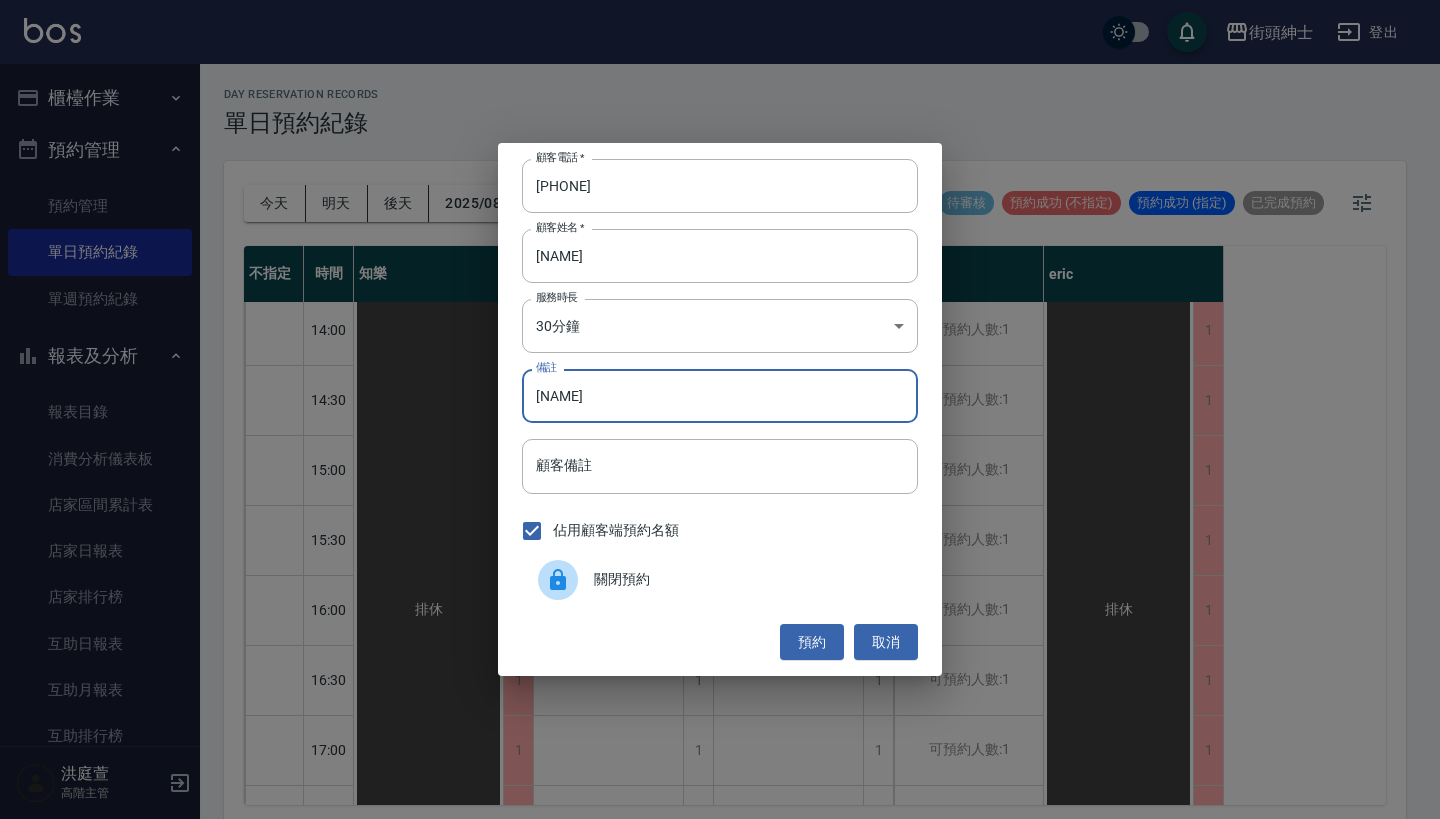 type on "師" 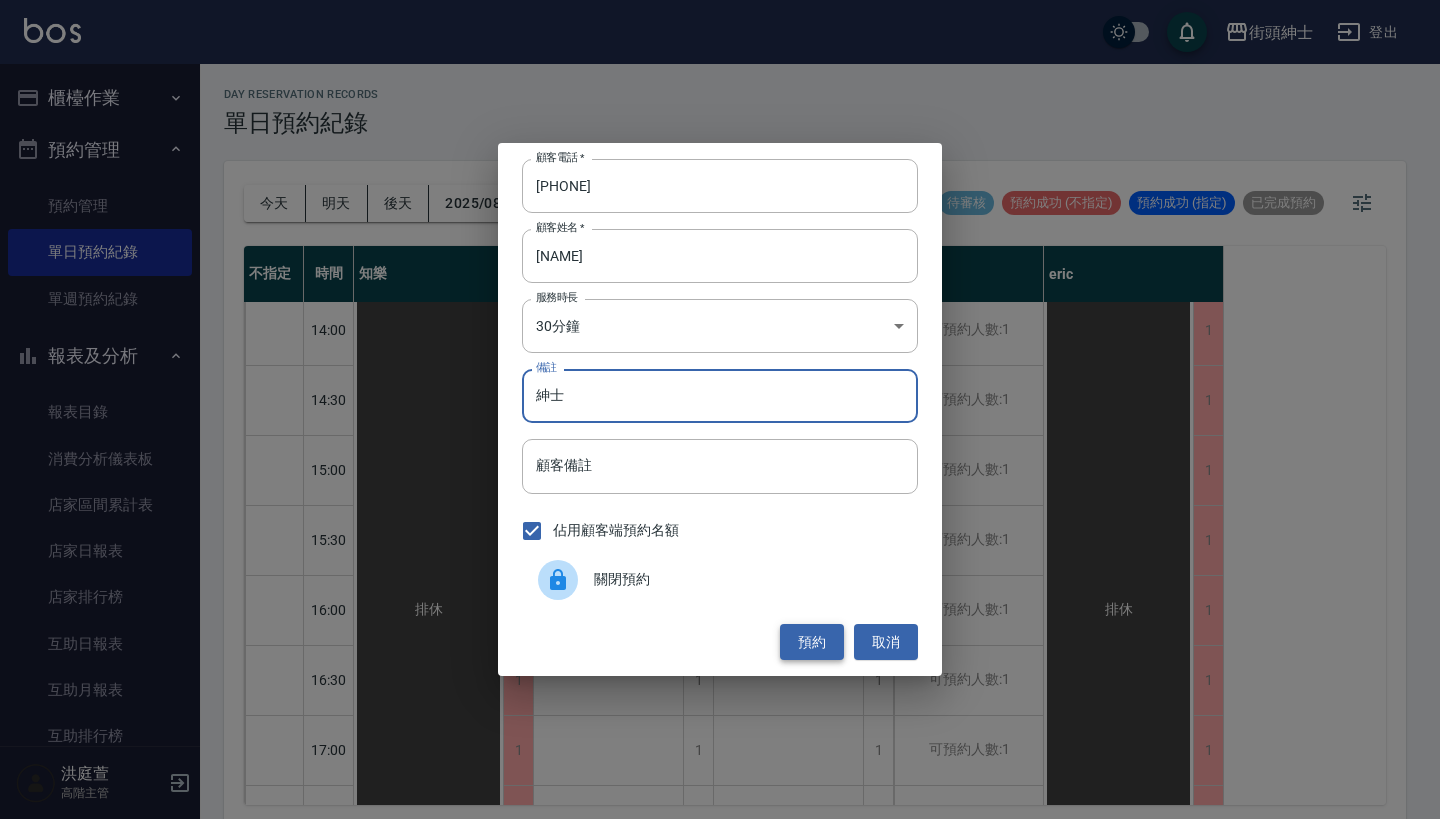 type on "紳士" 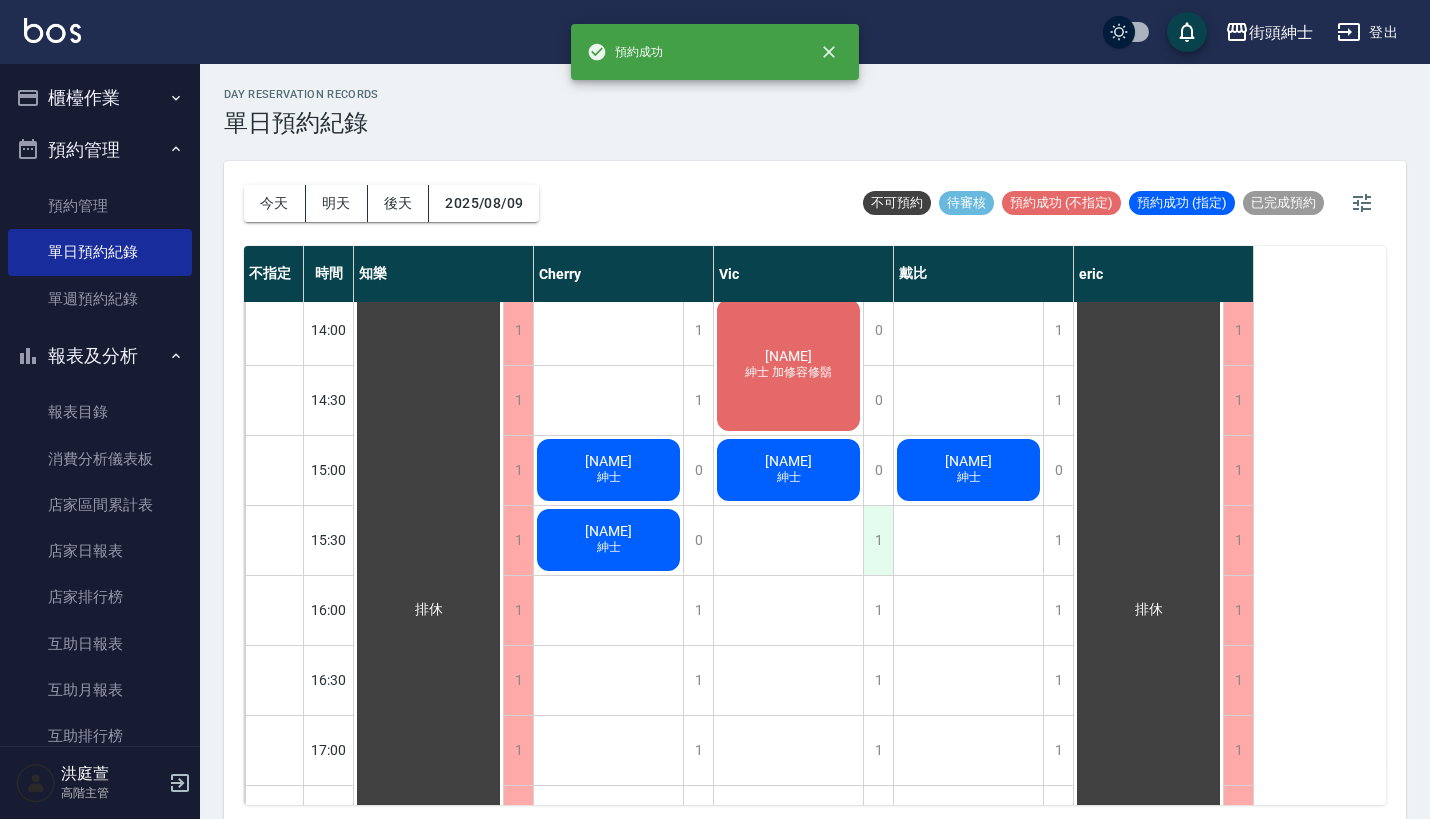 click on "1" at bounding box center (878, 540) 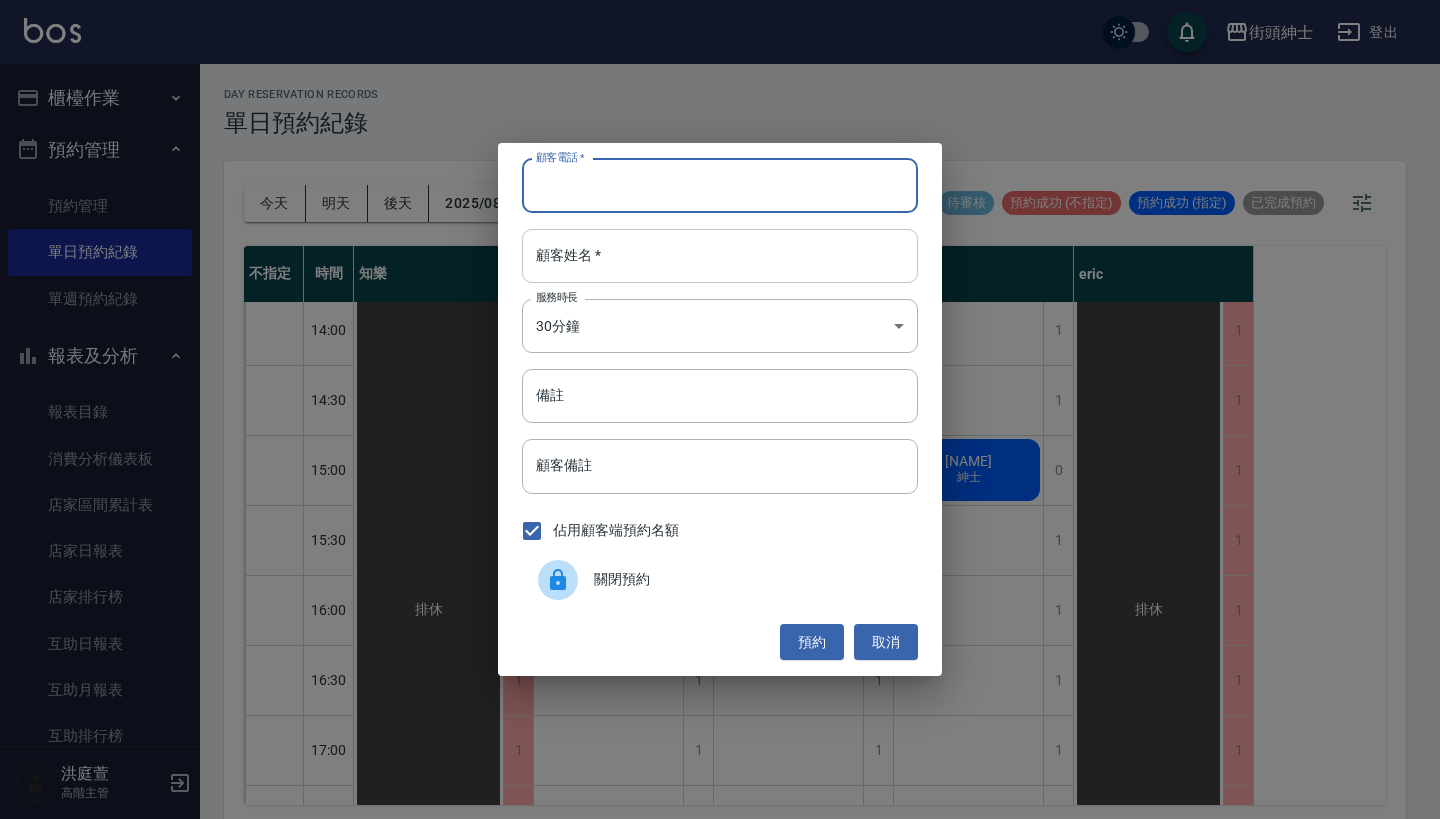 paste on "[NAME] [PHONE]" 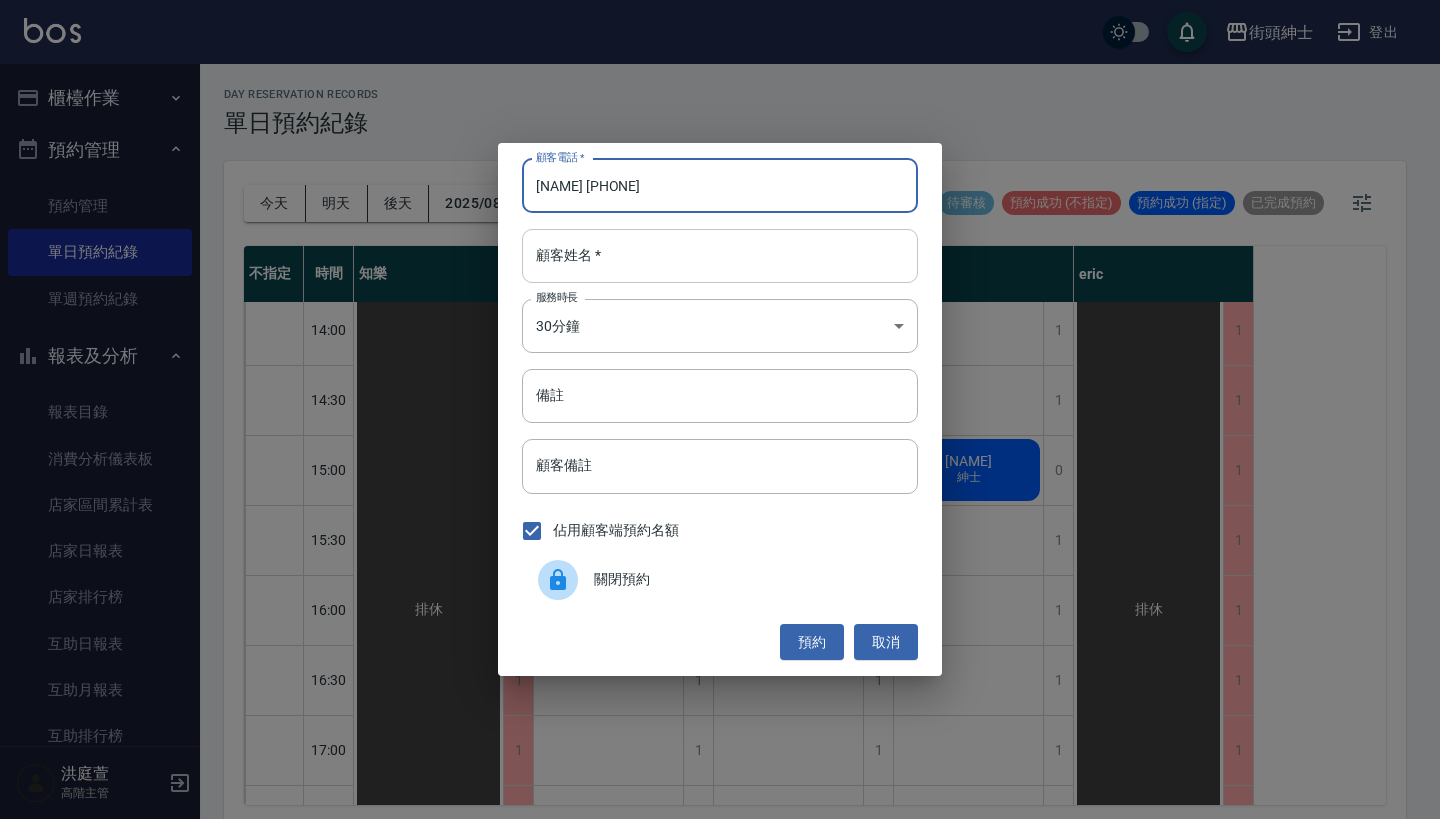 type on "[NAME] [PHONE]" 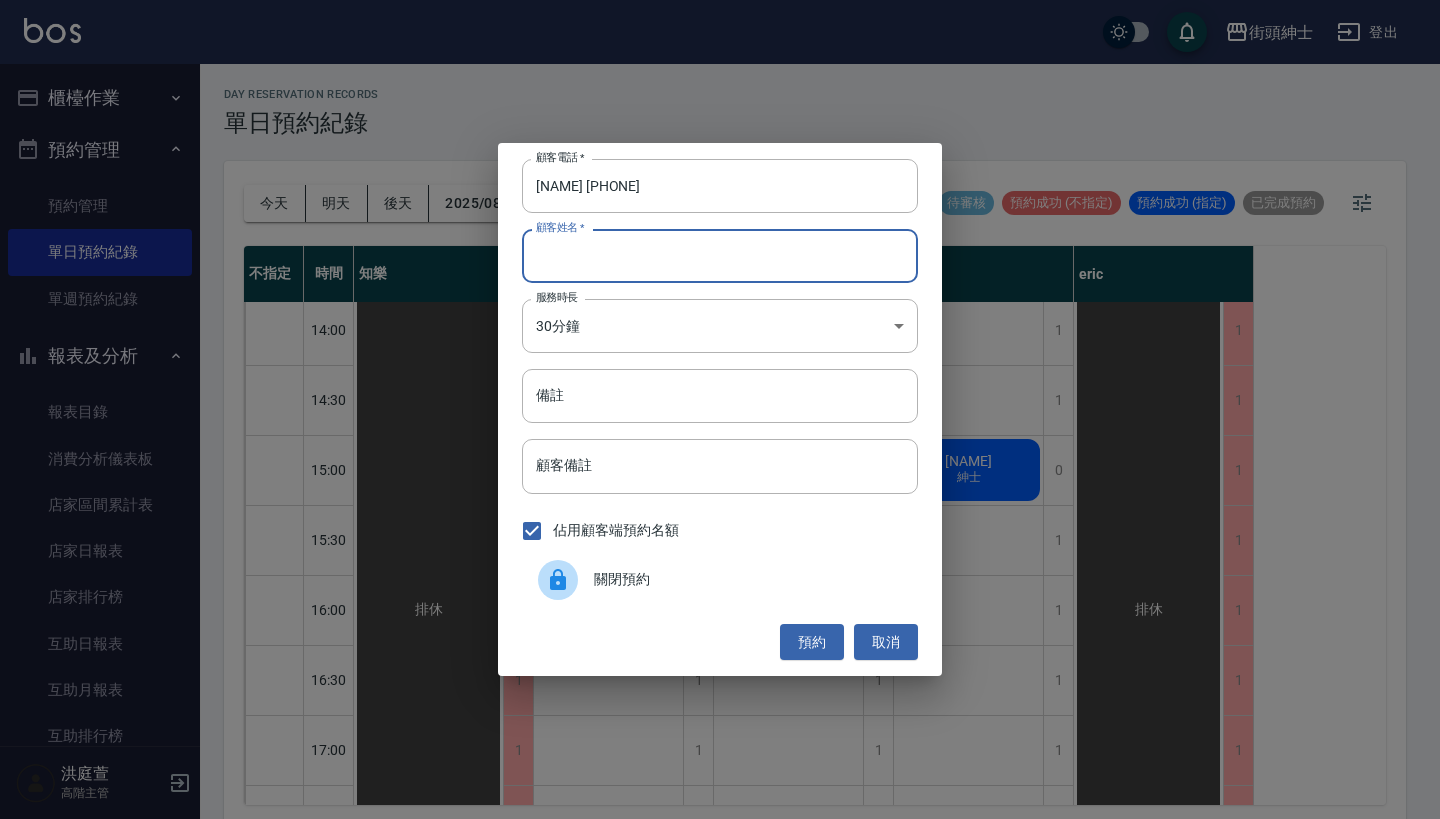paste on "[NAME] [PHONE]" 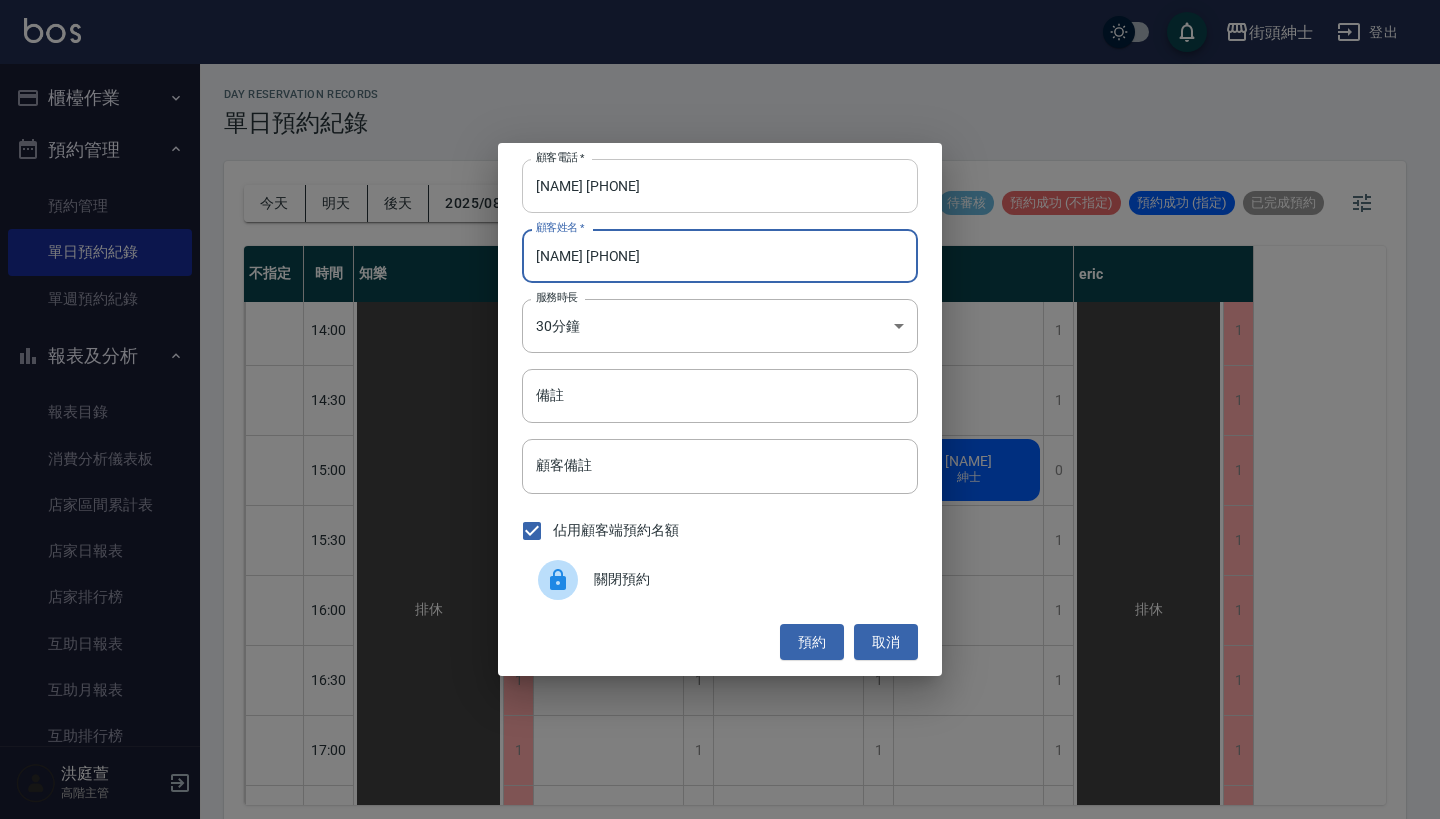 type on "[NAME] [PHONE]" 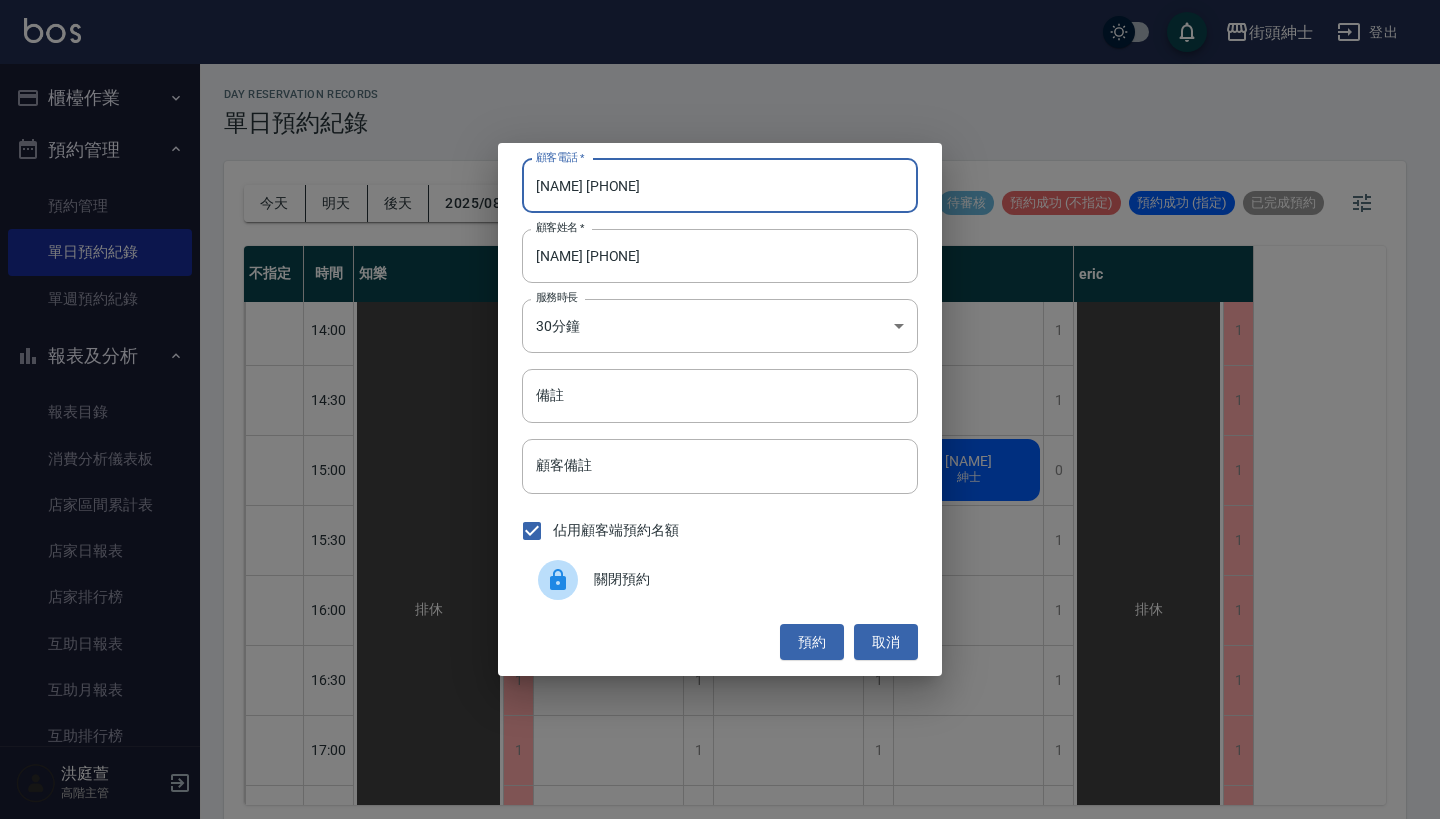drag, startPoint x: 577, startPoint y: 193, endPoint x: 476, endPoint y: 182, distance: 101.597244 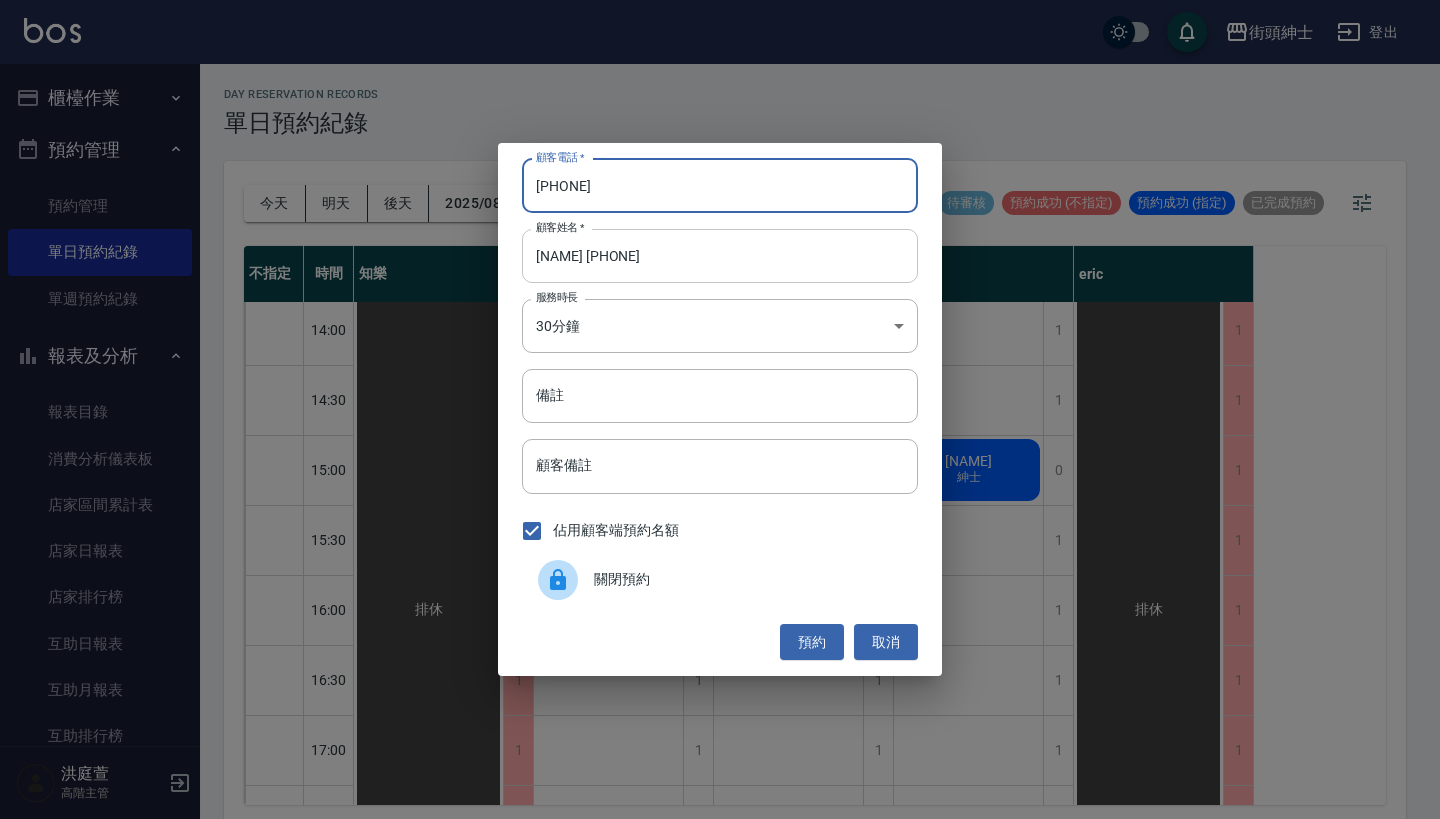 type on "[PHONE]" 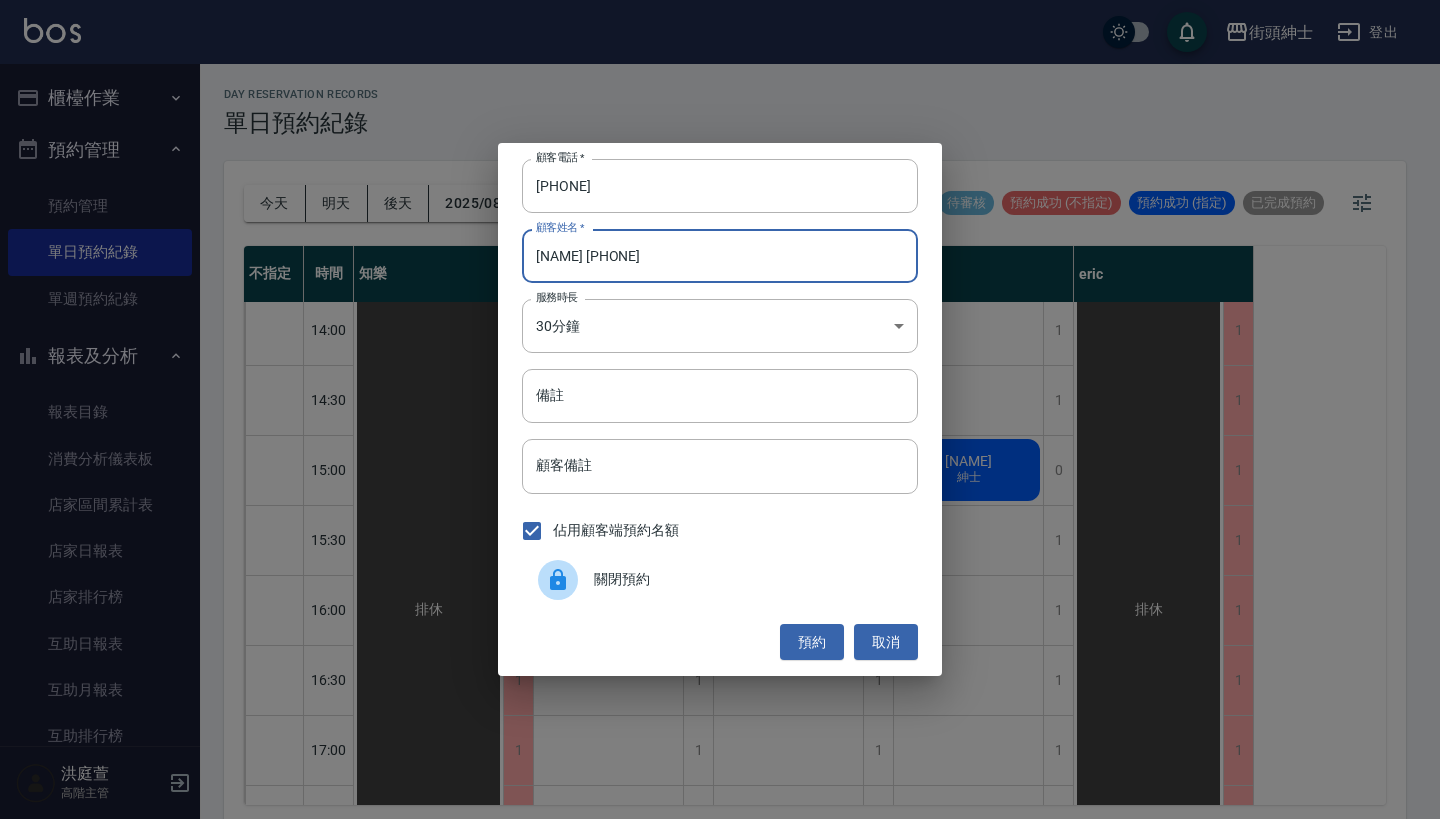 drag, startPoint x: 701, startPoint y: 265, endPoint x: 580, endPoint y: 261, distance: 121.0661 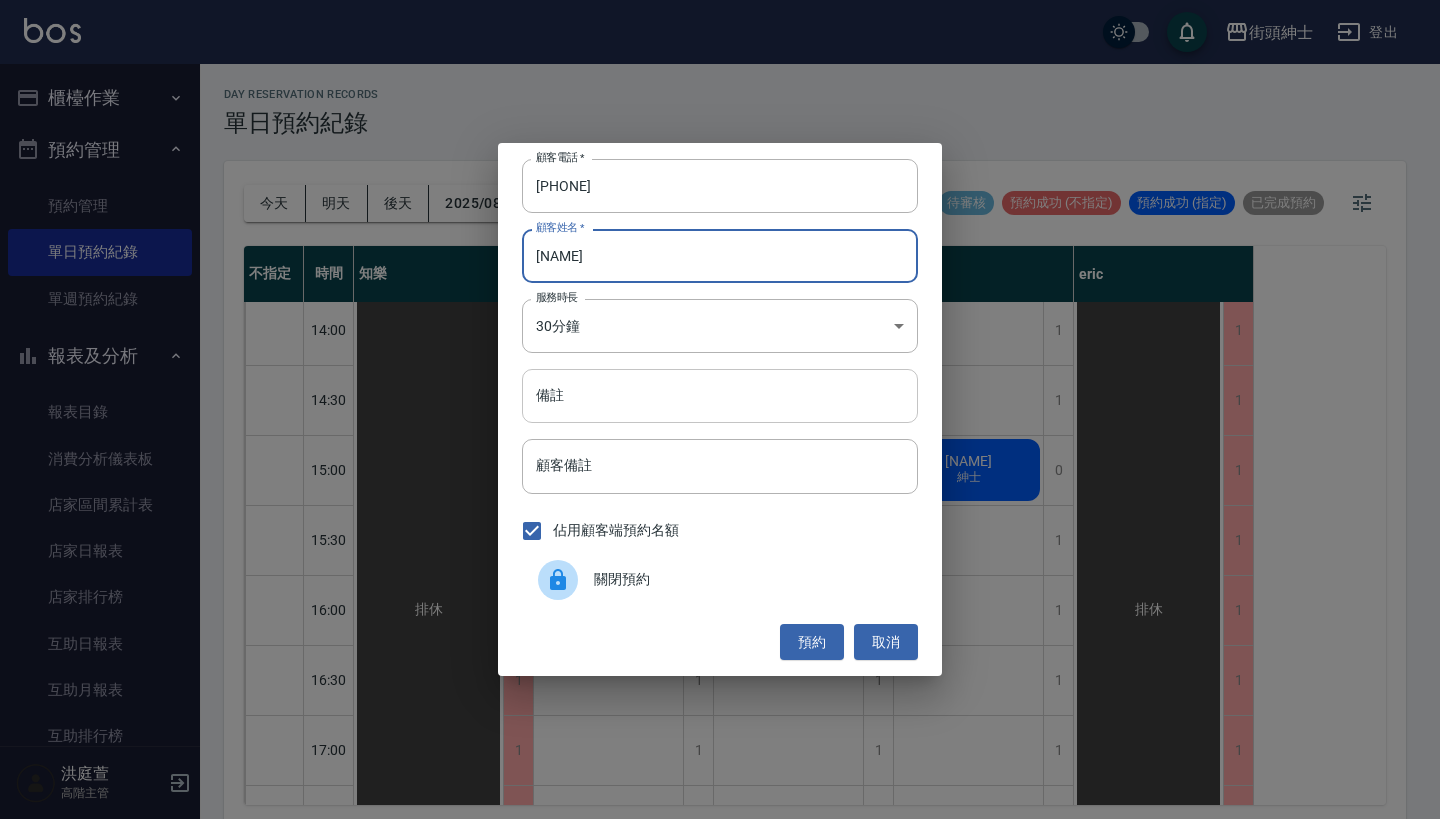 type on "[NAME]" 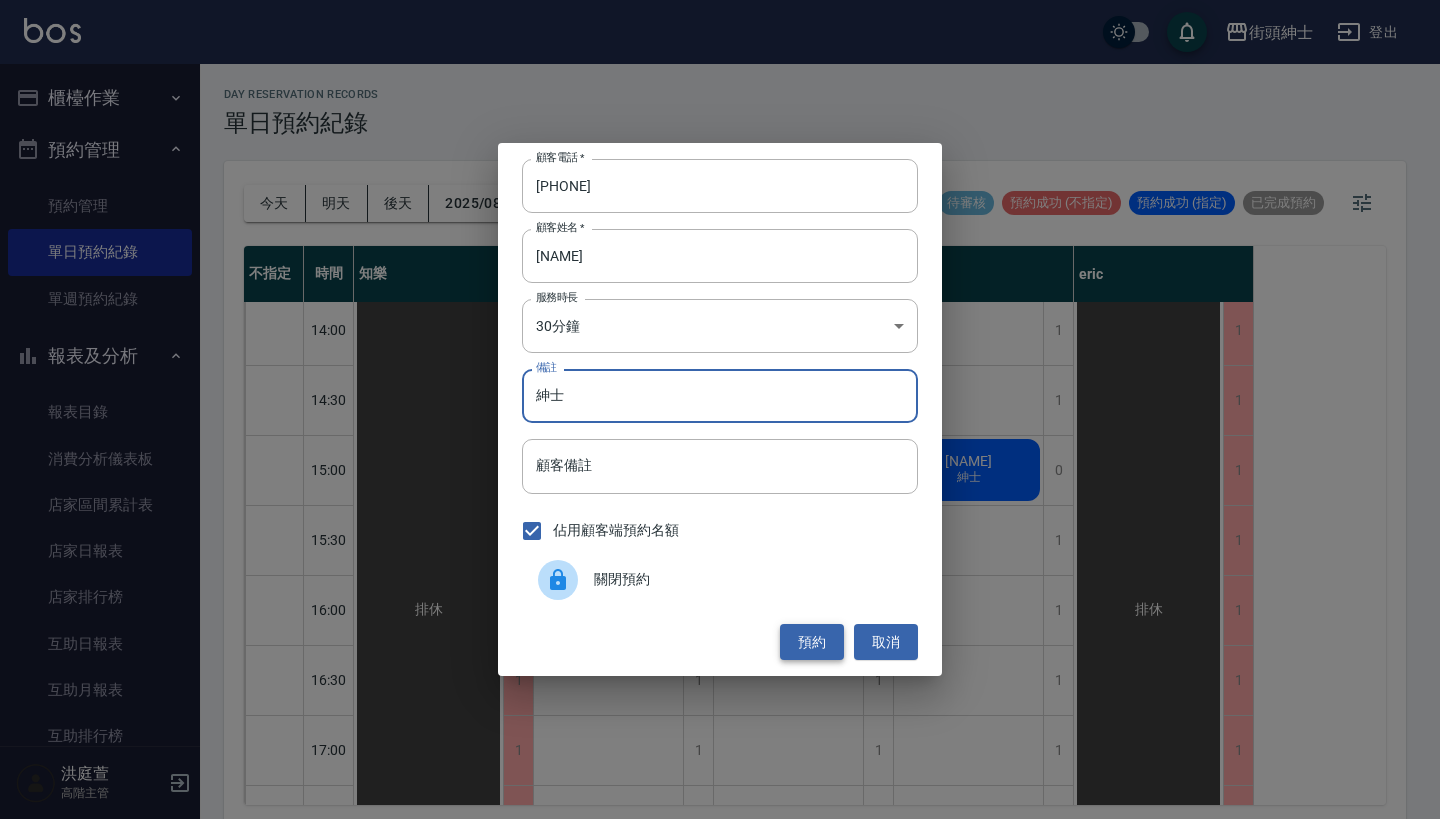 type on "紳士" 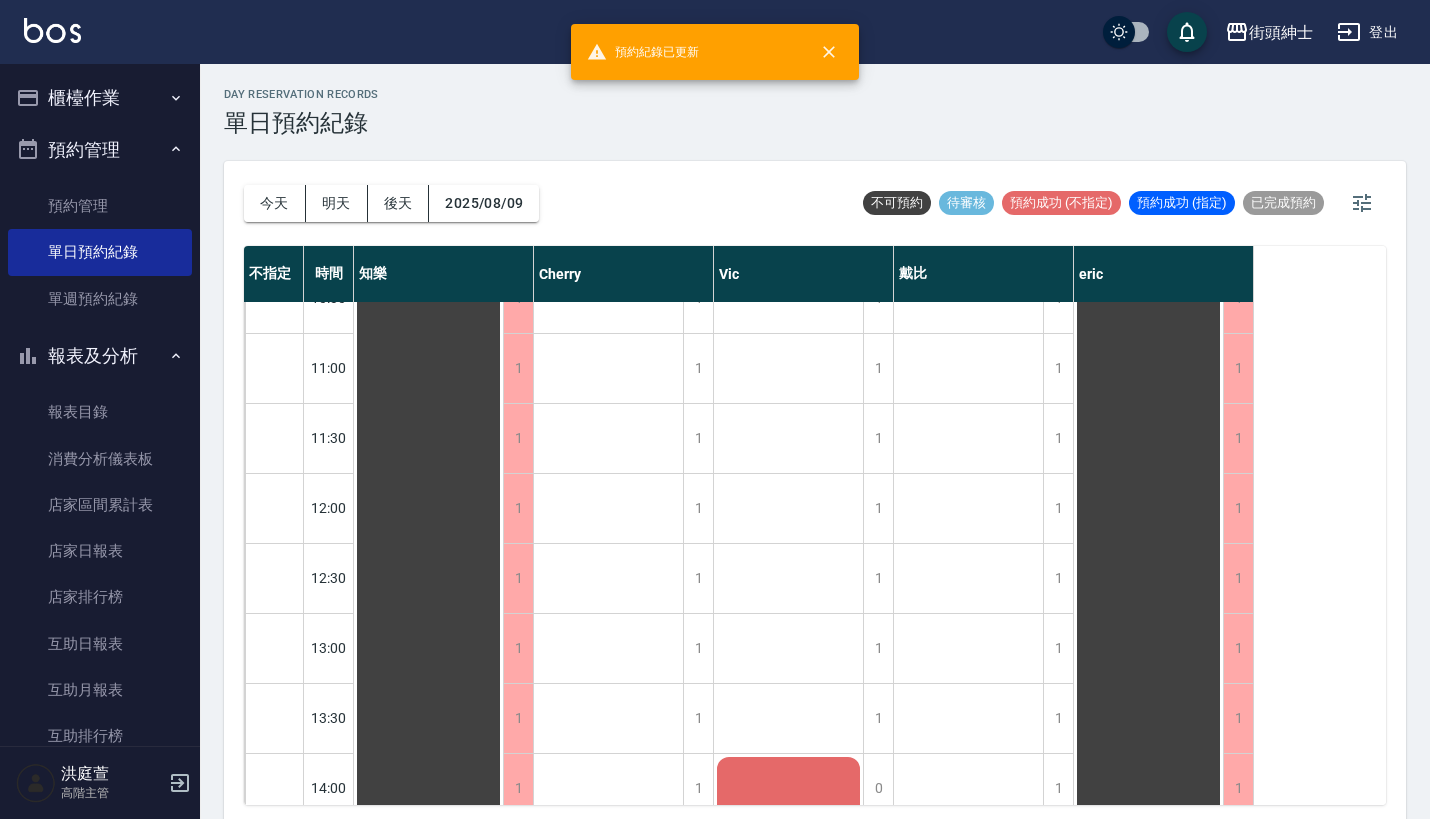 scroll, scrollTop: 0, scrollLeft: 0, axis: both 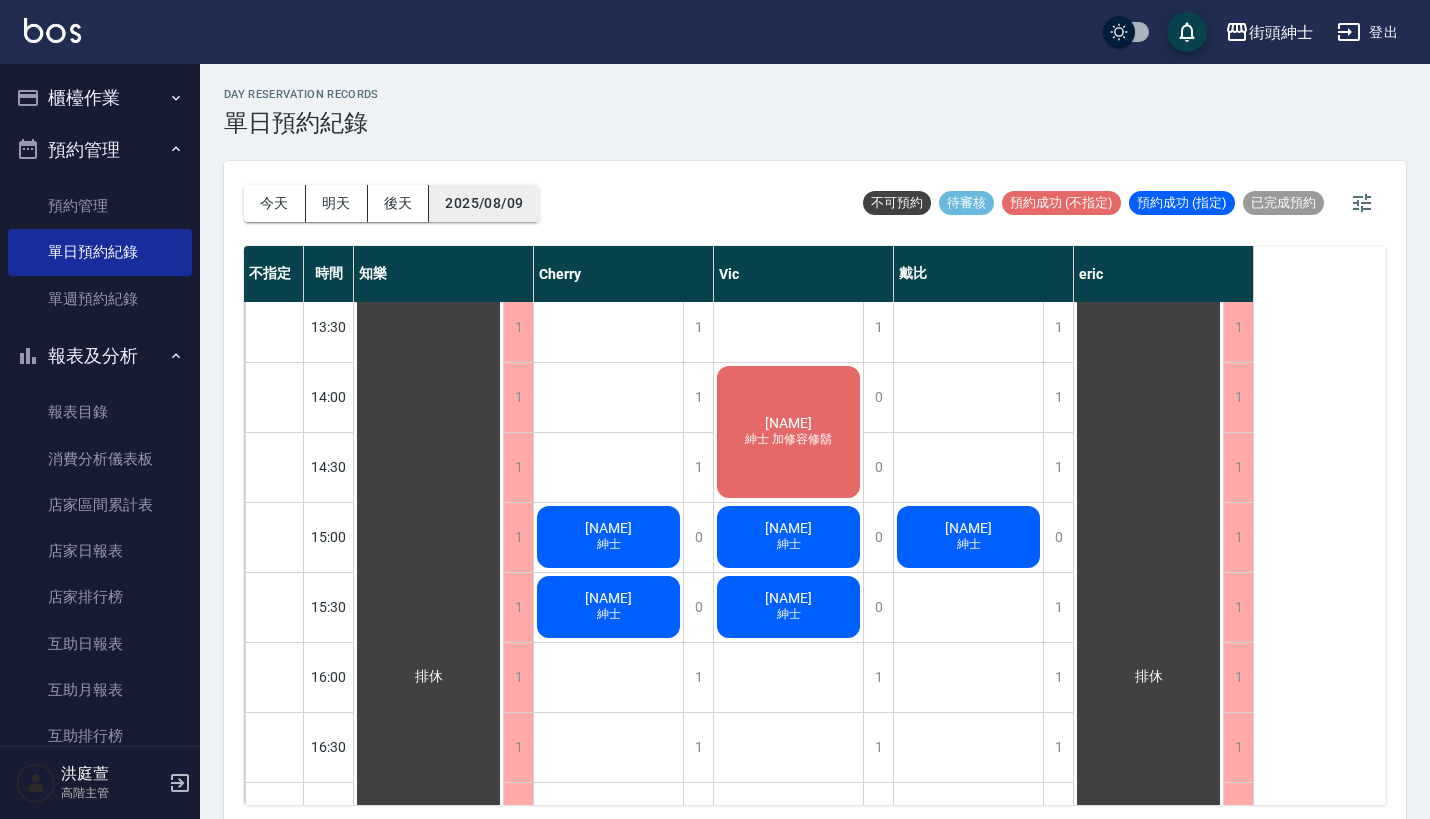 click on "2025/08/09" at bounding box center (484, 203) 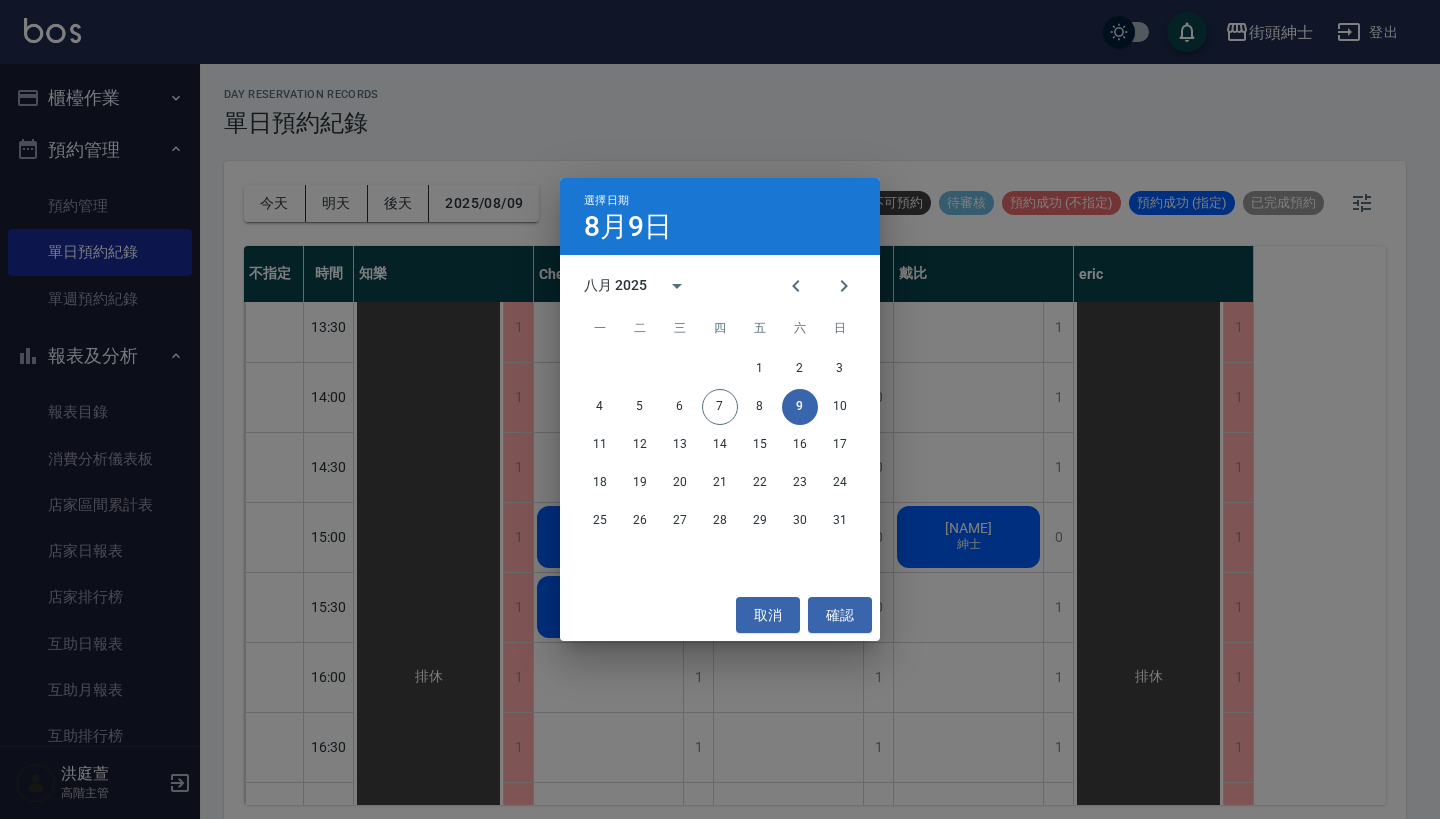 click on "選擇日期 8月9日 八月 2025 一 二 三 四 五 六 日 1 2 3 4 5 6 7 8 9 10 11 12 13 14 15 16 17 18 19 20 21 22 23 24 25 26 27 28 29 30 31 取消 確認" at bounding box center (720, 409) 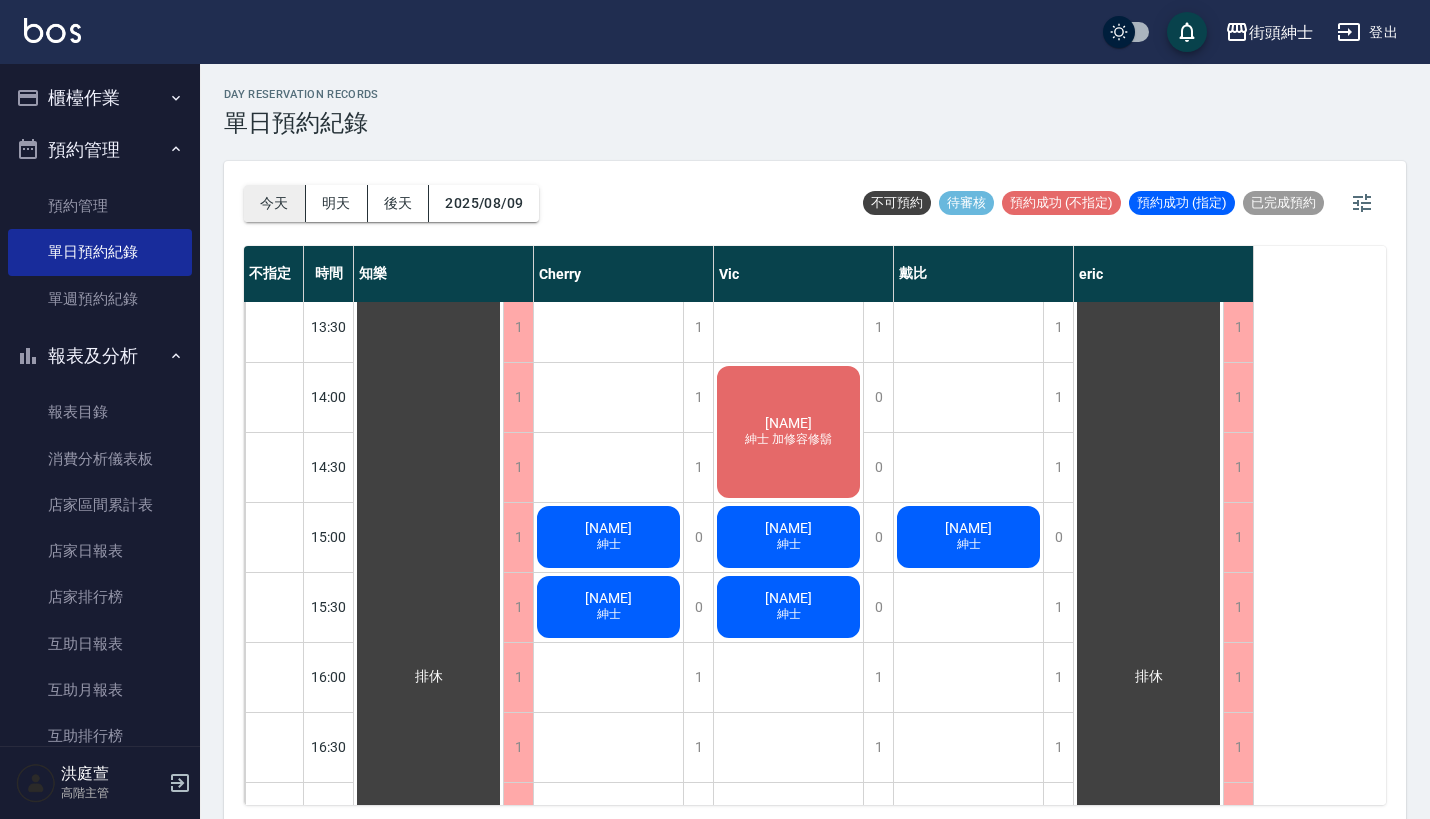 click on "今天" at bounding box center [275, 203] 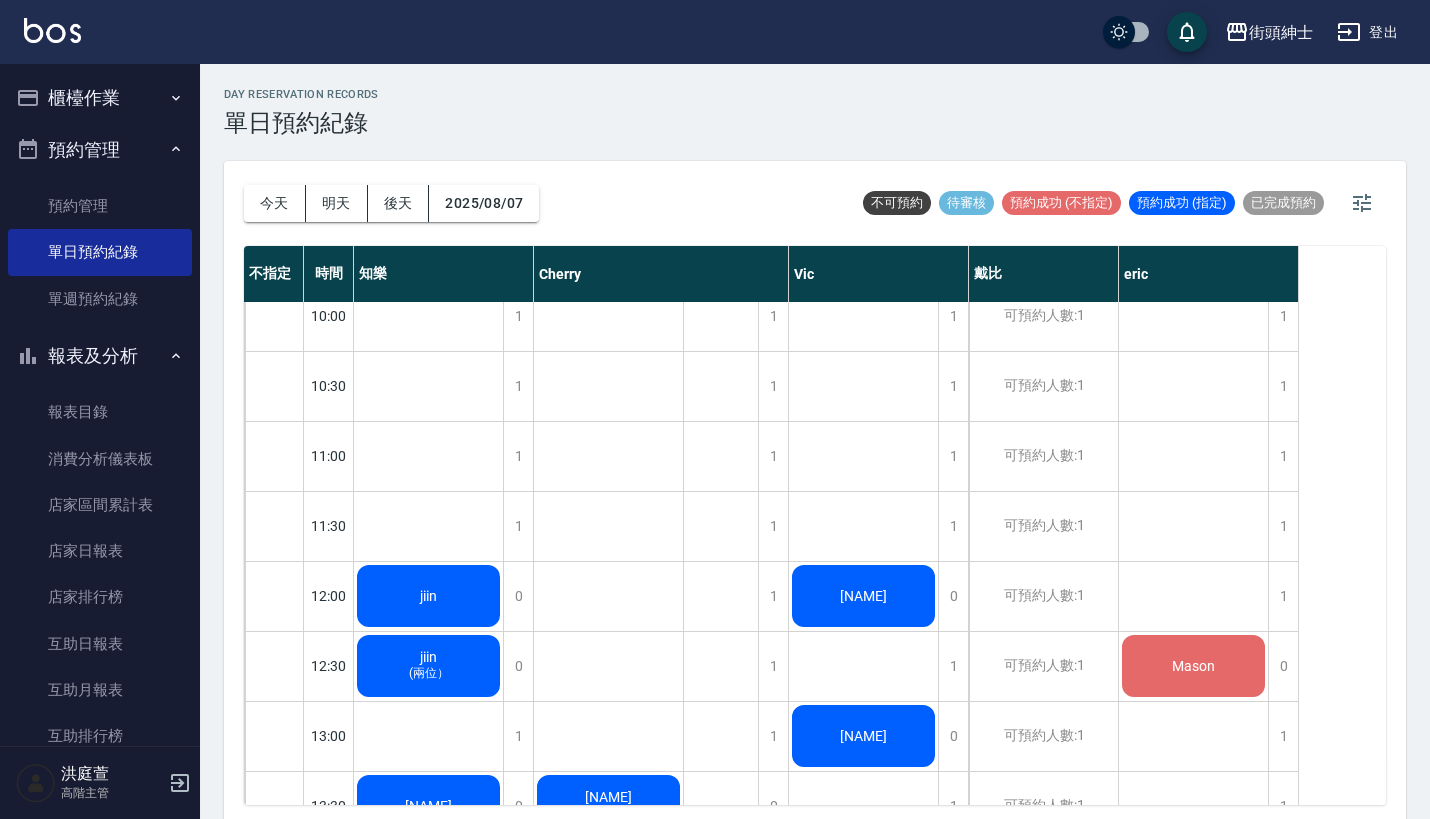 scroll, scrollTop: 673, scrollLeft: 0, axis: vertical 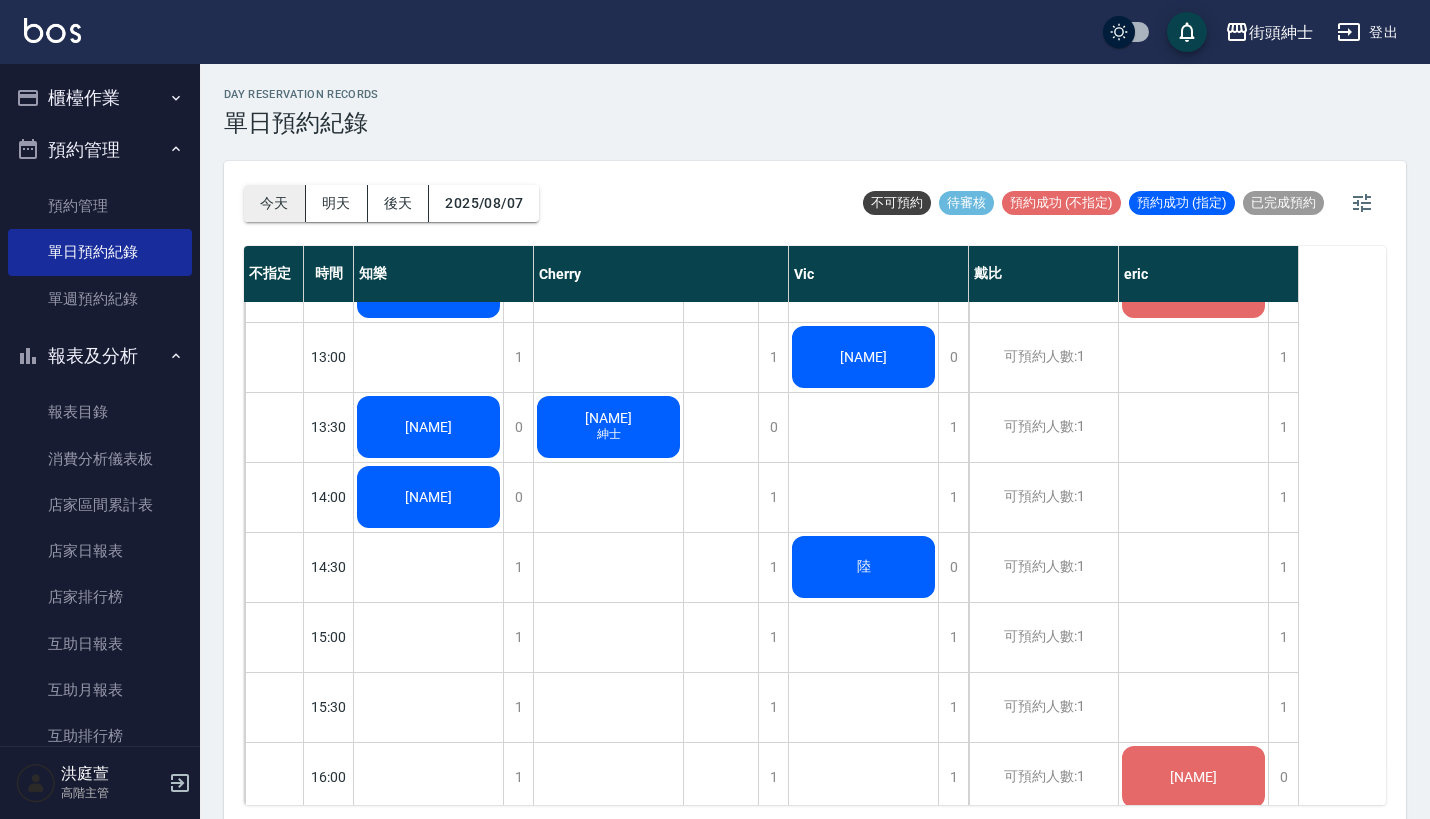 click on "今天" at bounding box center (275, 203) 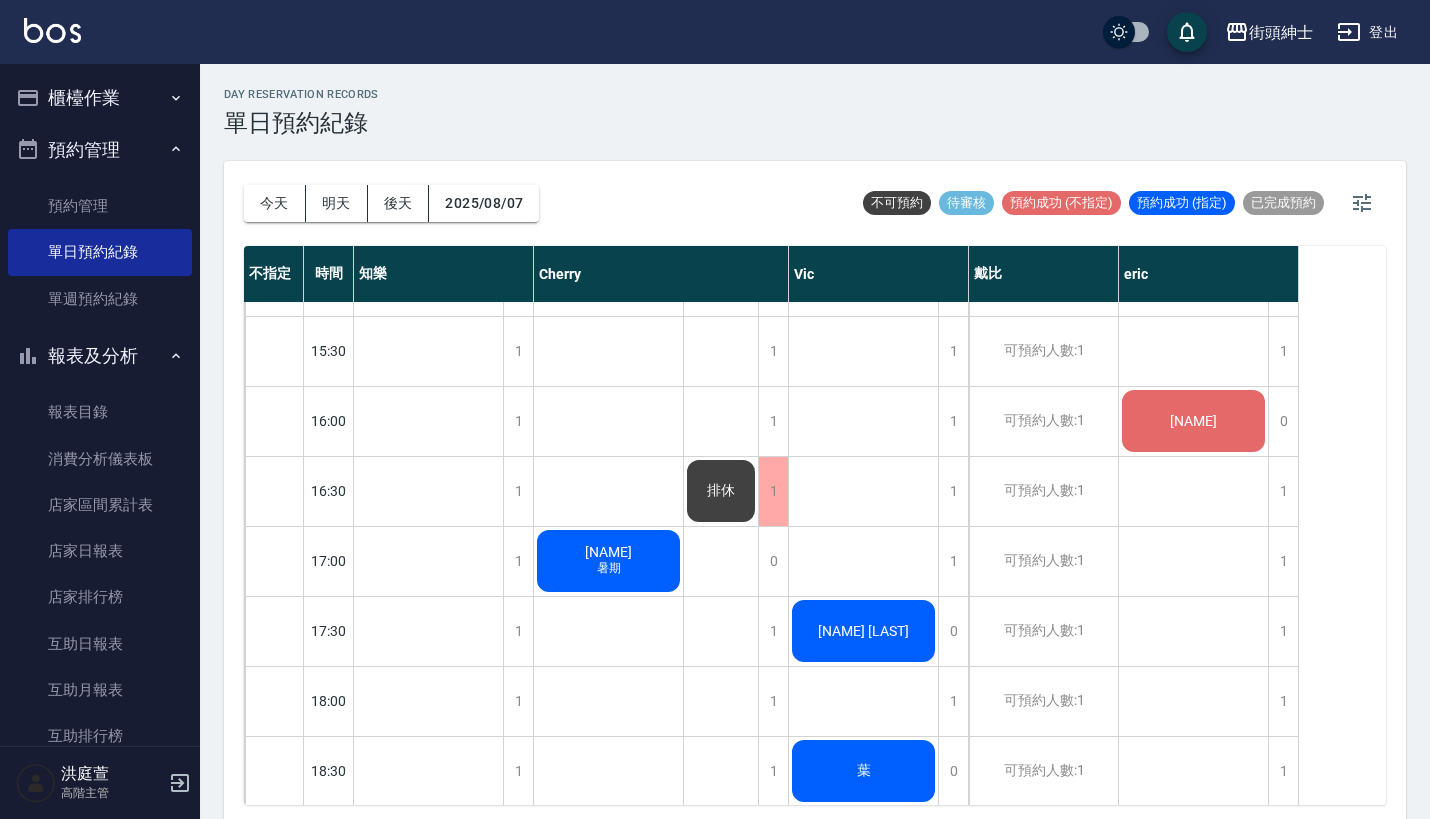 scroll, scrollTop: 805, scrollLeft: 0, axis: vertical 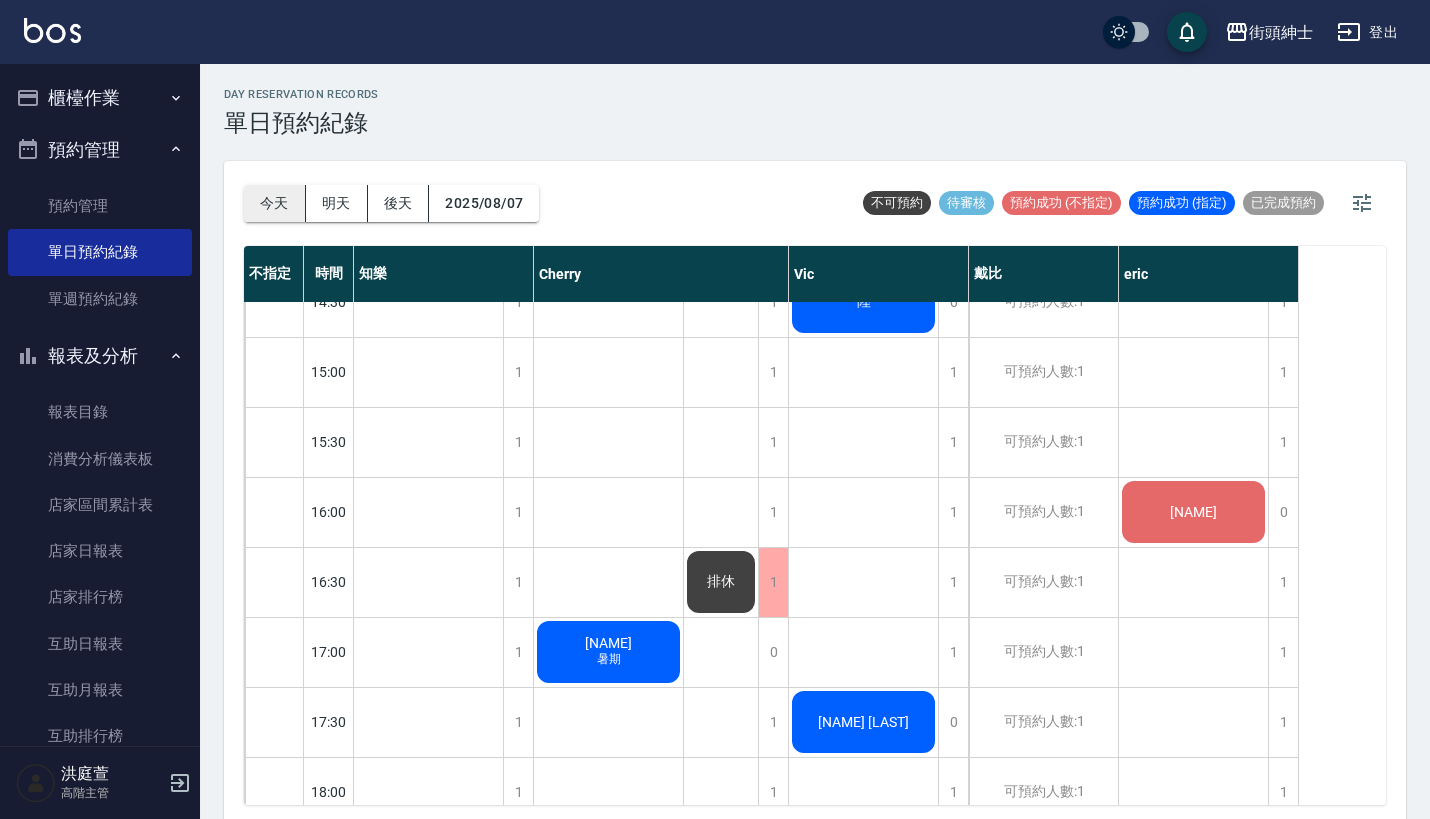click on "今天" at bounding box center (275, 203) 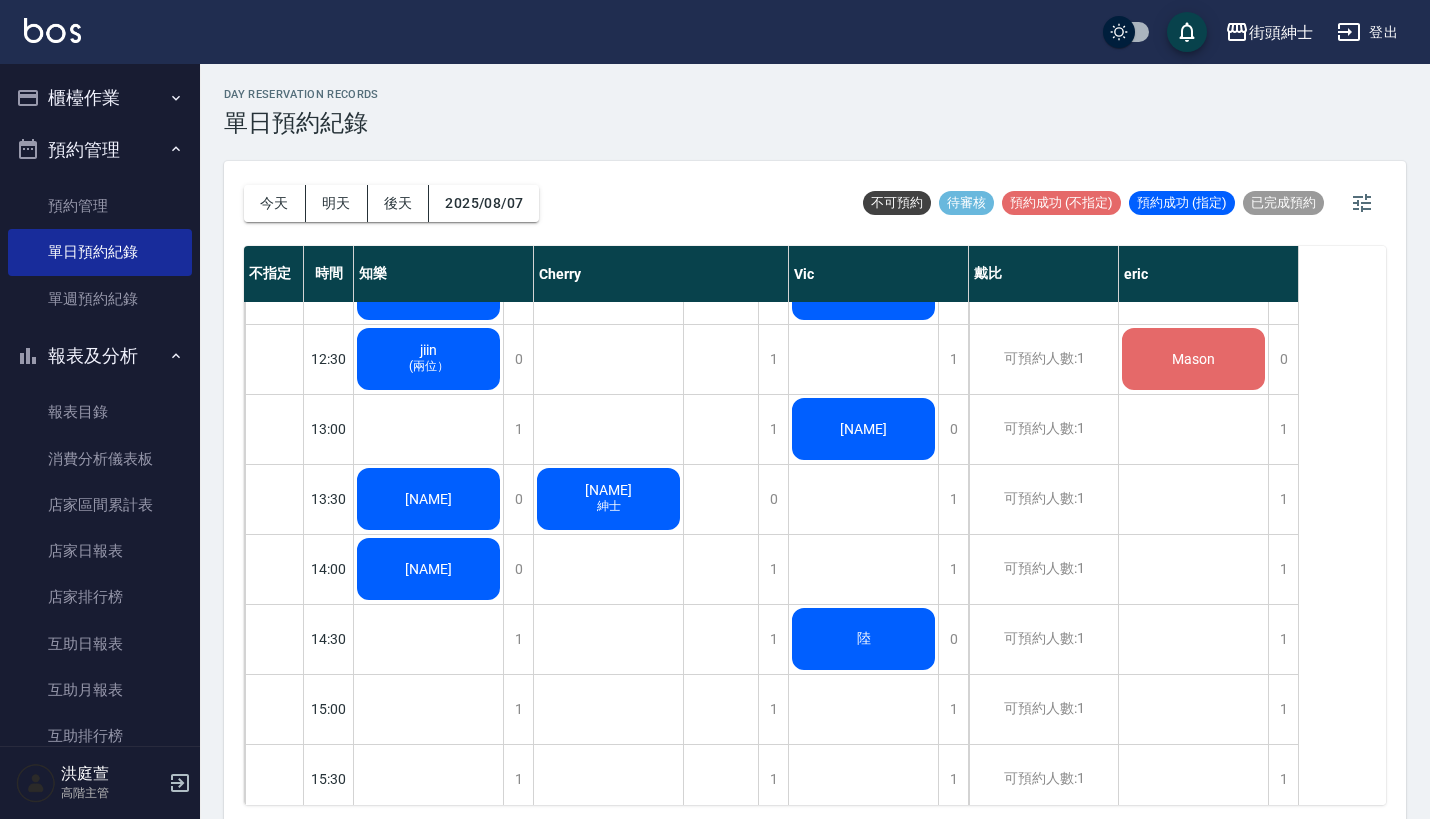 scroll, scrollTop: 434, scrollLeft: 0, axis: vertical 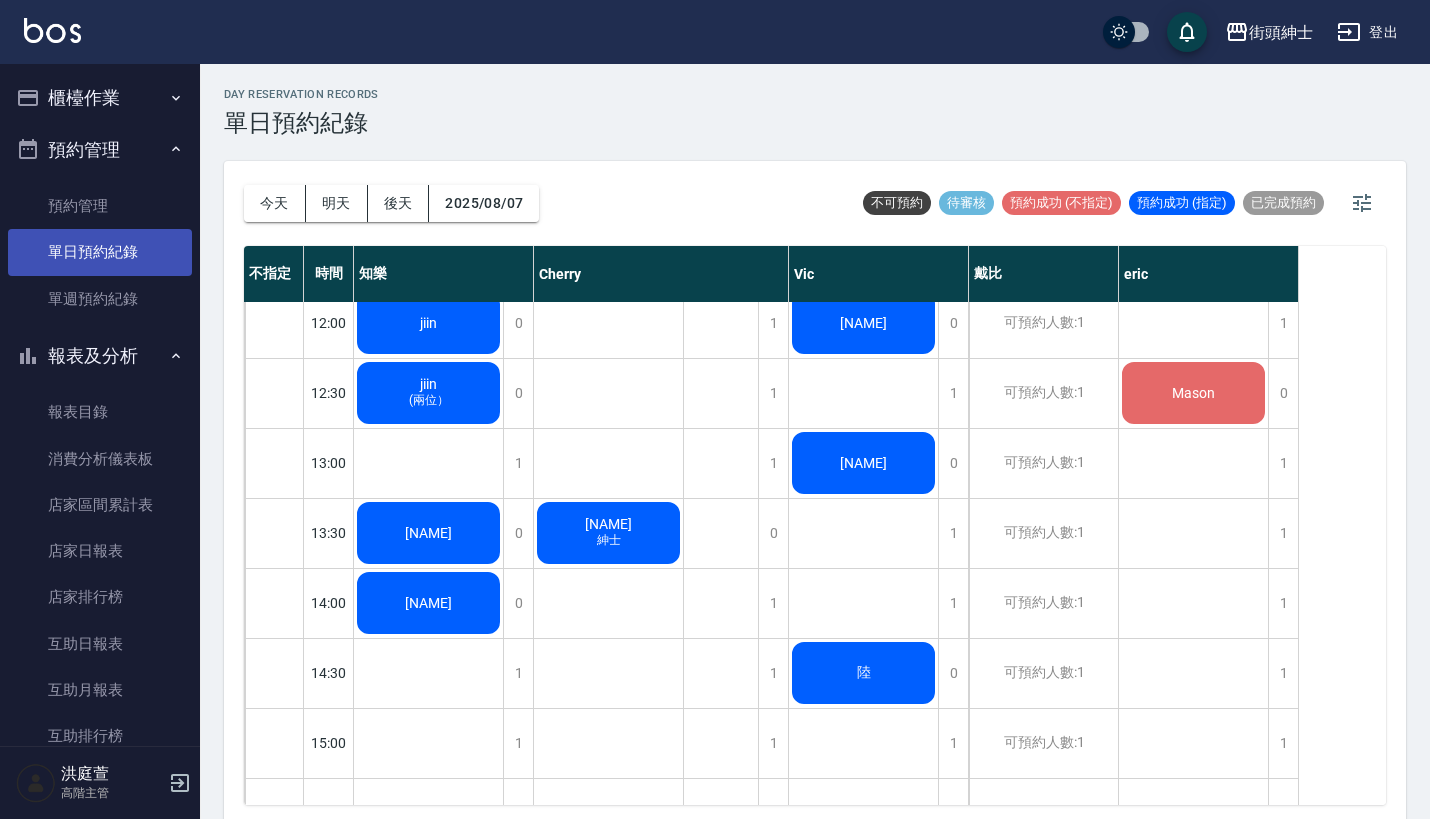 click on "單日預約紀錄" at bounding box center (100, 252) 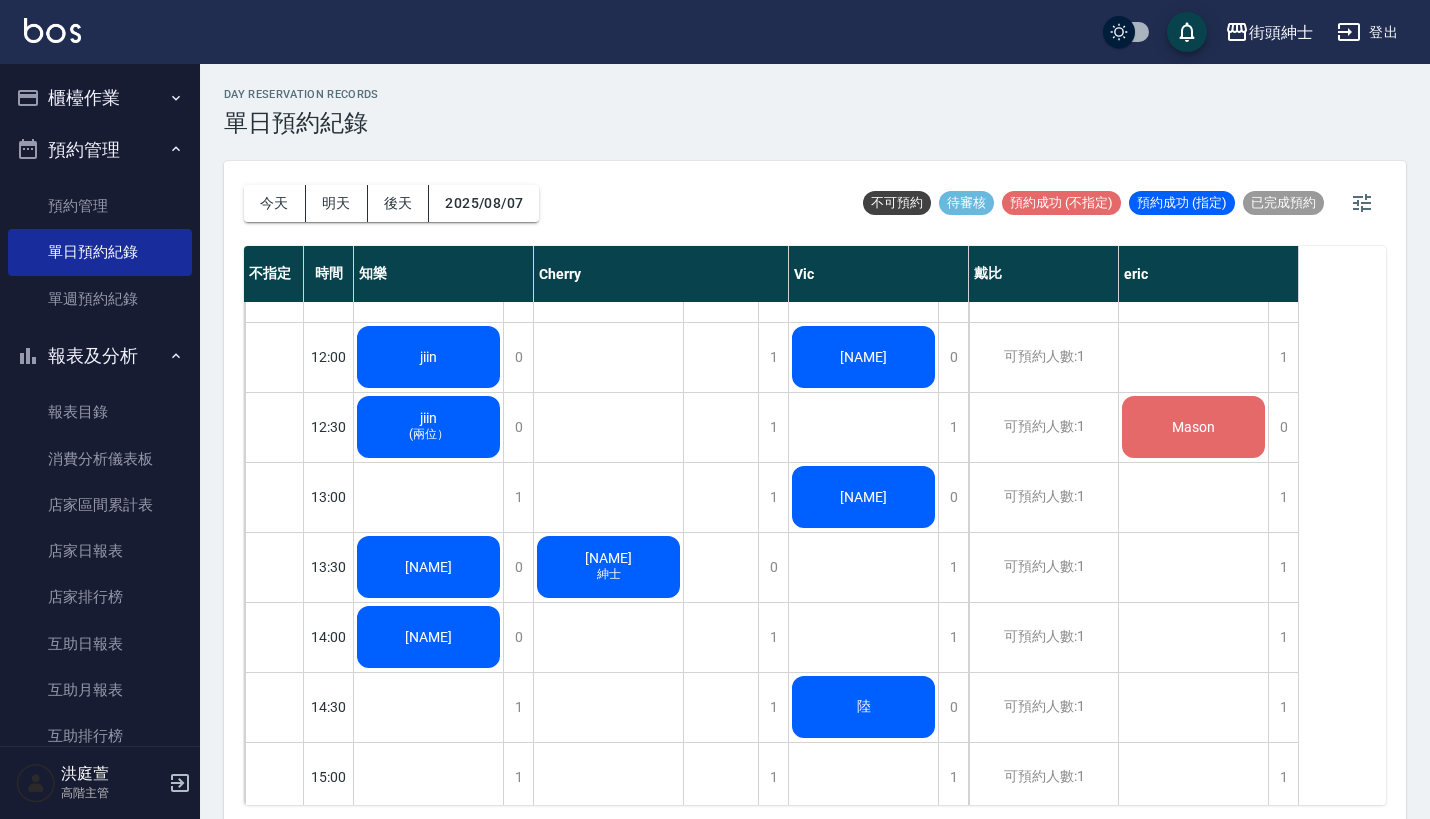 scroll, scrollTop: 469, scrollLeft: 0, axis: vertical 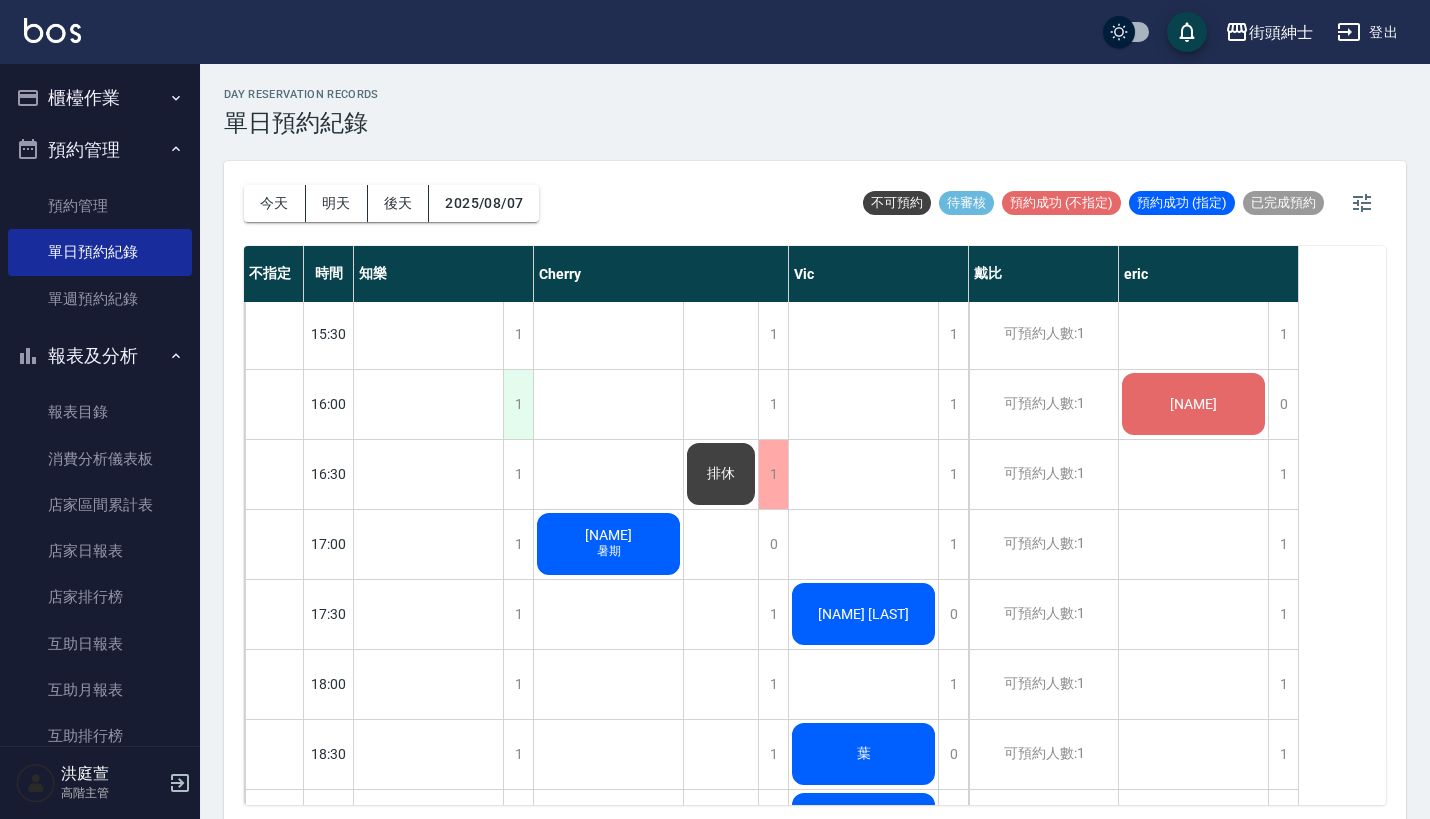 click on "1" at bounding box center [518, 404] 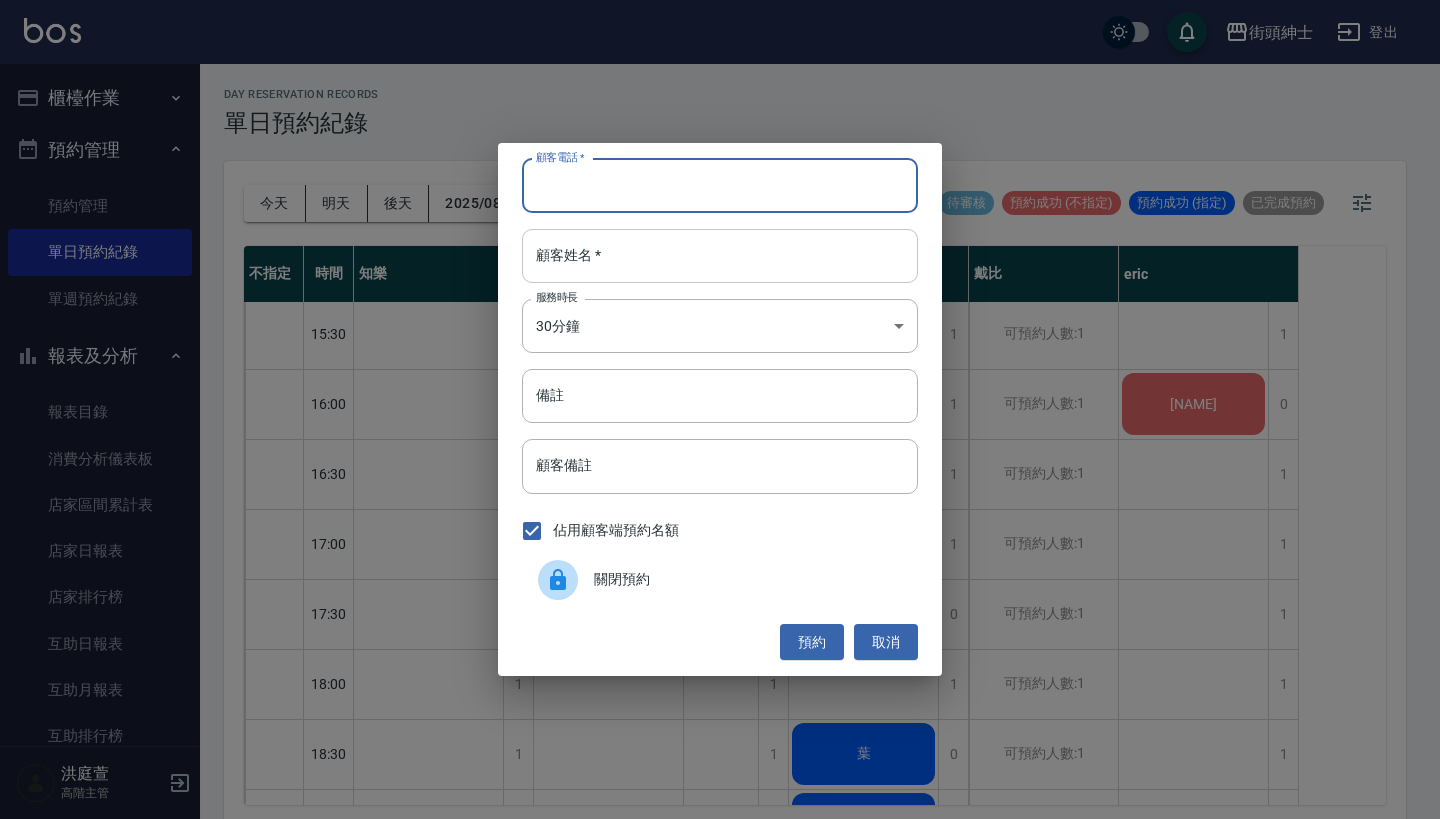 paste on "[NAME]" 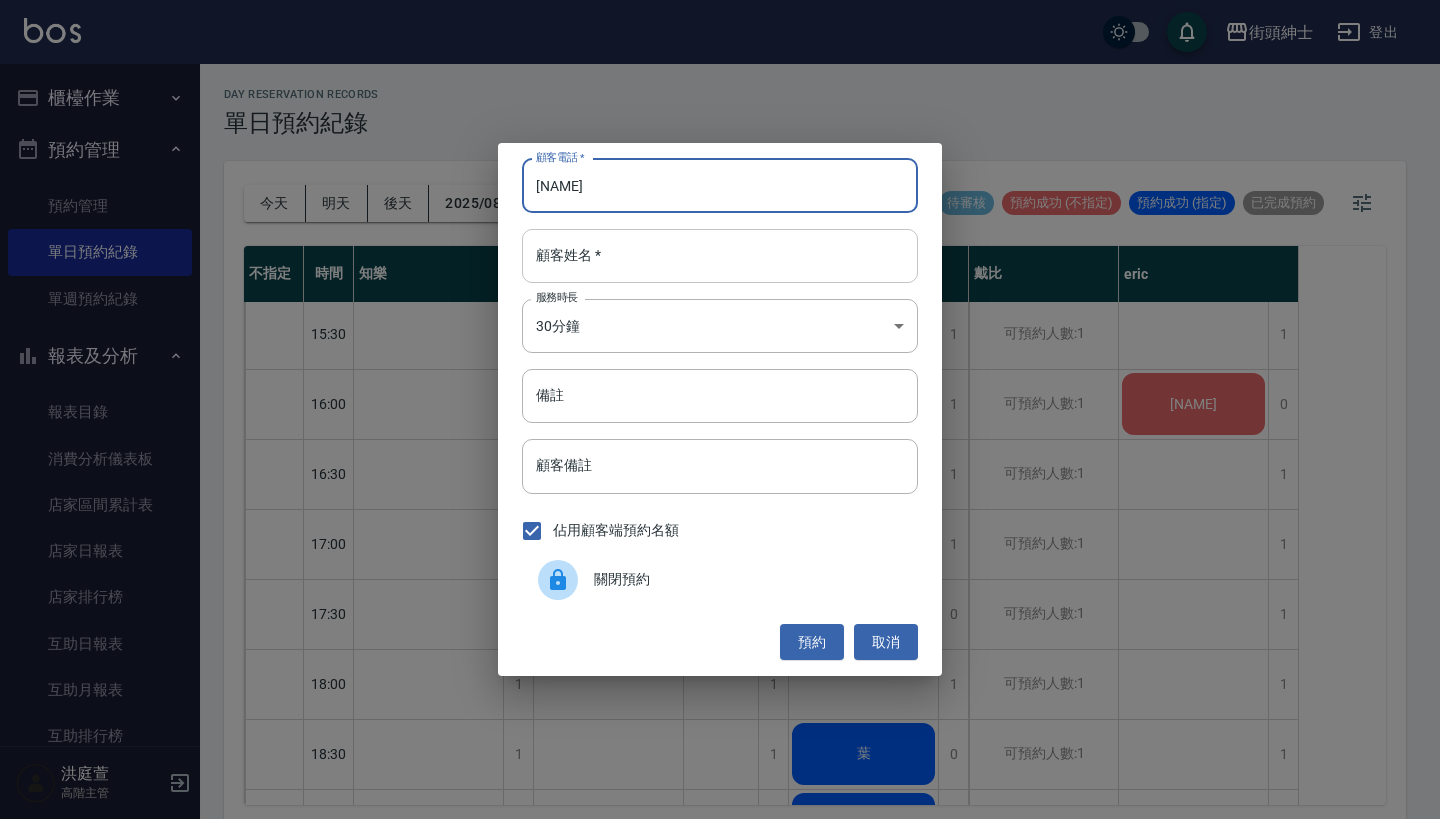 type on "[NAME]" 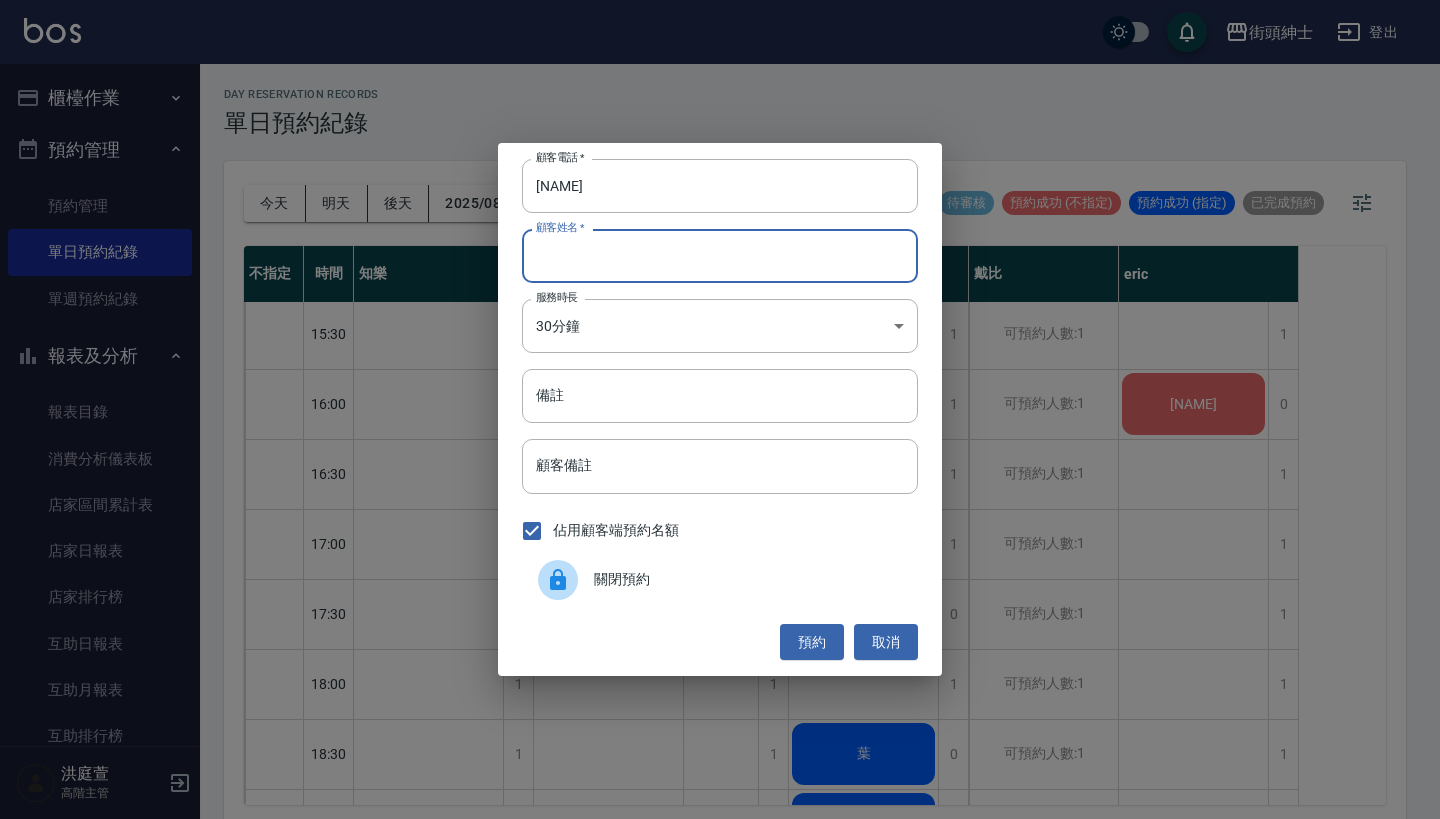 paste on "[NAME]" 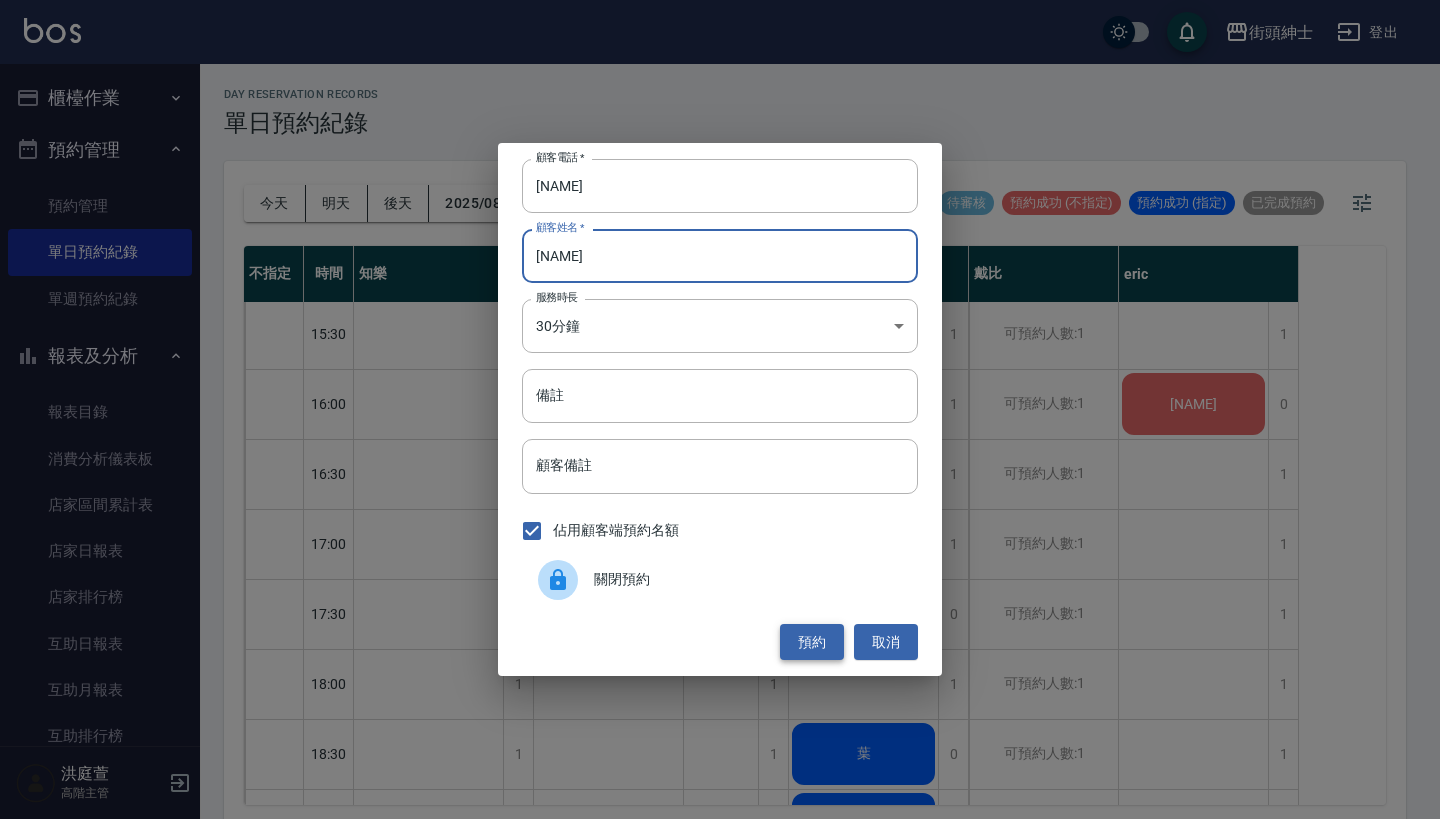 type on "[NAME]" 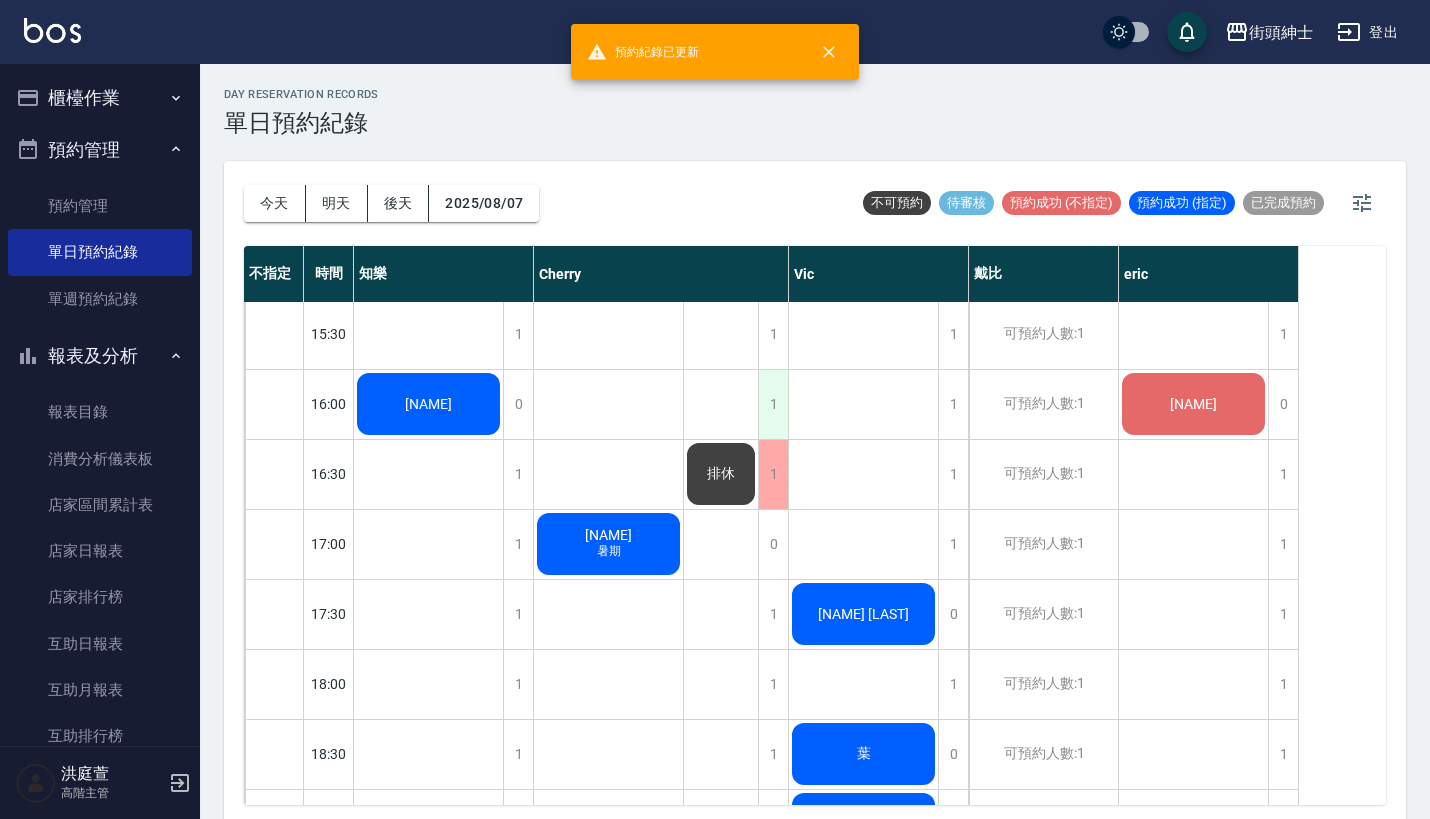 click on "1" at bounding box center [773, 404] 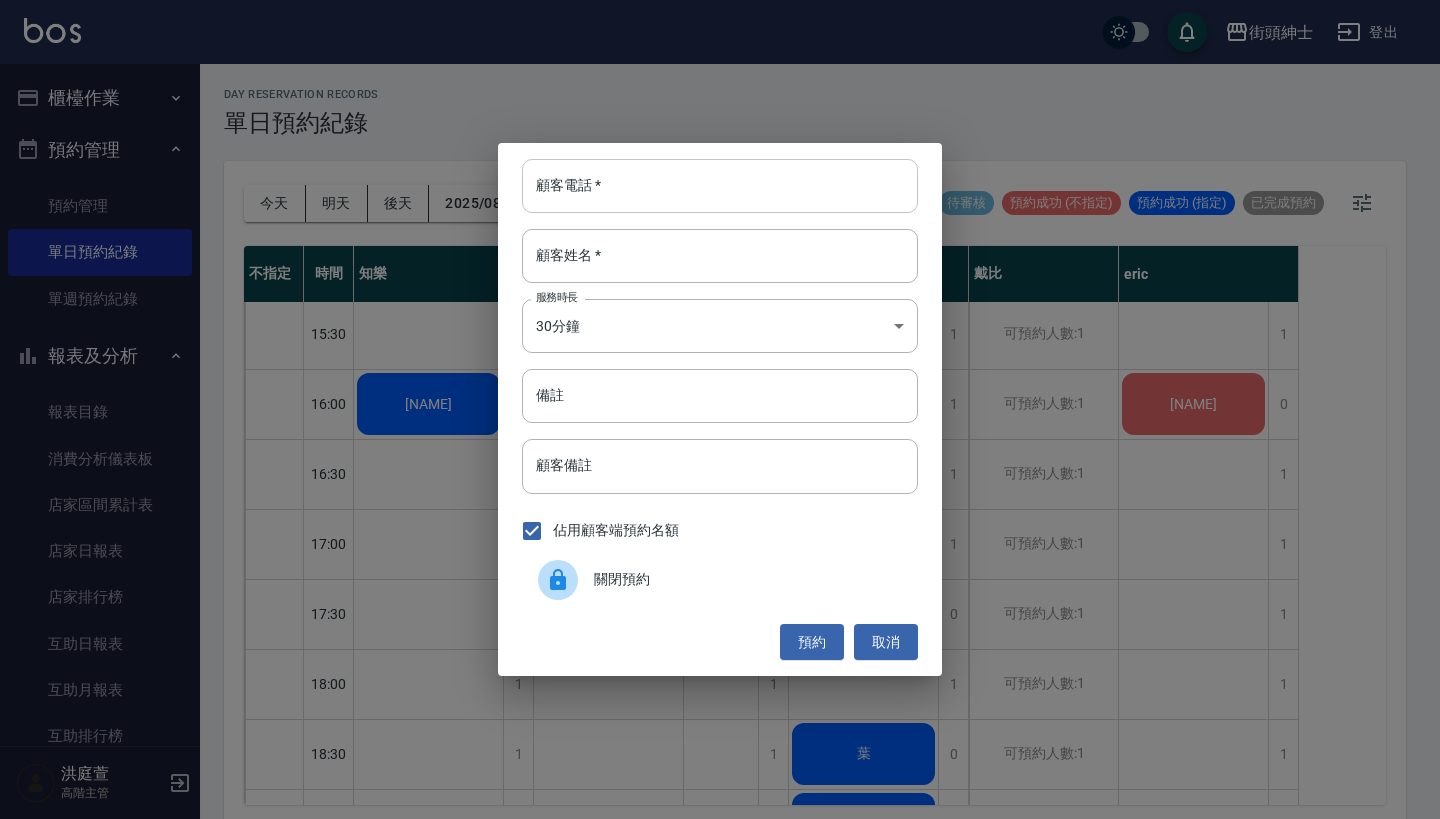 drag, startPoint x: 676, startPoint y: 191, endPoint x: 676, endPoint y: 211, distance: 20 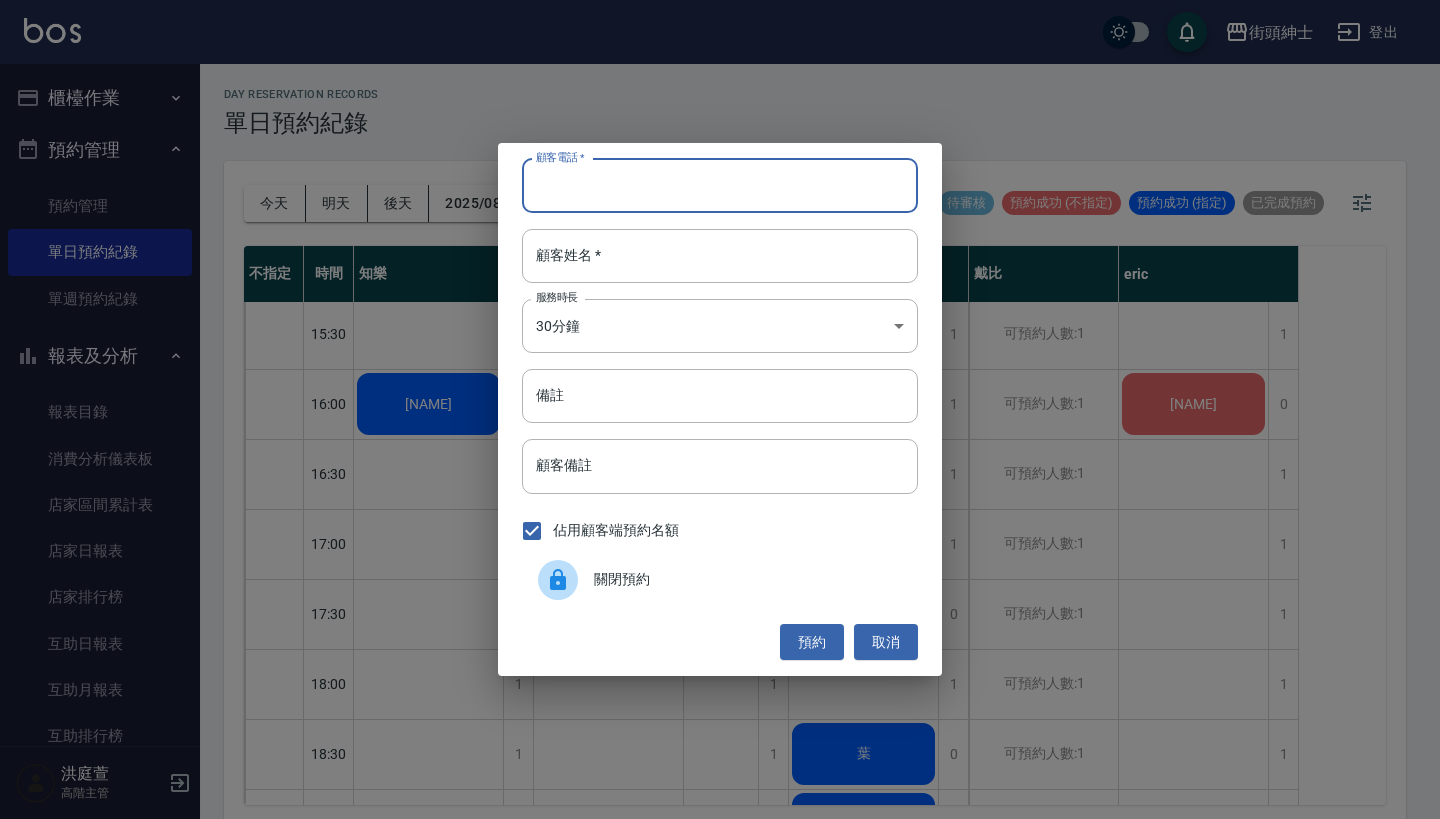 paste on "[NAME]" 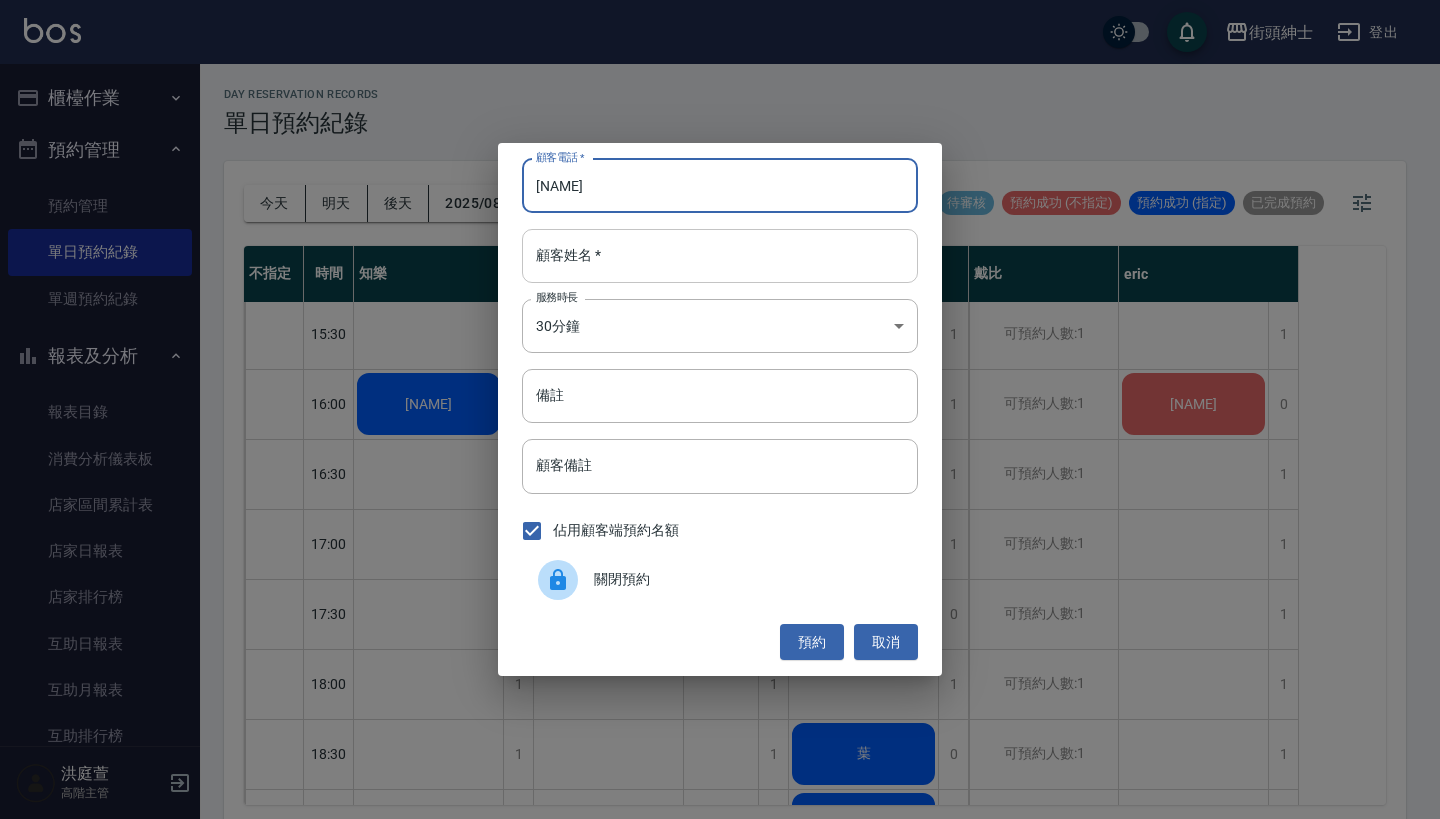 type on "[NAME]" 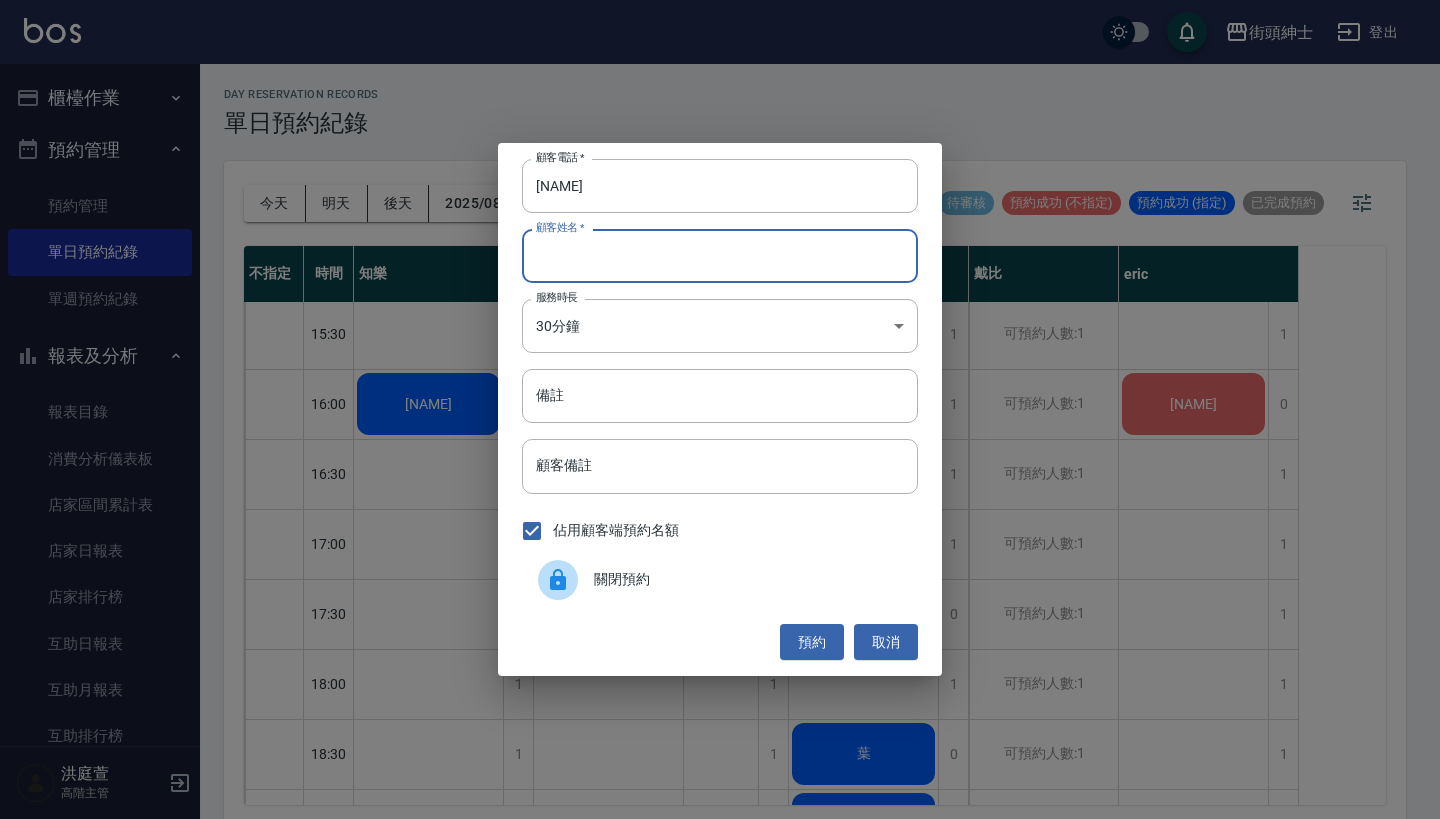 paste on "[NAME]" 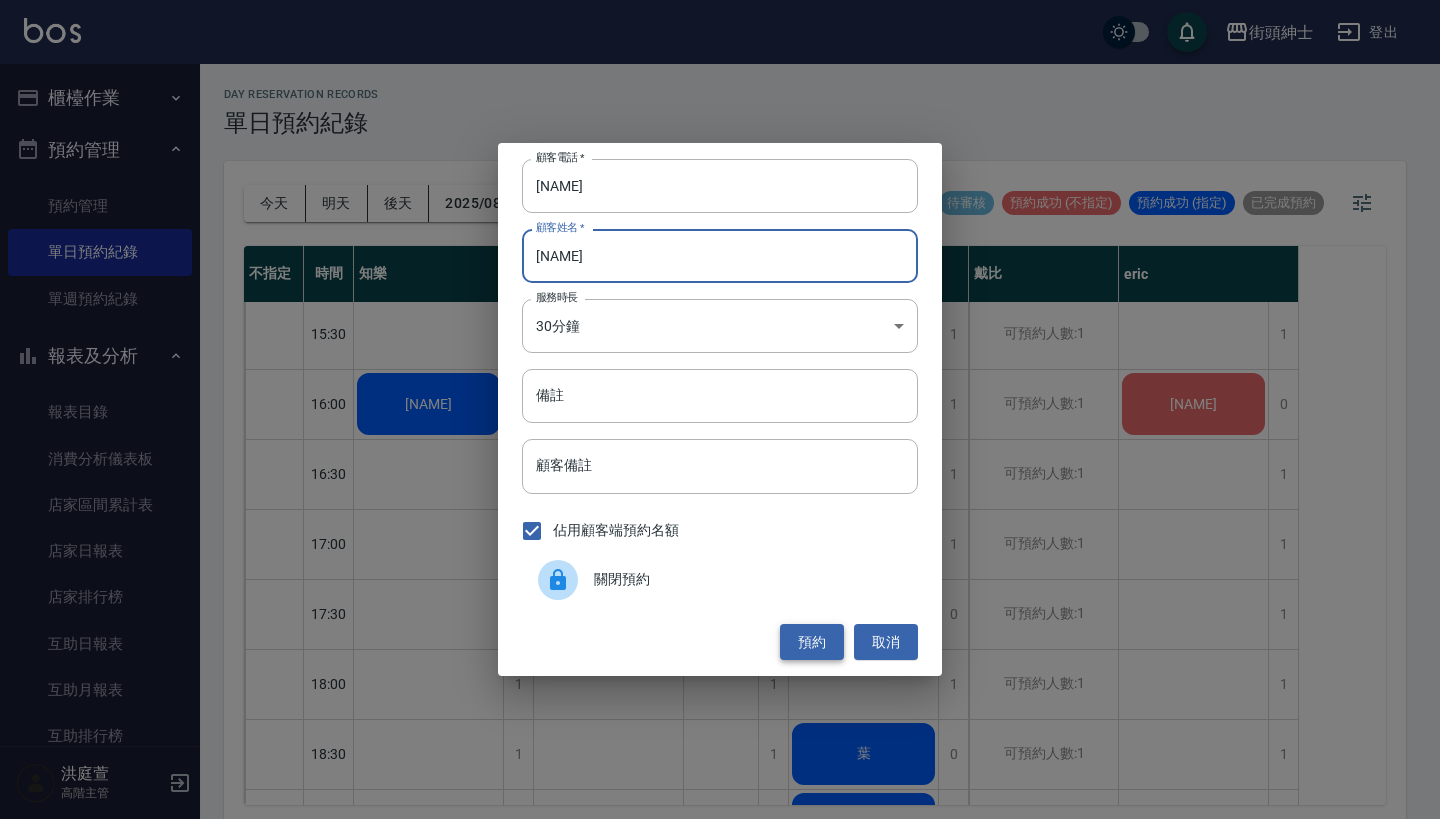 type on "[NAME]" 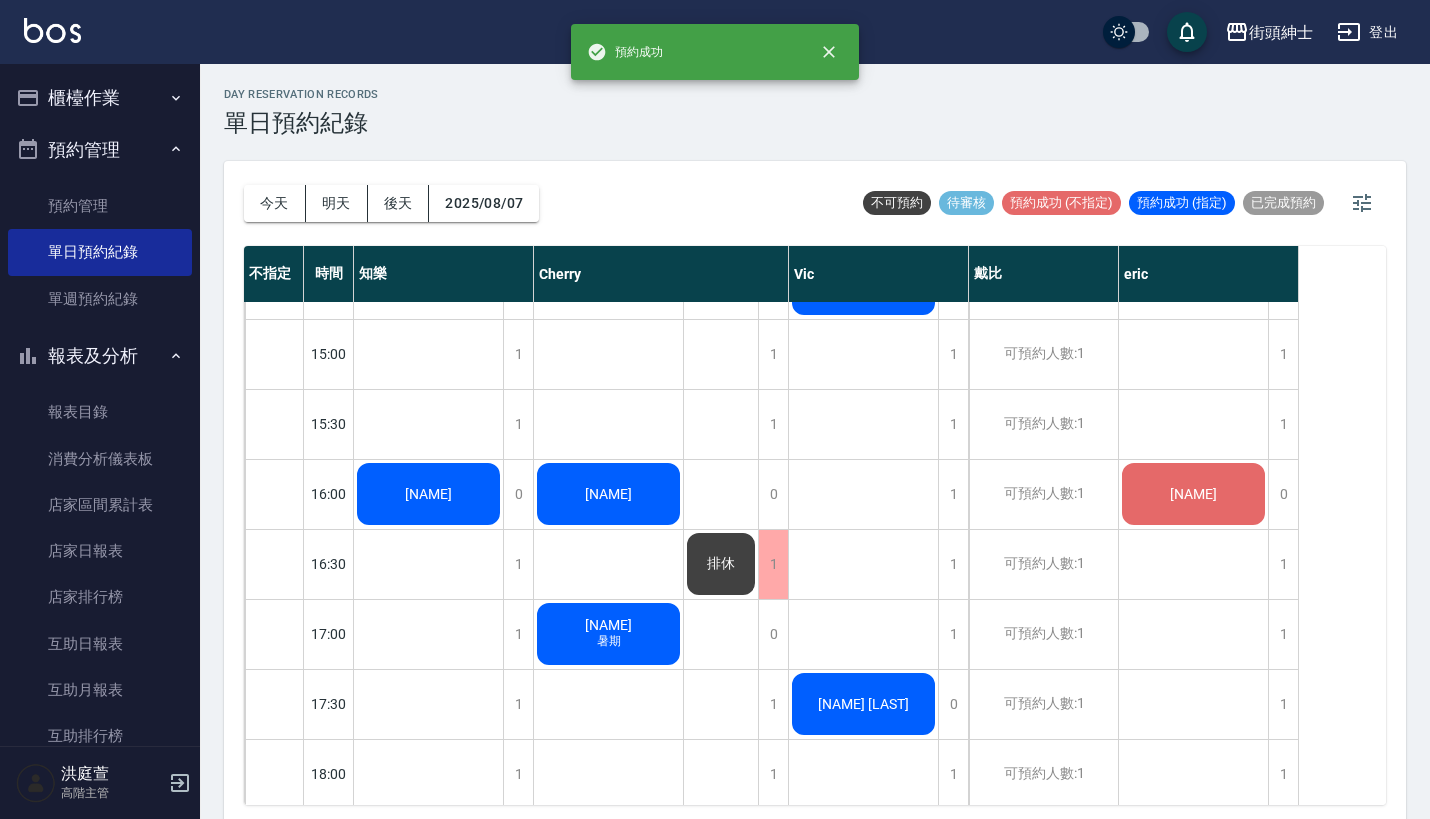 scroll, scrollTop: 746, scrollLeft: 0, axis: vertical 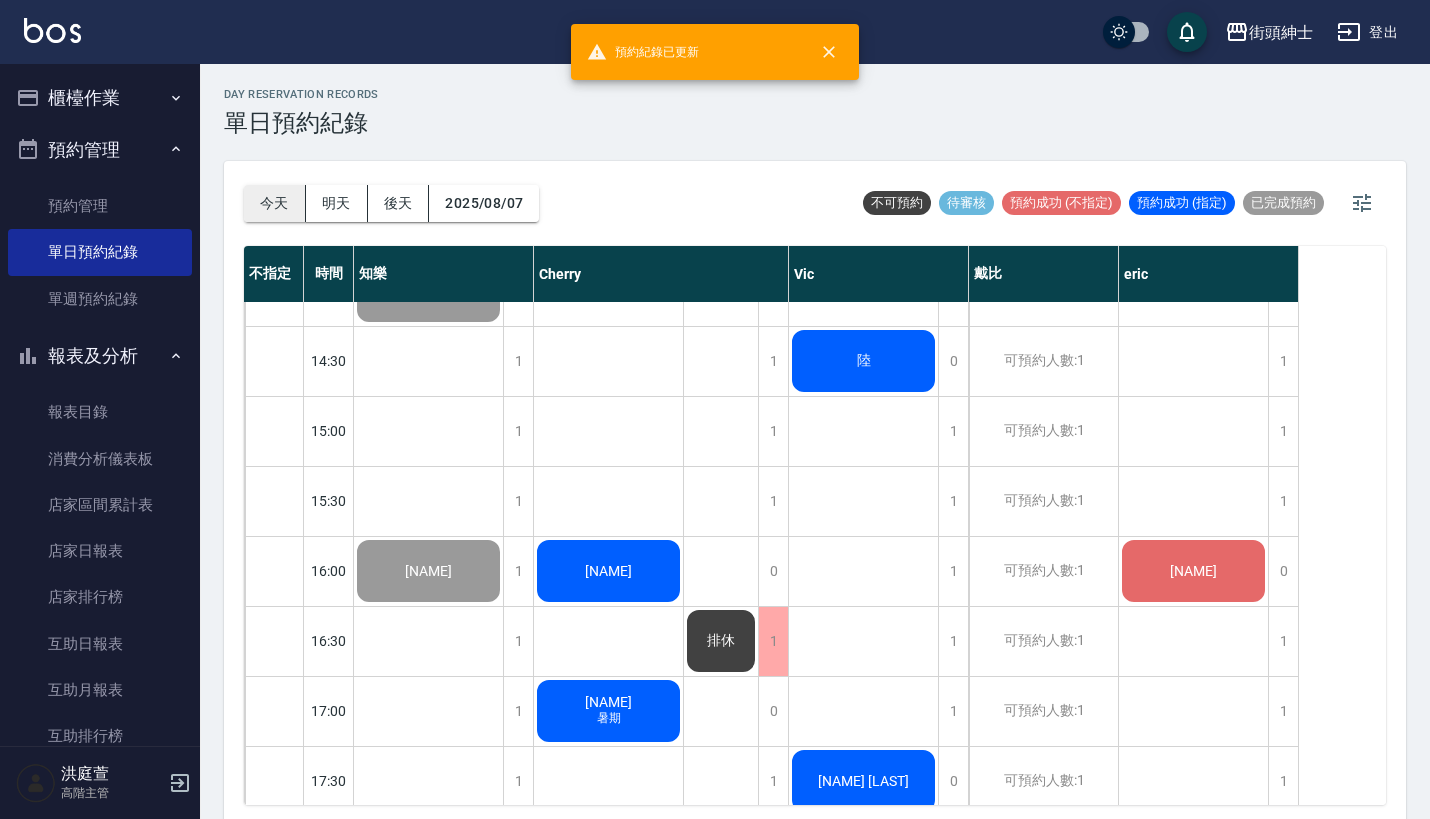 click on "今天" at bounding box center [275, 203] 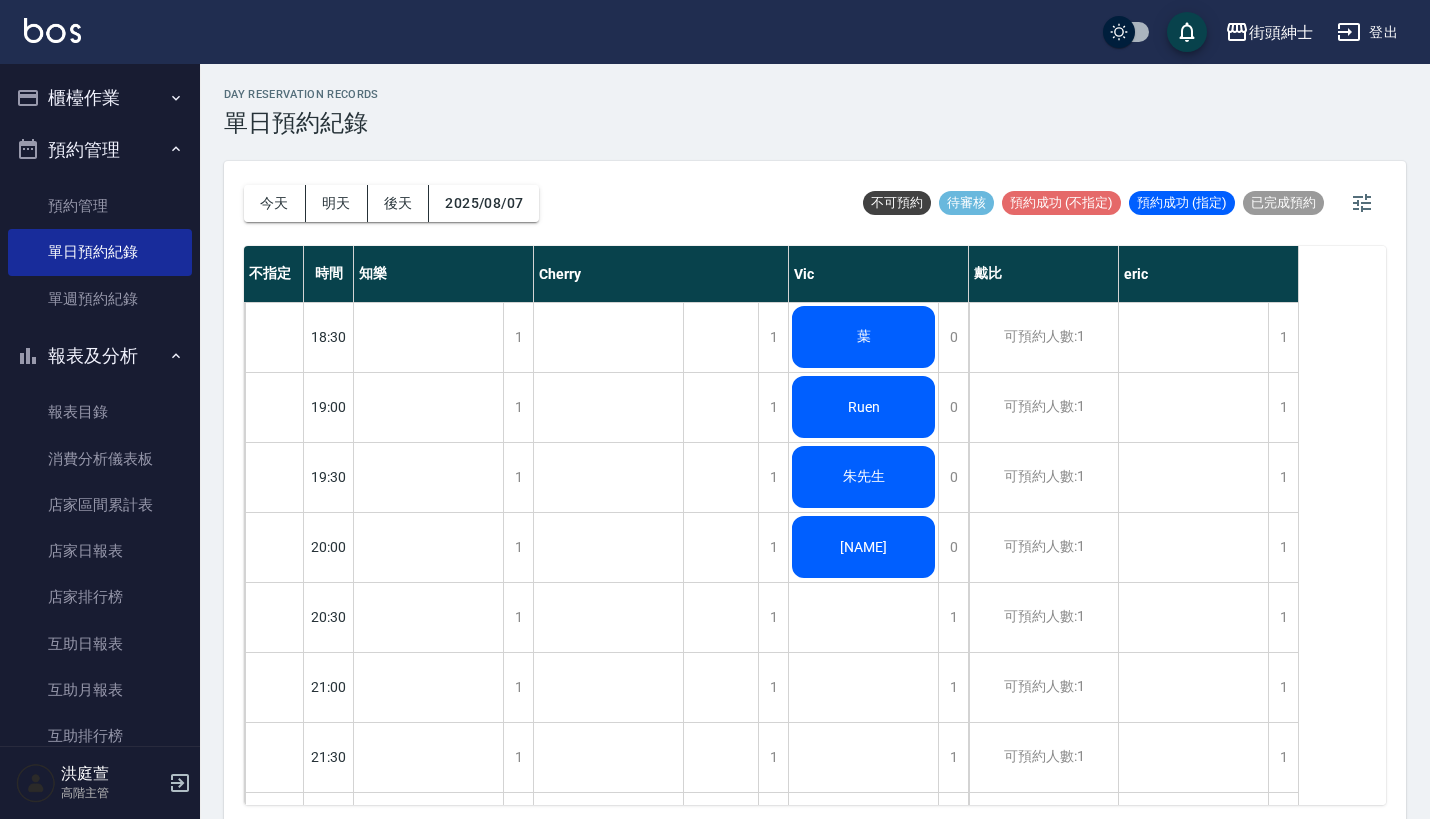 scroll, scrollTop: 1333, scrollLeft: 0, axis: vertical 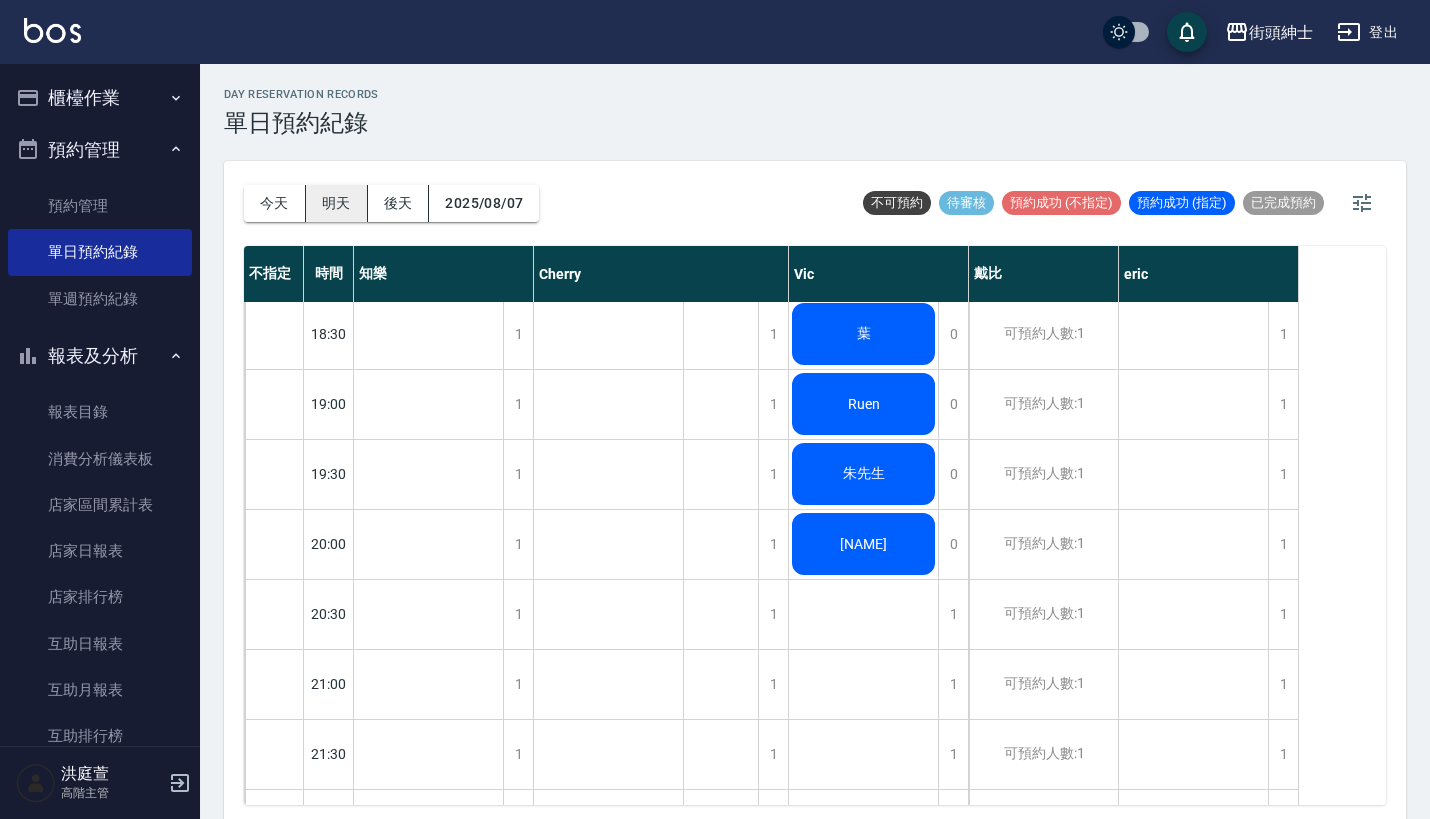 click on "明天" at bounding box center (337, 203) 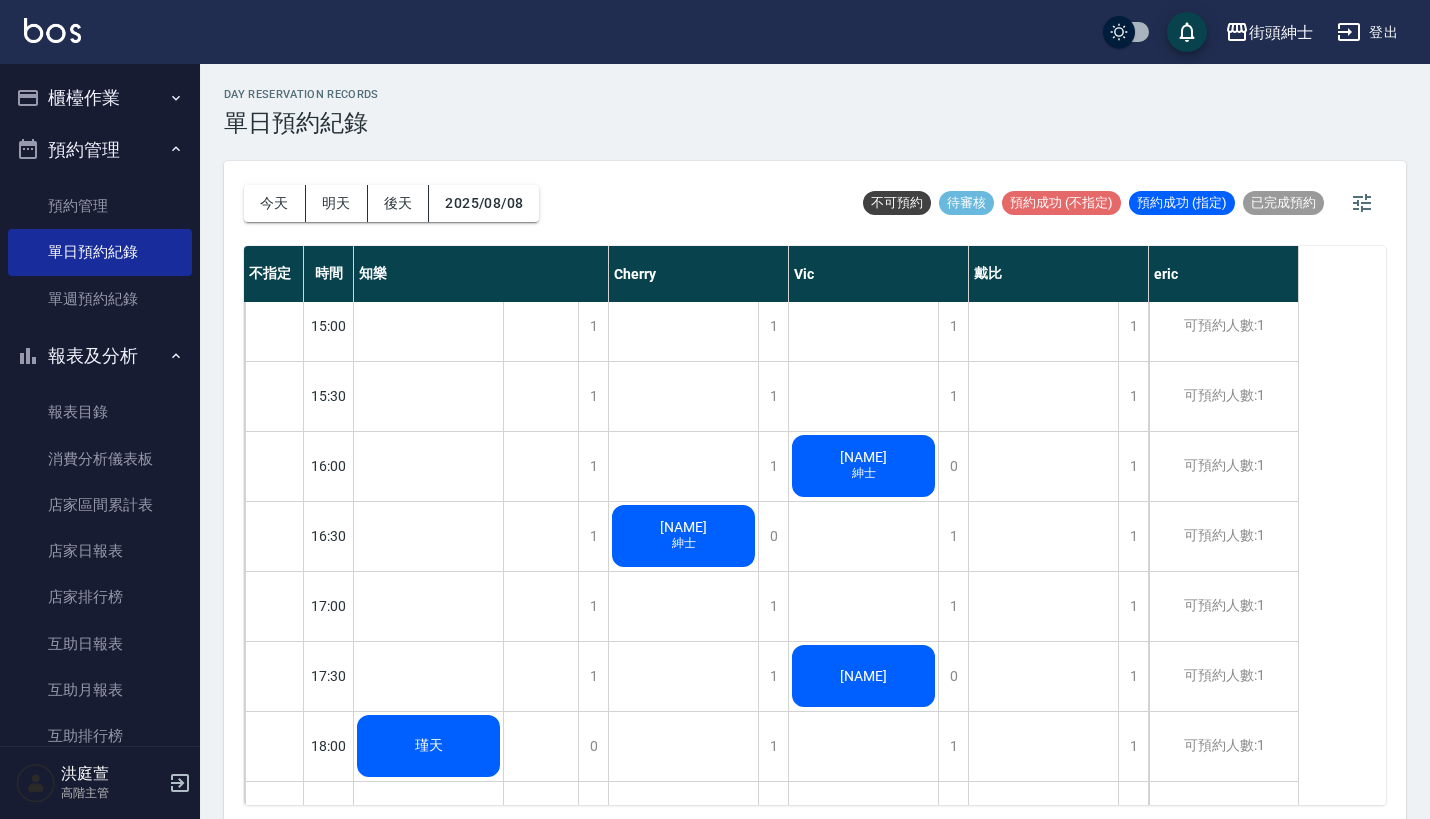 scroll, scrollTop: 725, scrollLeft: 0, axis: vertical 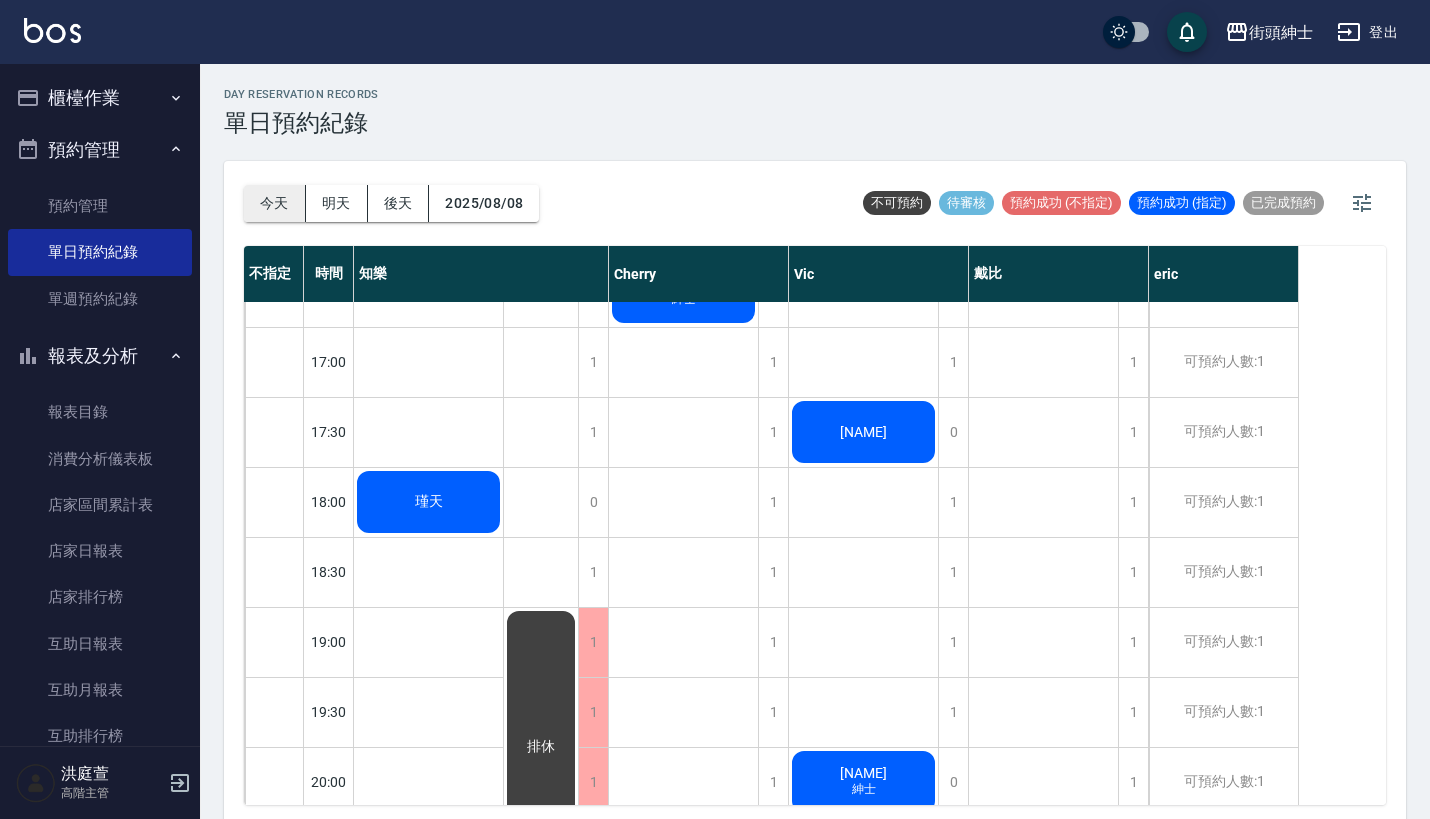 click on "今天" at bounding box center [275, 203] 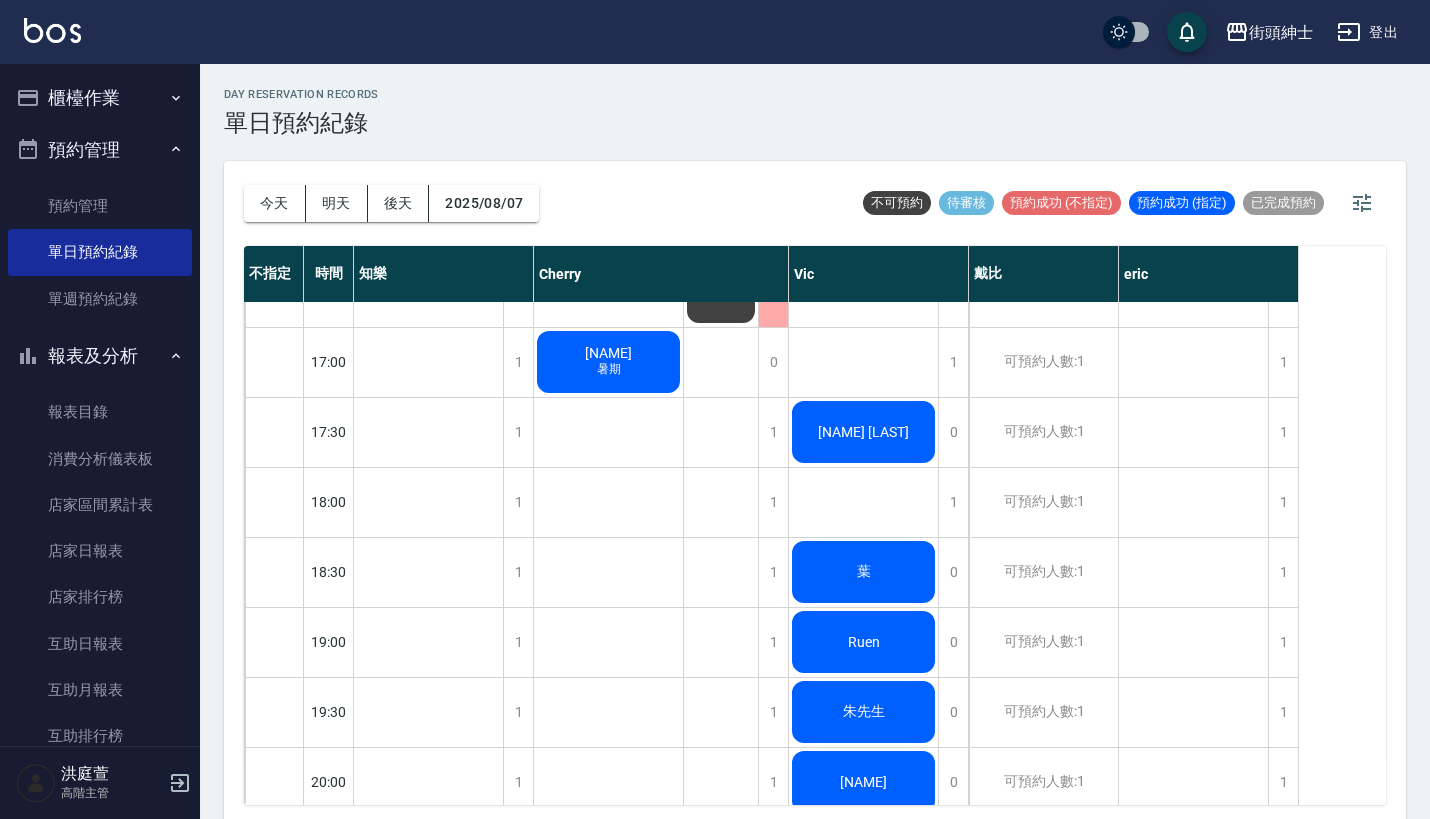 scroll, scrollTop: 0, scrollLeft: 0, axis: both 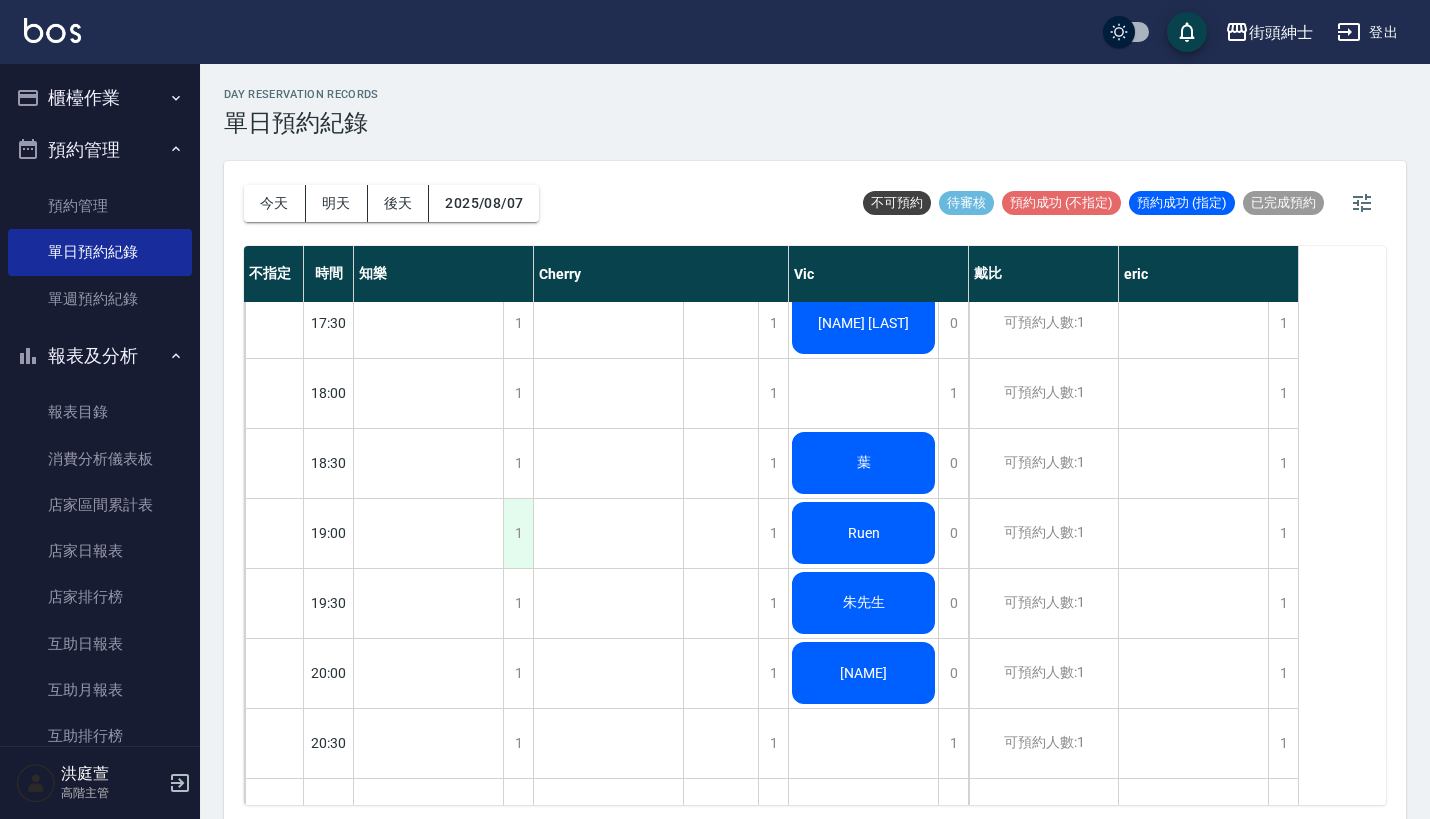 click on "1" at bounding box center (518, 533) 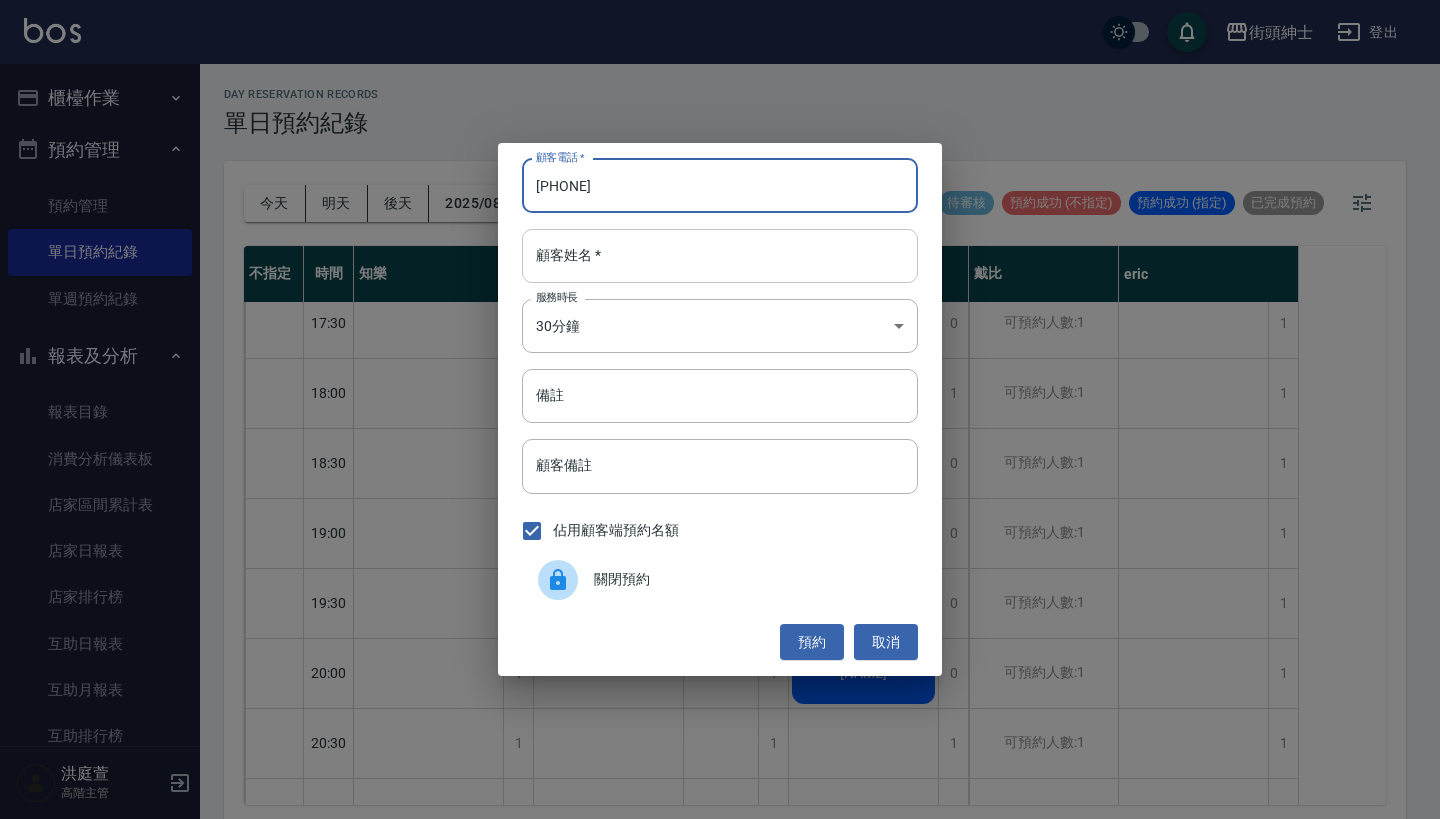 type on "[PHONE]" 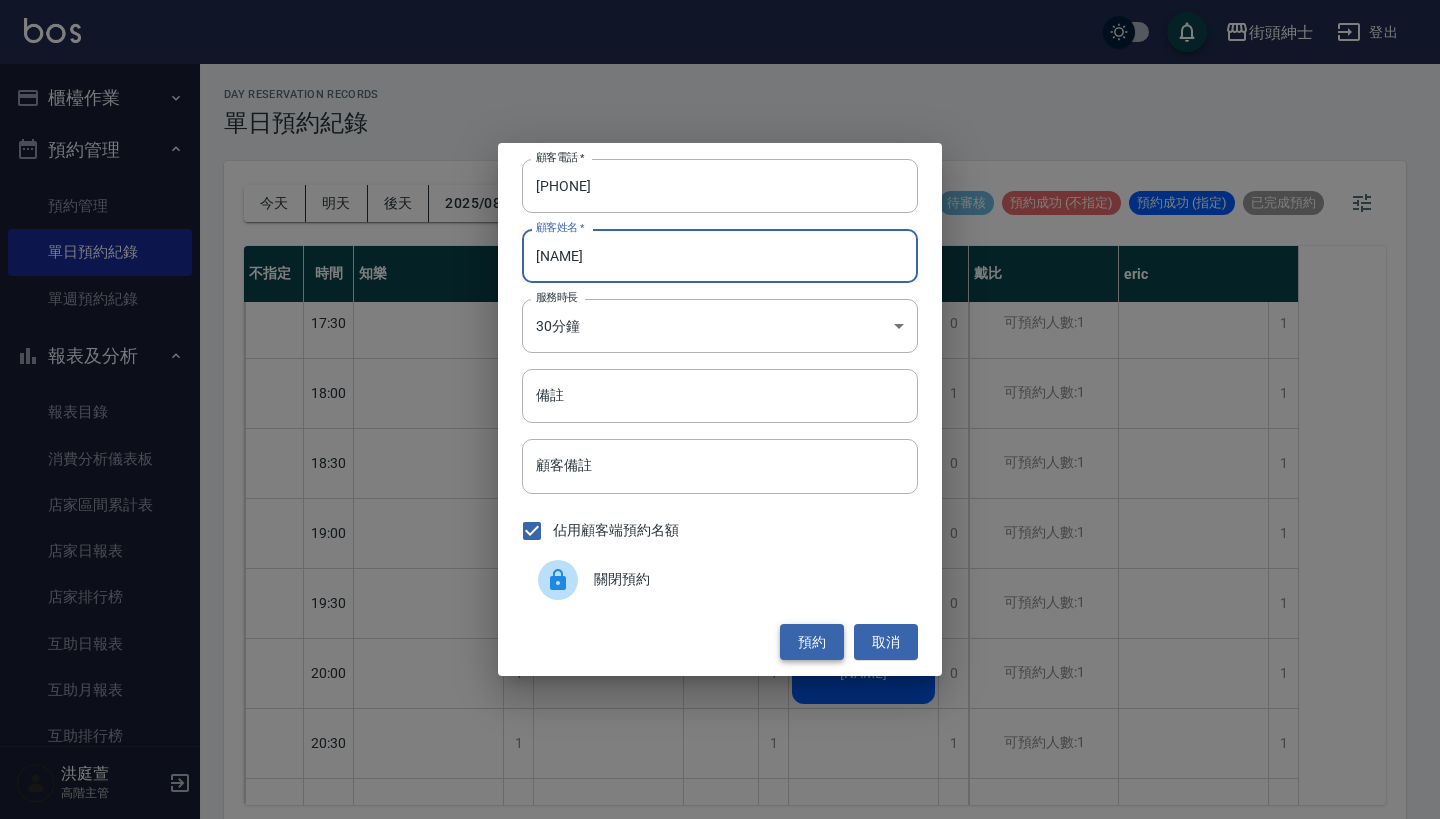 type on "[NAME]" 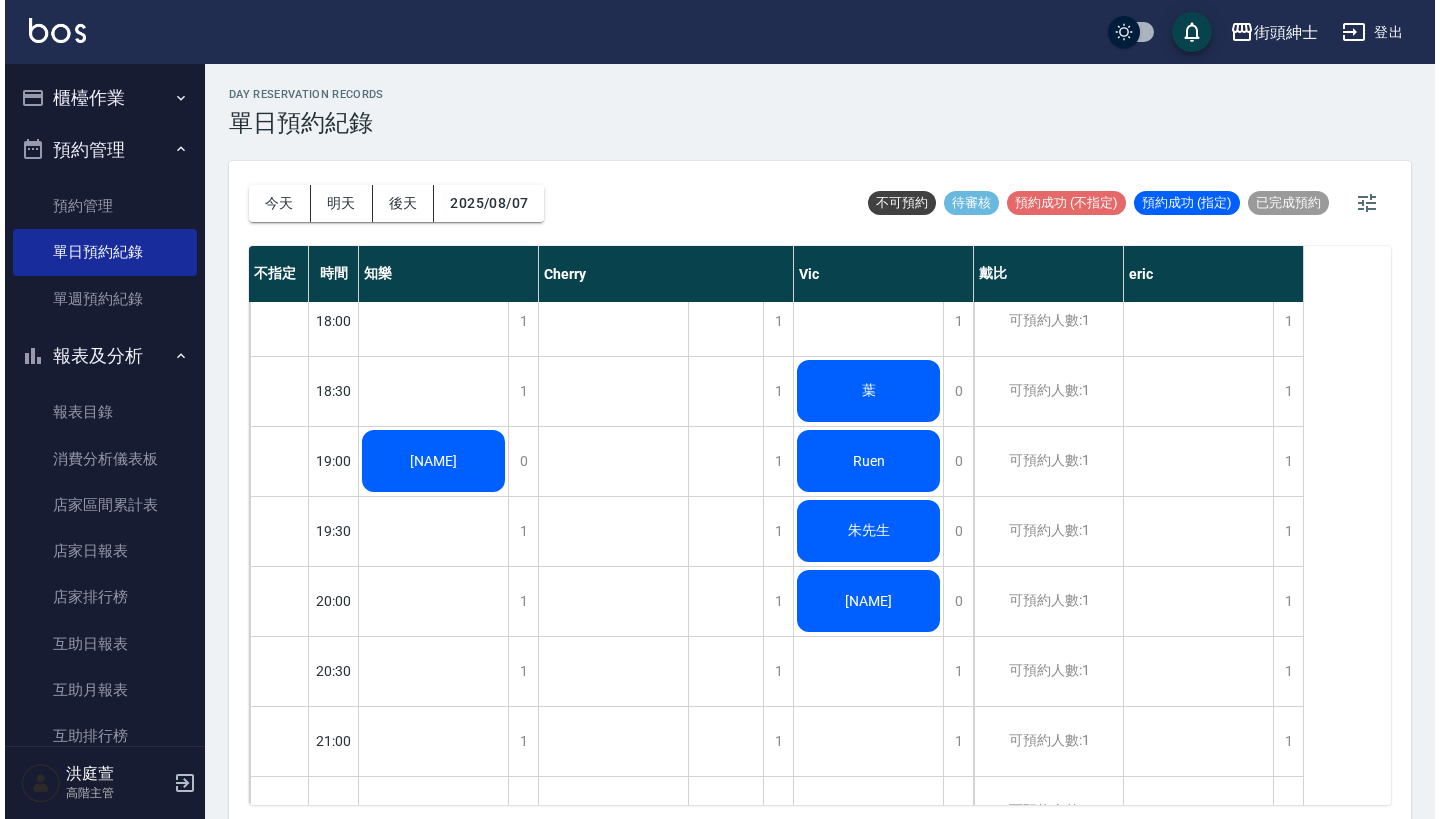 scroll, scrollTop: 1278, scrollLeft: 0, axis: vertical 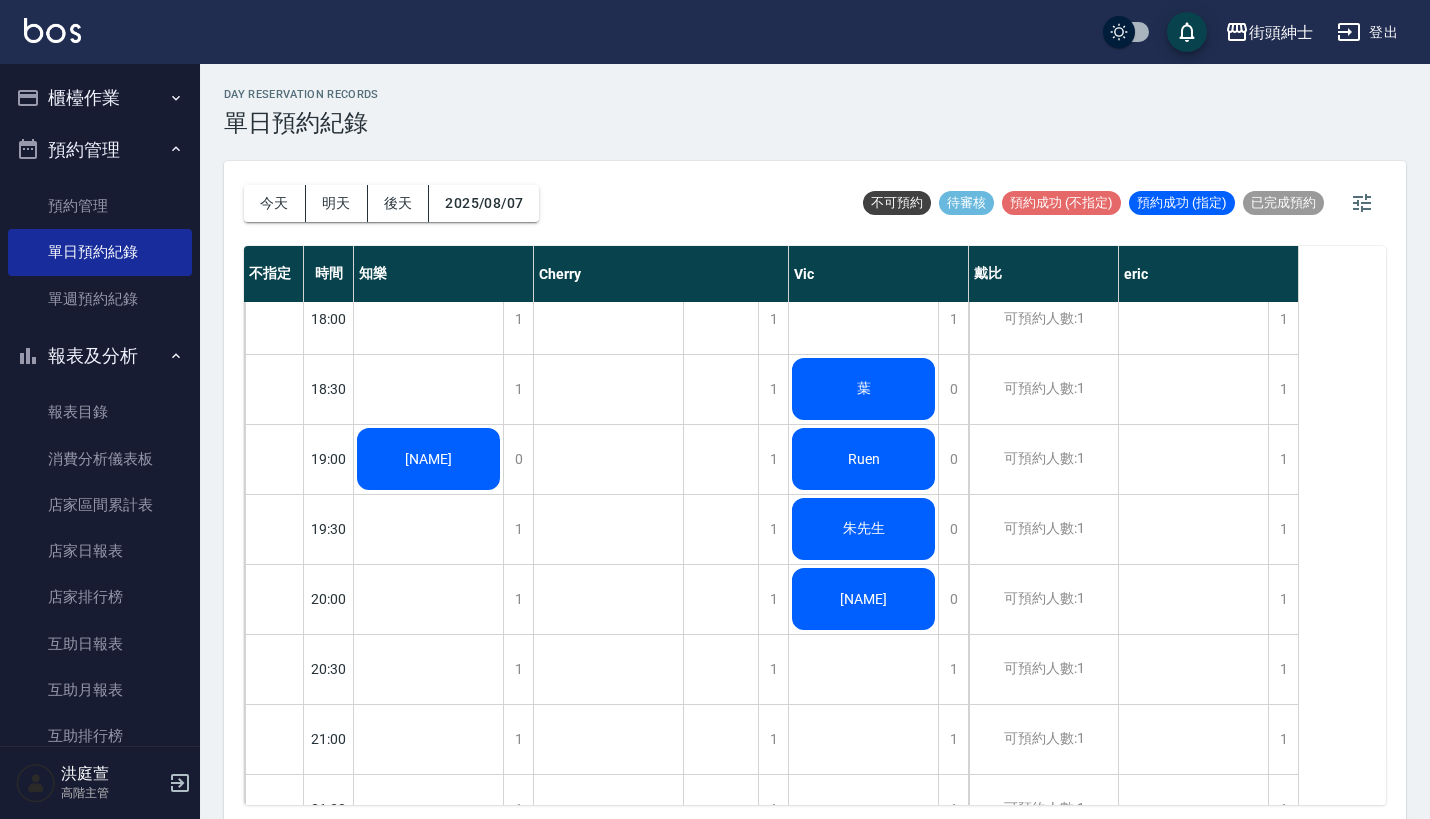 click on "[NAME]" at bounding box center (428, -521) 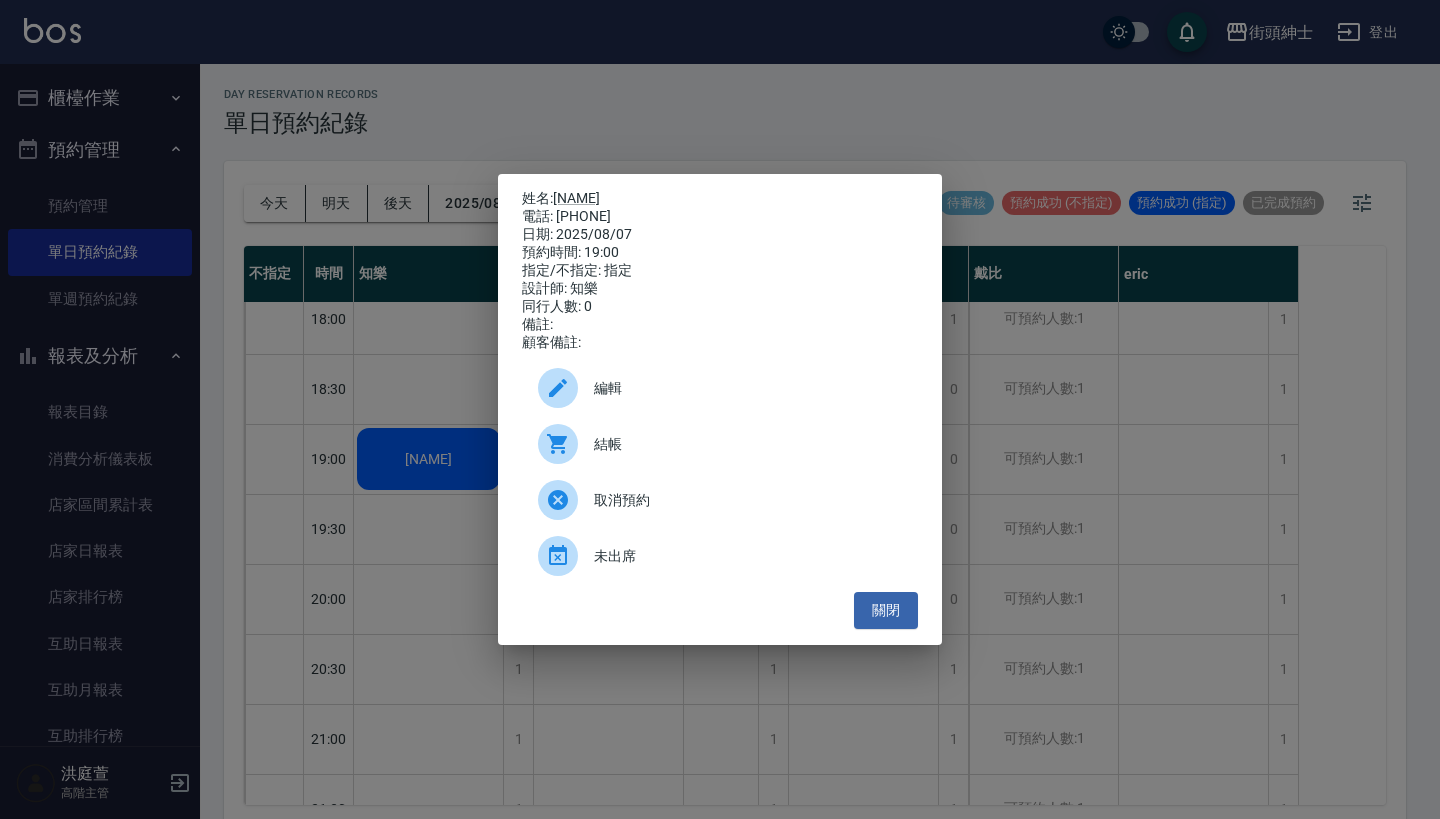 click on "編輯" at bounding box center [720, 388] 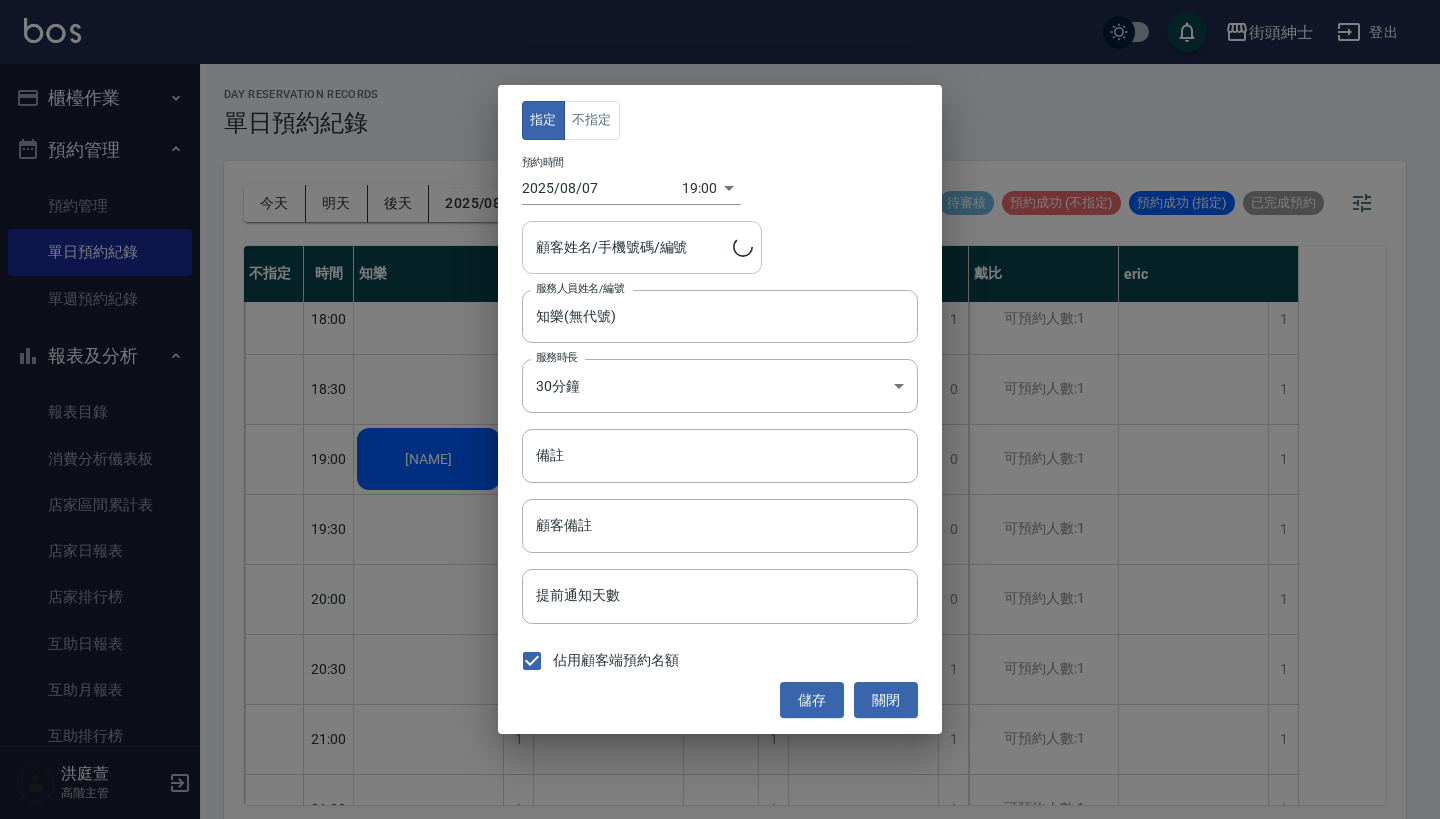 type on "[NAME]/[PHONE]" 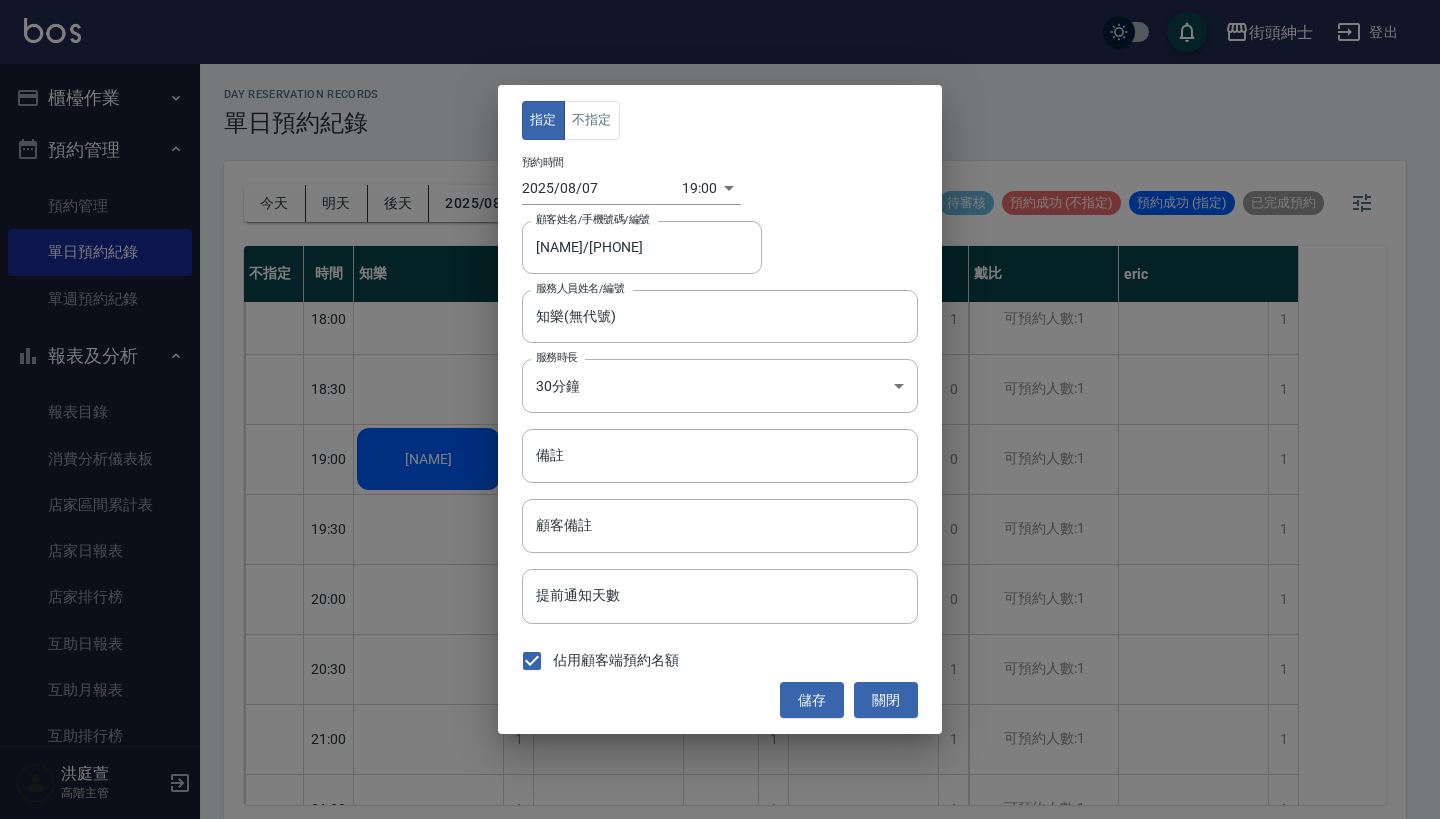 click on "街頭紳士 登出 櫃檯作業 打帳單 帳單列表 掛單列表 座位開單 營業儀表板 現金收支登錄 高階收支登錄 材料自購登錄 每日結帳 排班表 現場電腦打卡 掃碼打卡 預約管理 預約管理 單日預約紀錄 單週預約紀錄 報表及分析 報表目錄 消費分析儀表板 店家區間累計表 店家日報表 店家排行榜 互助日報表 互助月報表 互助排行榜 互助點數明細 互助業績報表 全店業績分析表 每日業績分析表 營業統計分析表 營業項目月分析表 設計師業績表 設計師日報表 設計師業績分析表 設計師業績月報表 設計師抽成報表 設計師排行榜 商品銷售排行榜 商品消耗明細 商品進銷貨報表 商品庫存表 商品庫存盤點表 會員卡銷售報表 服務扣項明細表 單一服務項目查詢 店販抽成明細 店販分類抽成明細 顧客入金餘額表 顧客卡券餘額表 每日非現金明細 每日收支明細 收支分類明細表 收支匯款表 1" at bounding box center (720, 412) 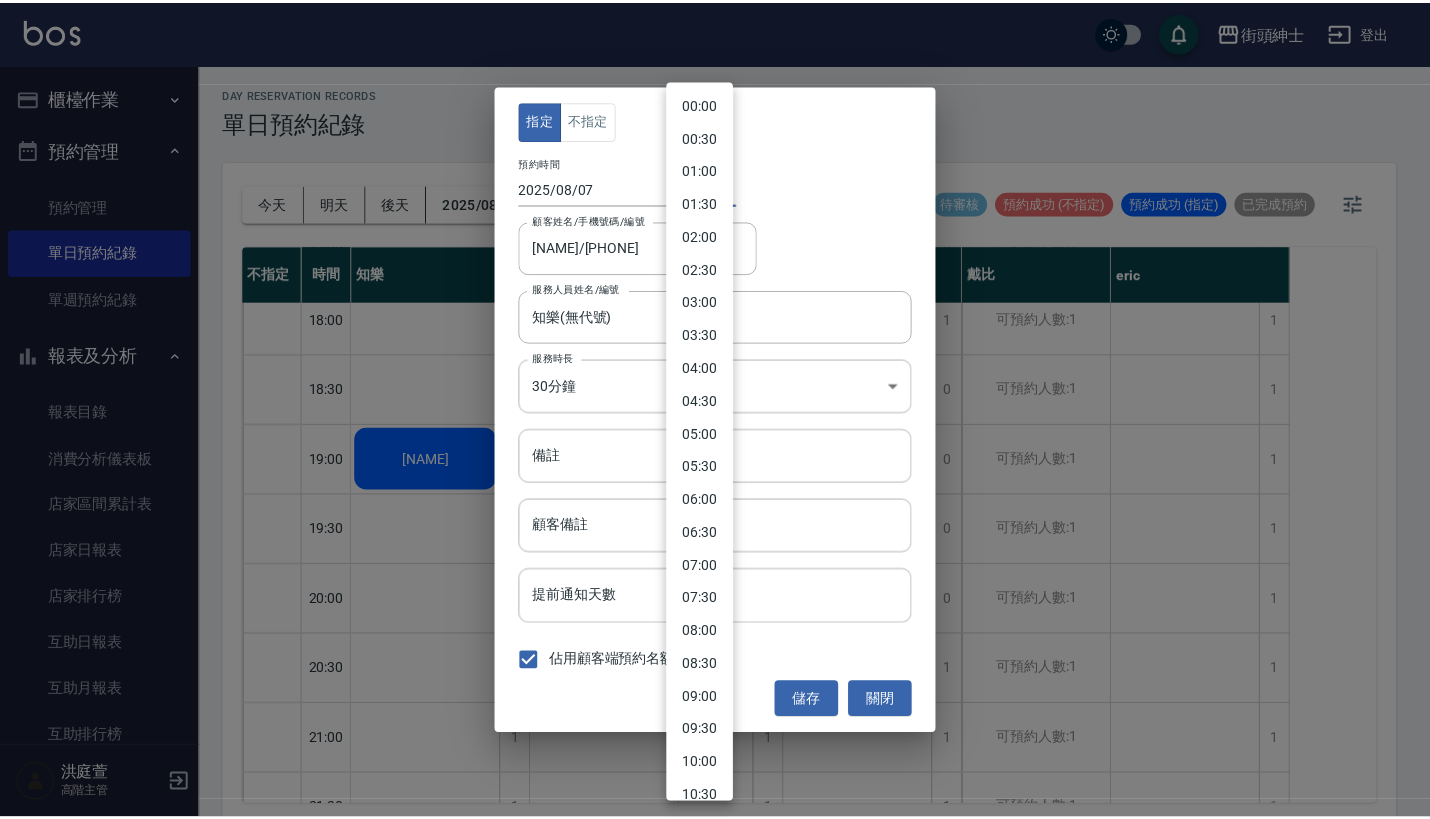 scroll, scrollTop: 877, scrollLeft: 0, axis: vertical 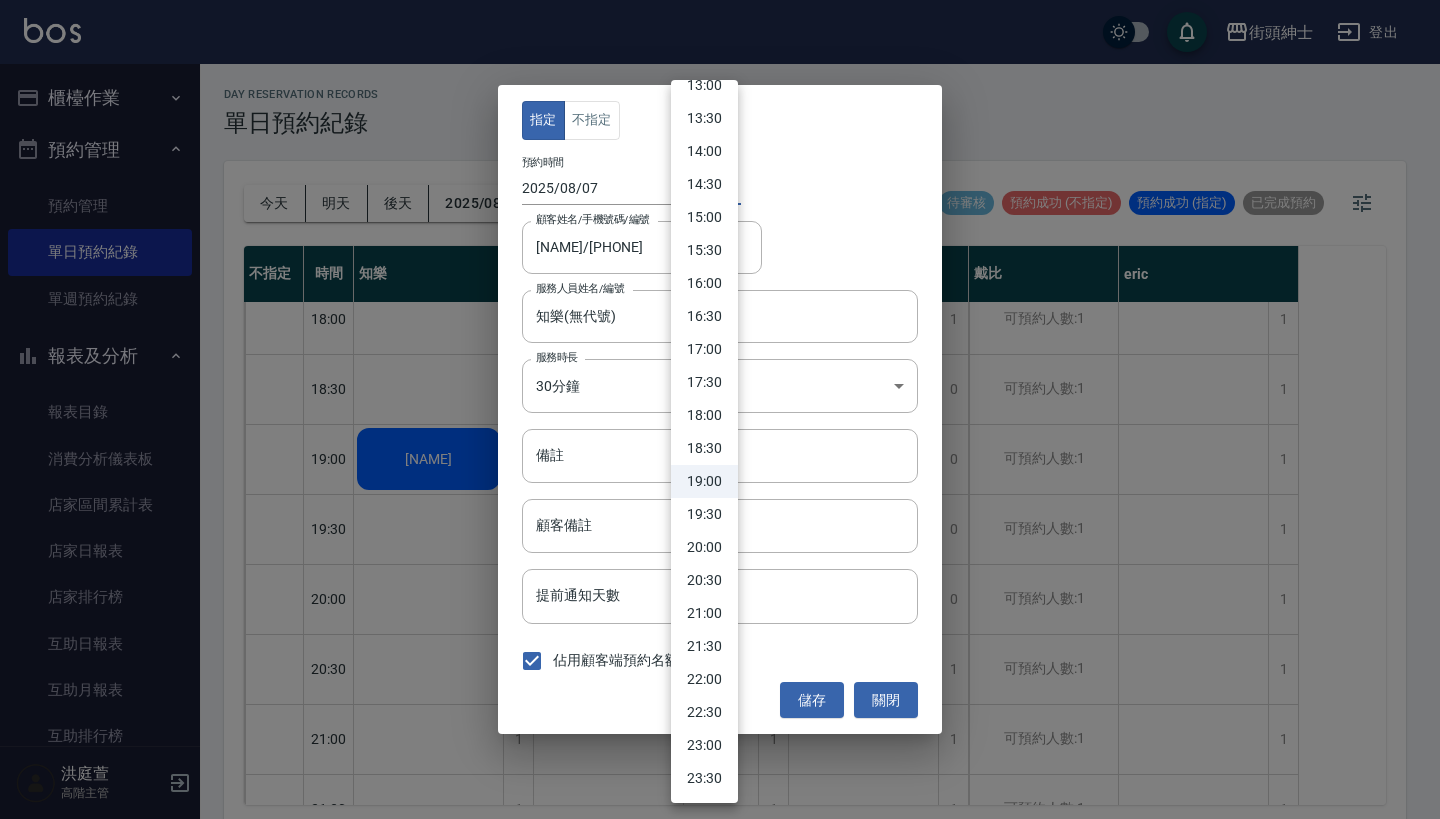 click on "20:30" at bounding box center (704, 580) 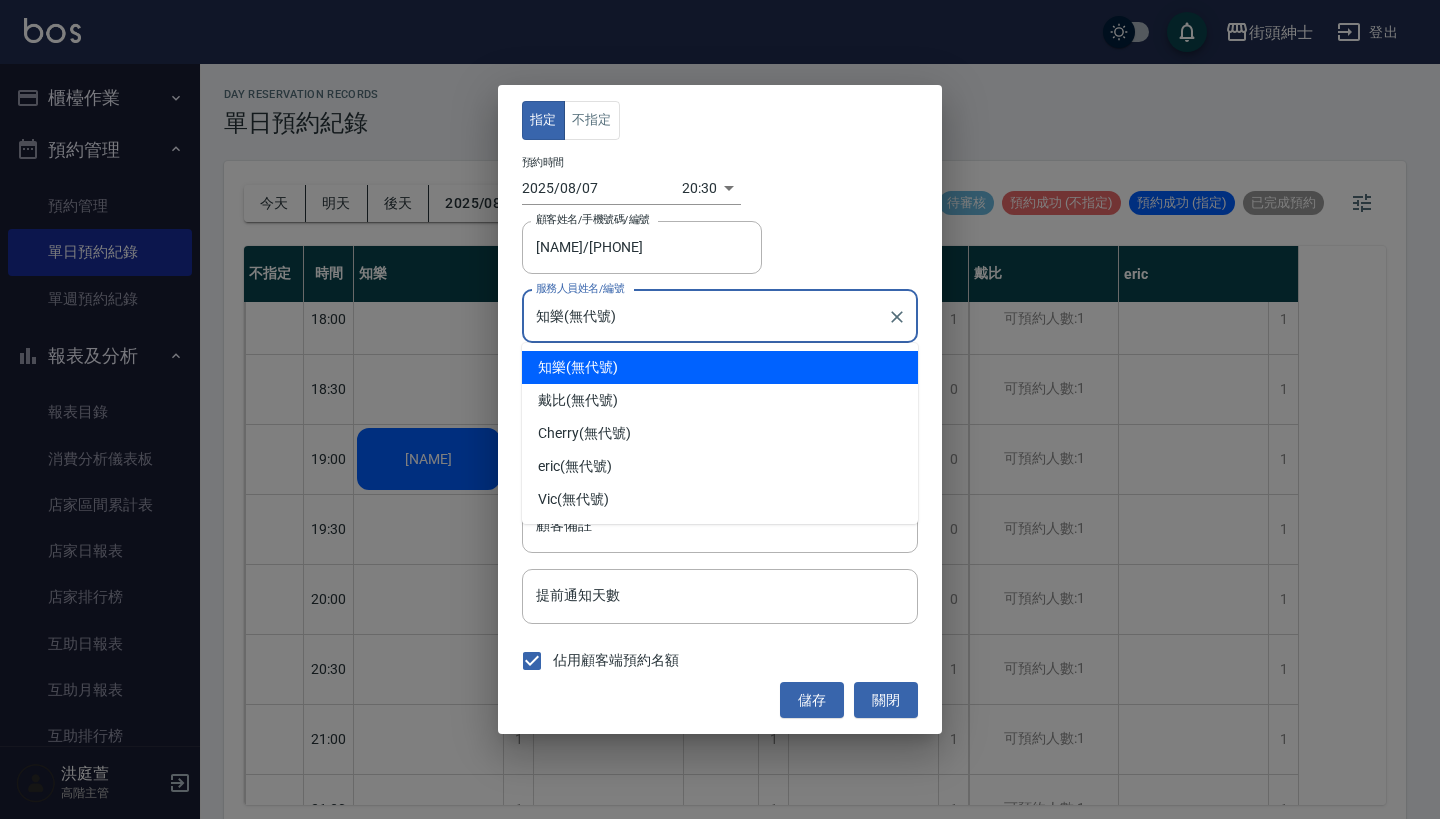 click on "知樂(無代號)" at bounding box center (705, 316) 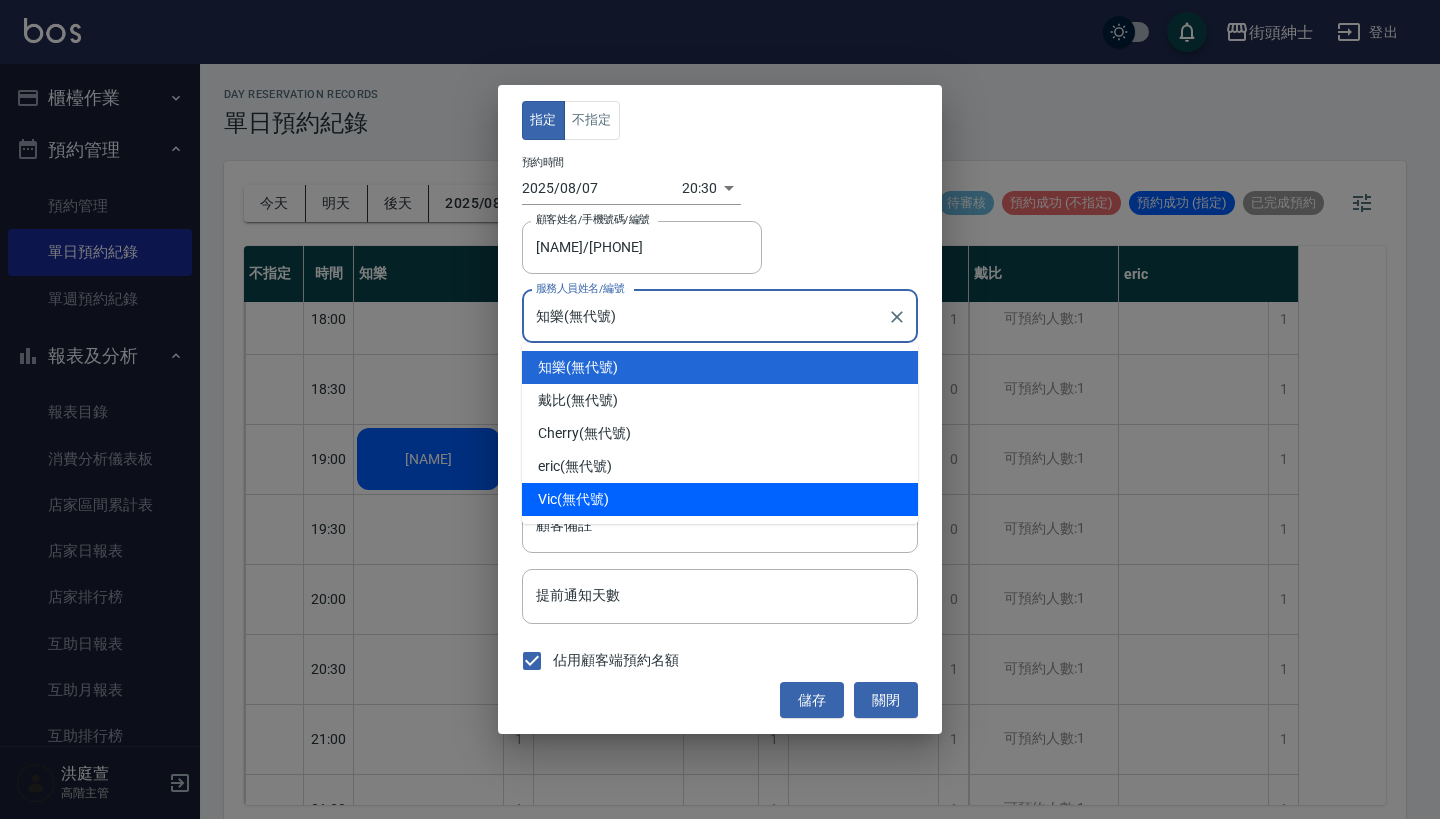 click on "Vic (無代號)" at bounding box center [720, 499] 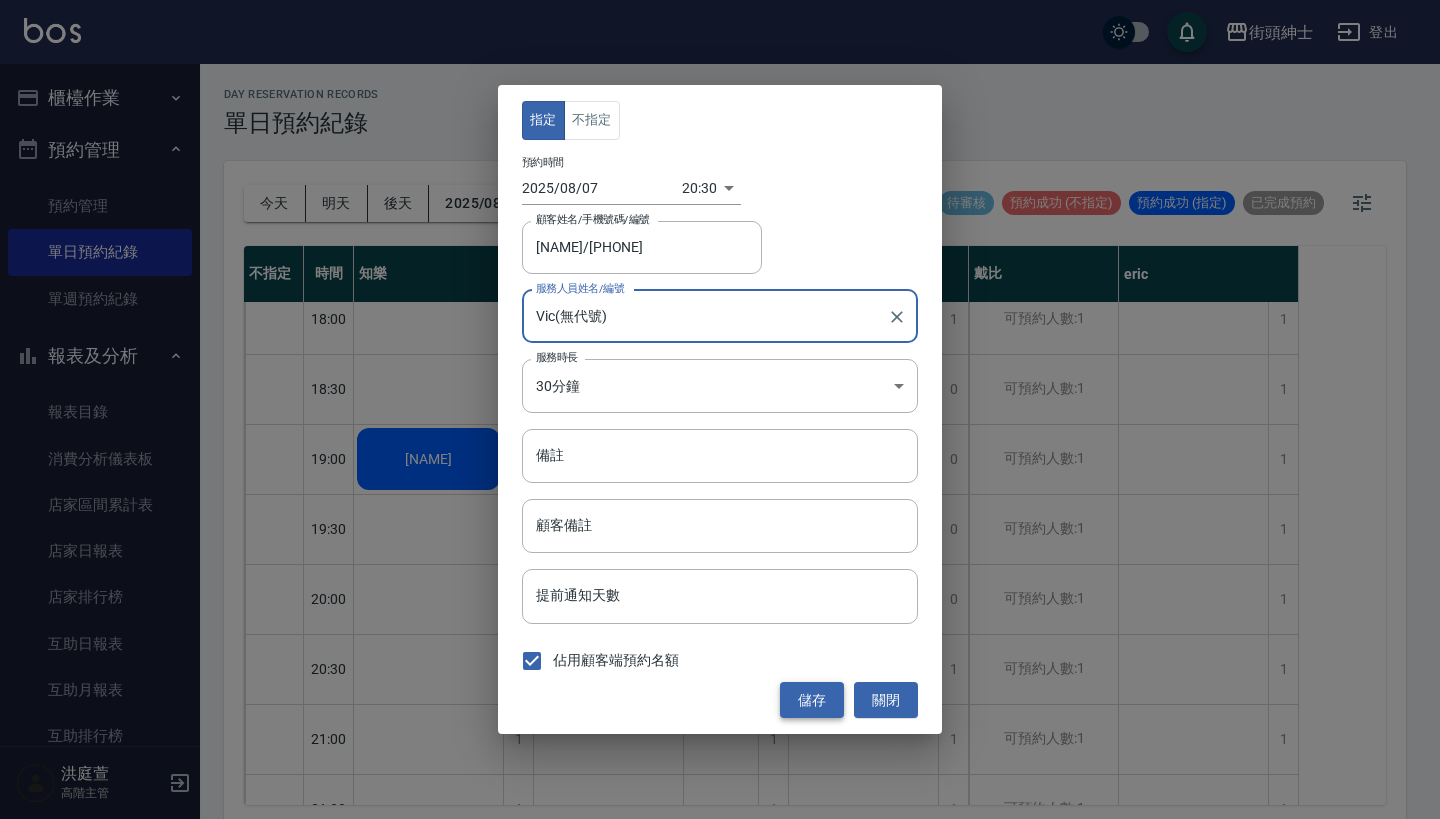 click on "儲存" at bounding box center [812, 700] 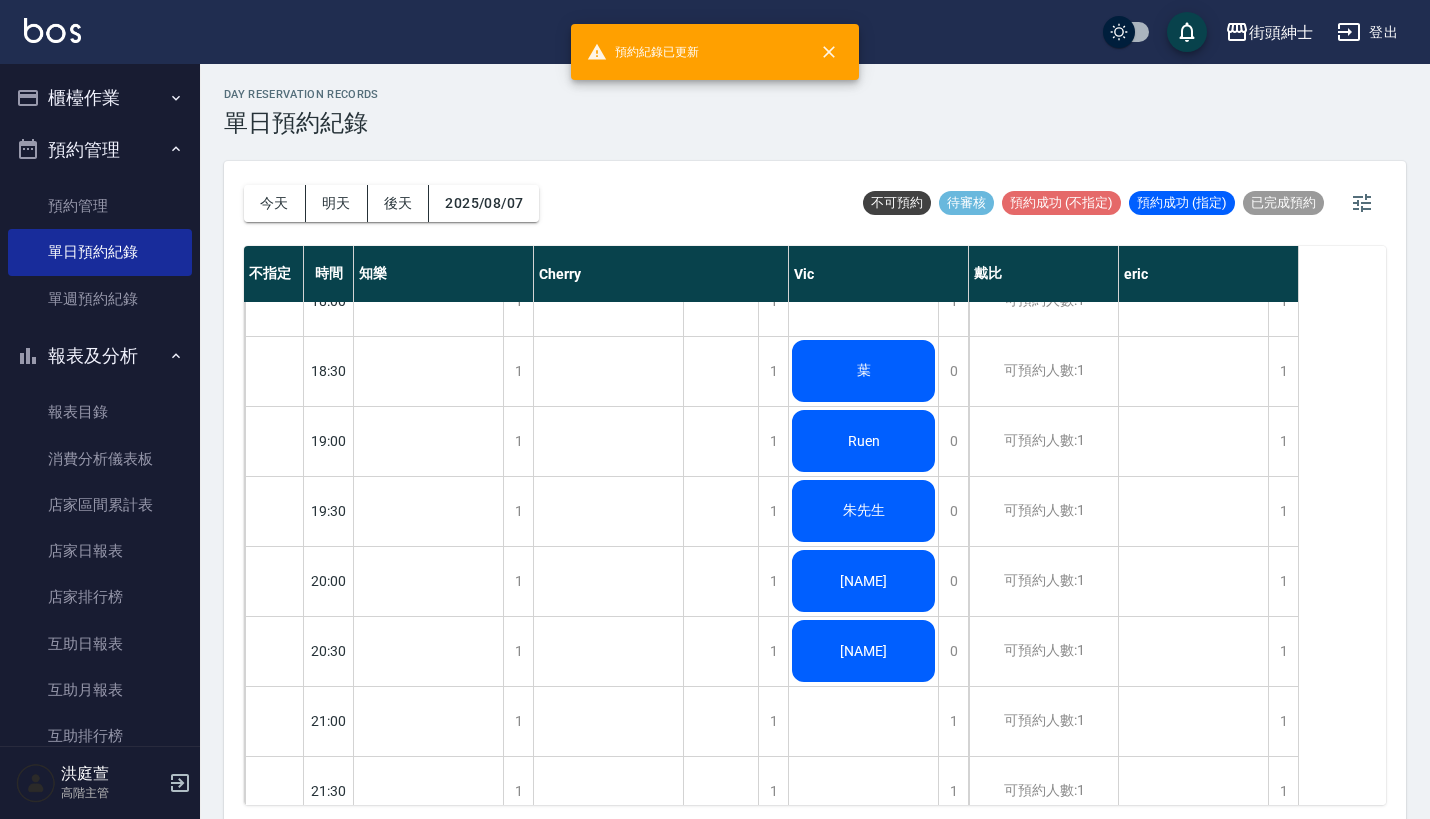 scroll, scrollTop: 1314, scrollLeft: 0, axis: vertical 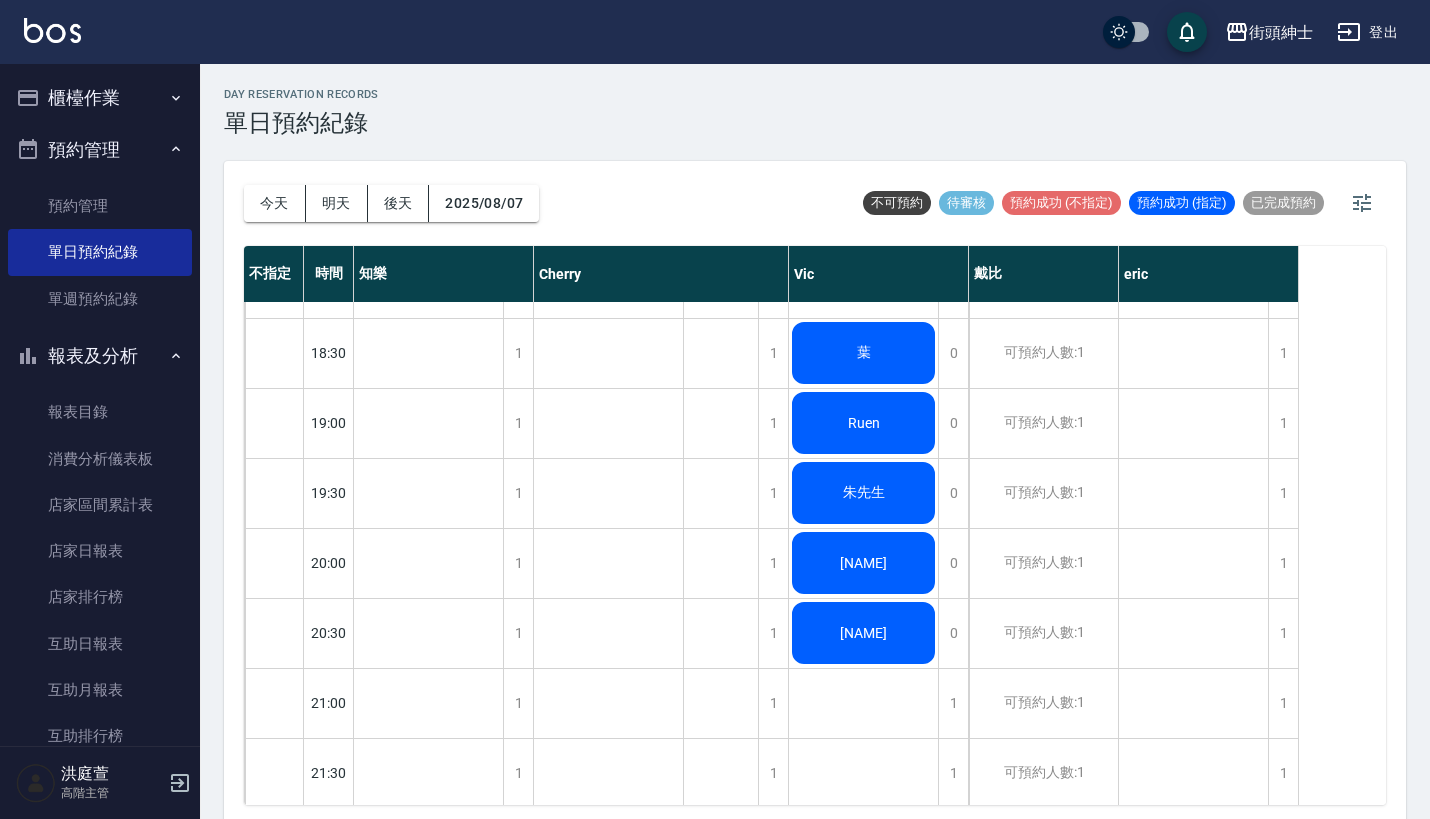 click on "葉" at bounding box center [428, -557] 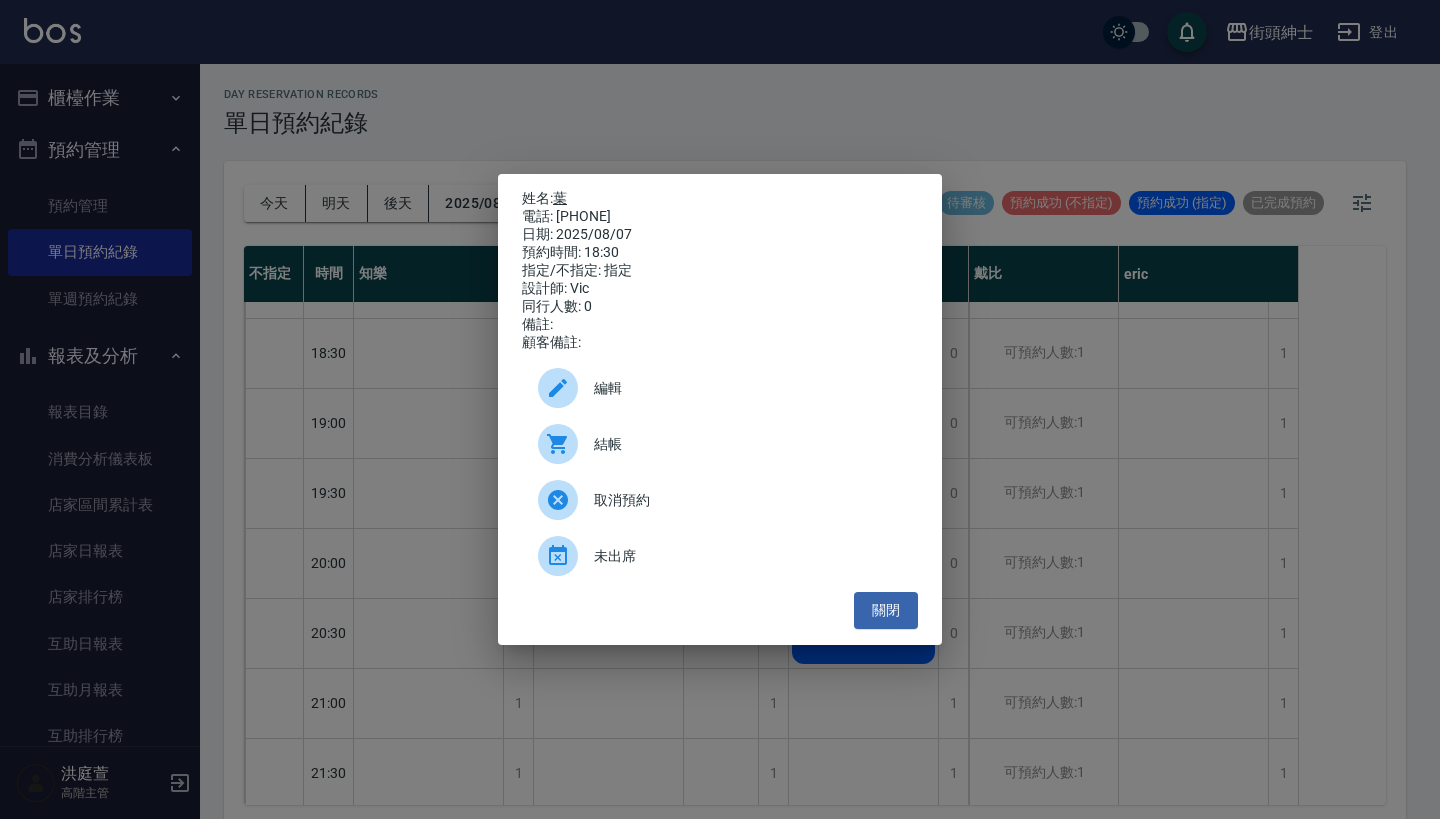 click on "葉" at bounding box center (560, 198) 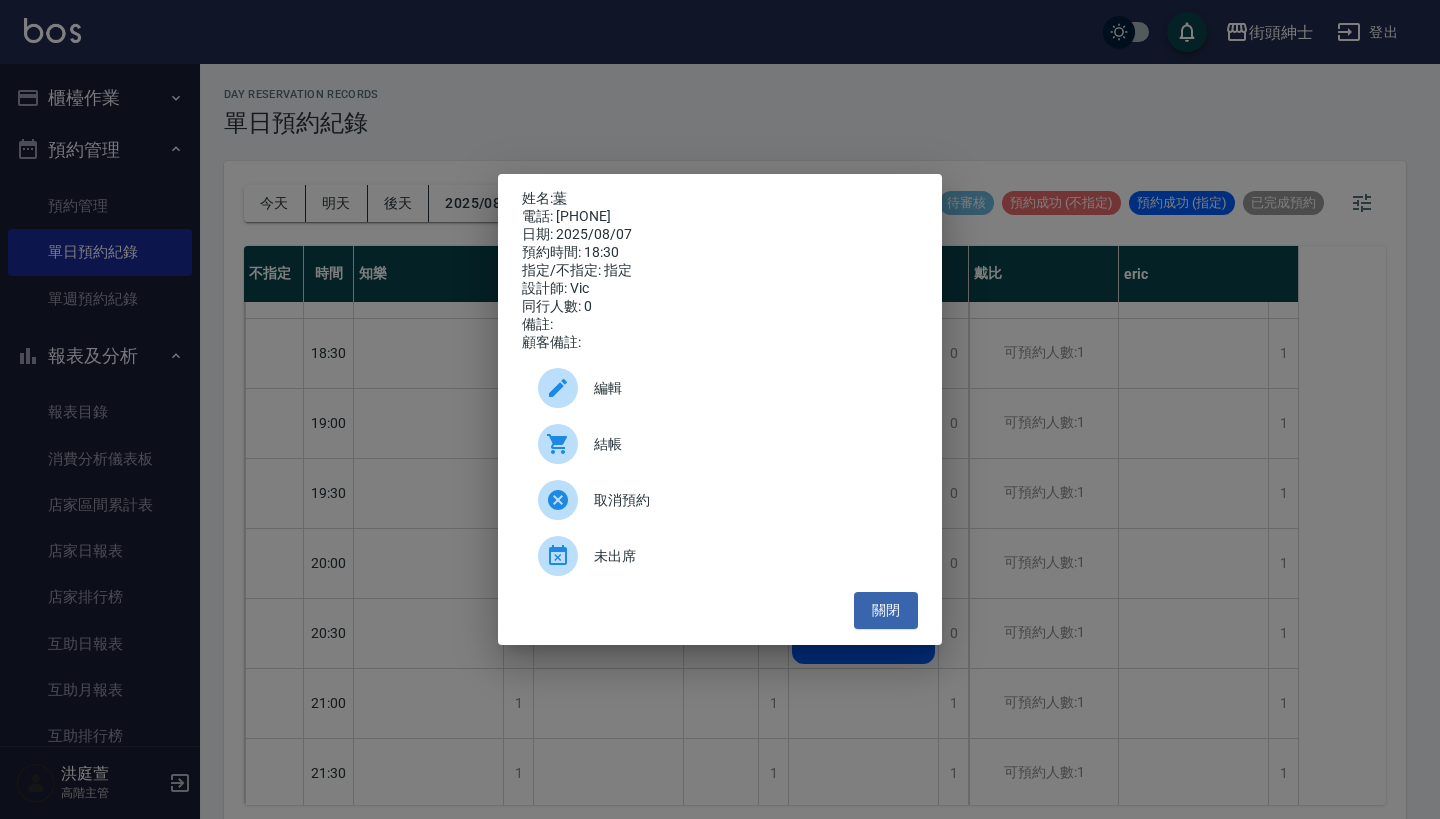 click on "姓名:  葉 電話: [PHONE] 日期: 2025/08/07 預約時間: 18:30 指定/不指定: 指定 設計師: Vic 同行人數: 0 備註:  顧客備註:  編輯 結帳 取消預約 未出席 關閉" at bounding box center (720, 409) 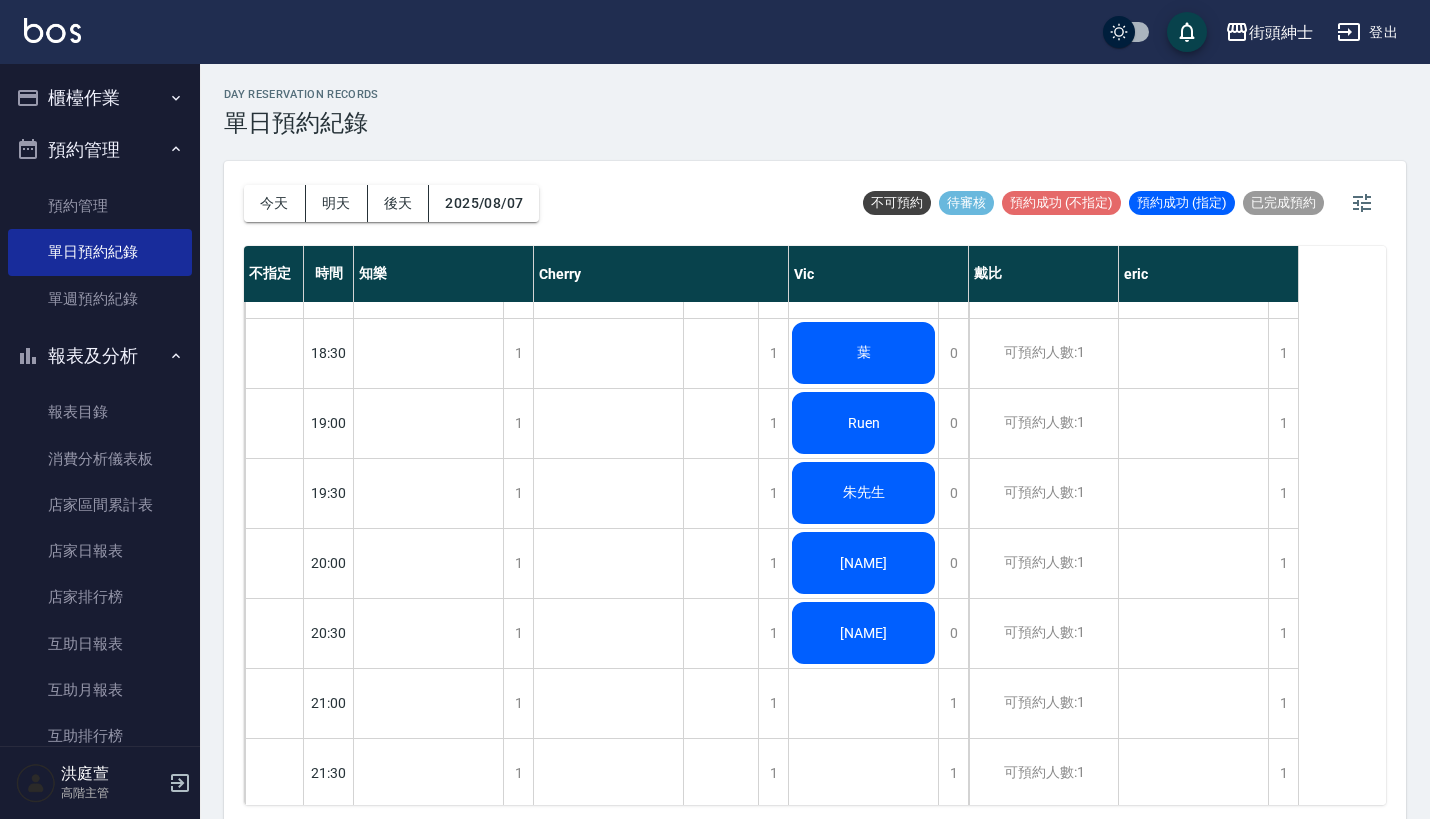 click on "Ruen" at bounding box center (428, -557) 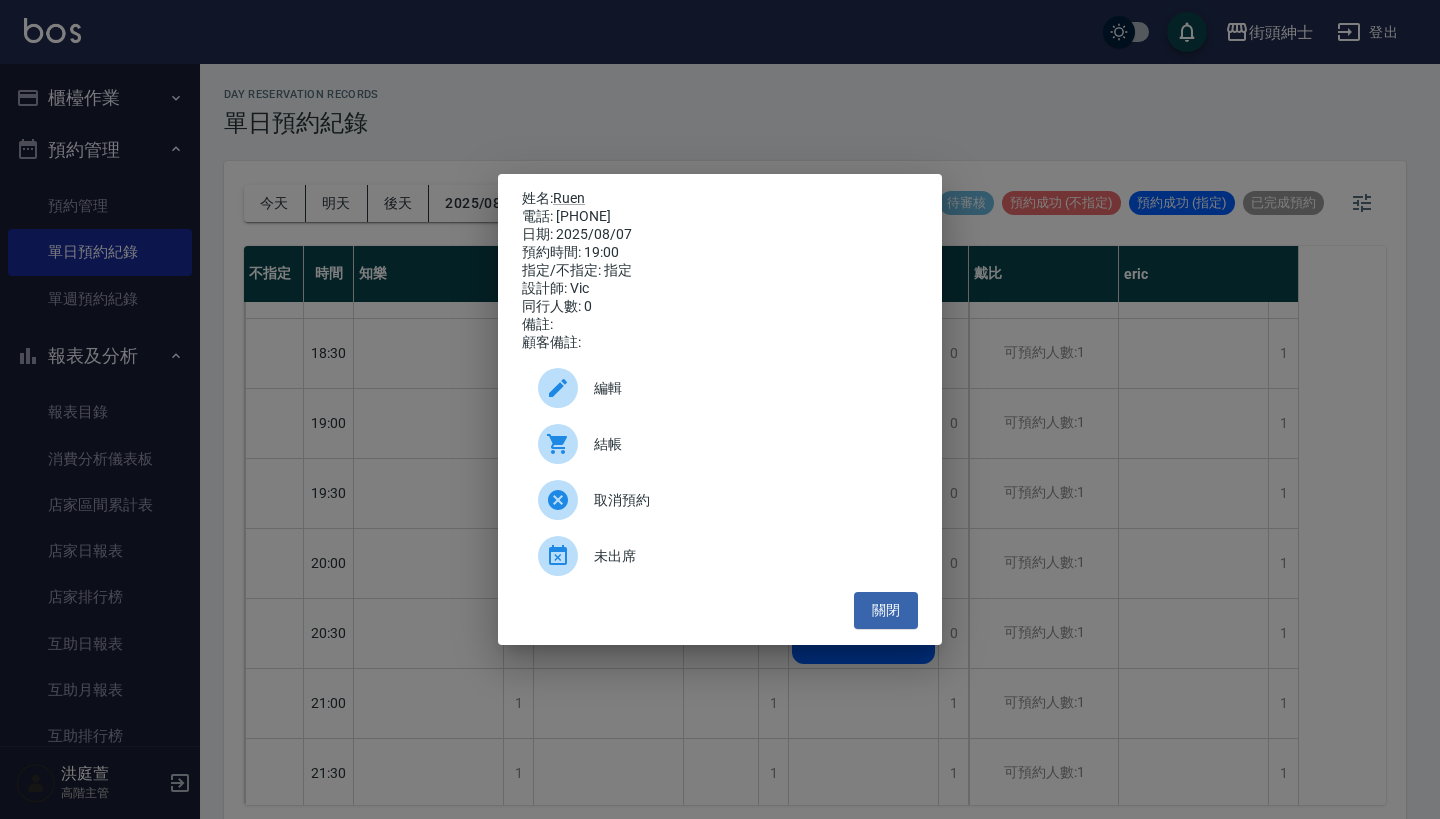 click on "編輯" at bounding box center (748, 388) 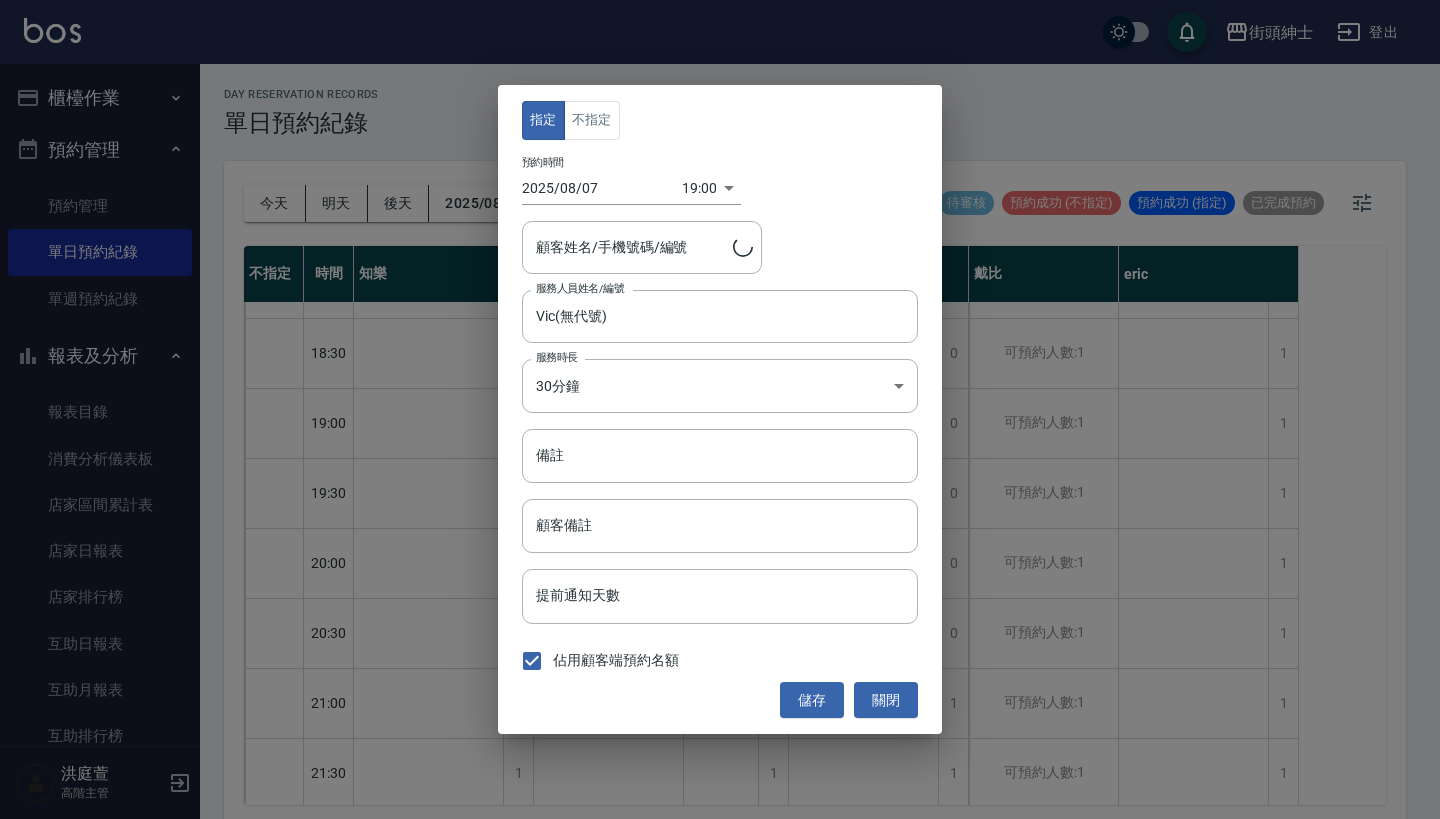 type on "[NAME]/[PHONE]" 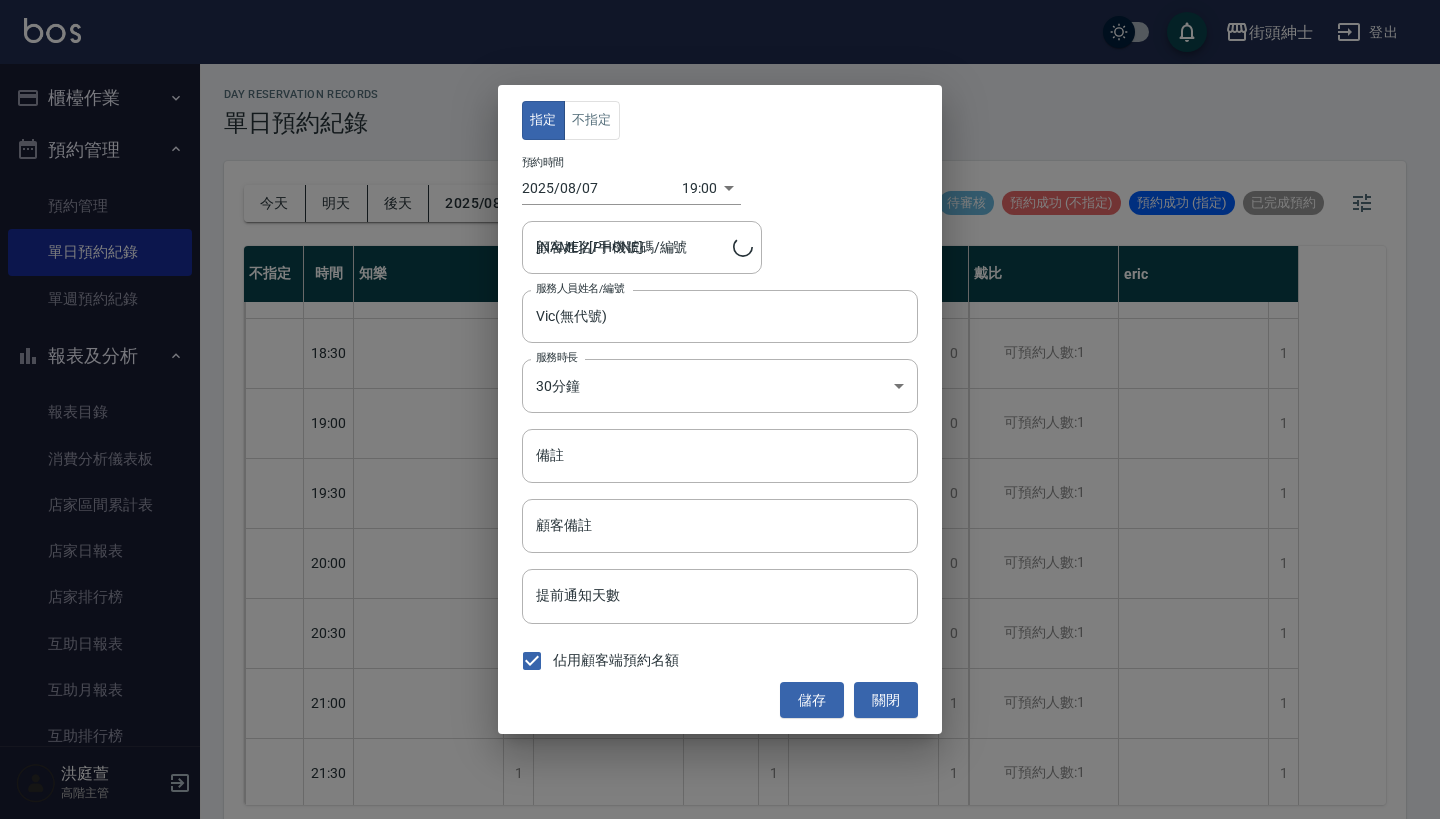 click on "指定 不指定 預約時間 2025/08/07 19:00 [TIMESTAMP] 顧客姓名/手機號碼/編號 [NAME]/[PHONE] 顧客姓名/手機號碼/編號 服務人員姓名/編號 Vic(無代號) 服務人員姓名/編號 服務時長 30分鐘 1 服務時長 備註 備註 顧客備註 顧客備註 提前通知天數 提前通知天數 佔用顧客端預約名額 儲存 關閉" at bounding box center [720, 409] 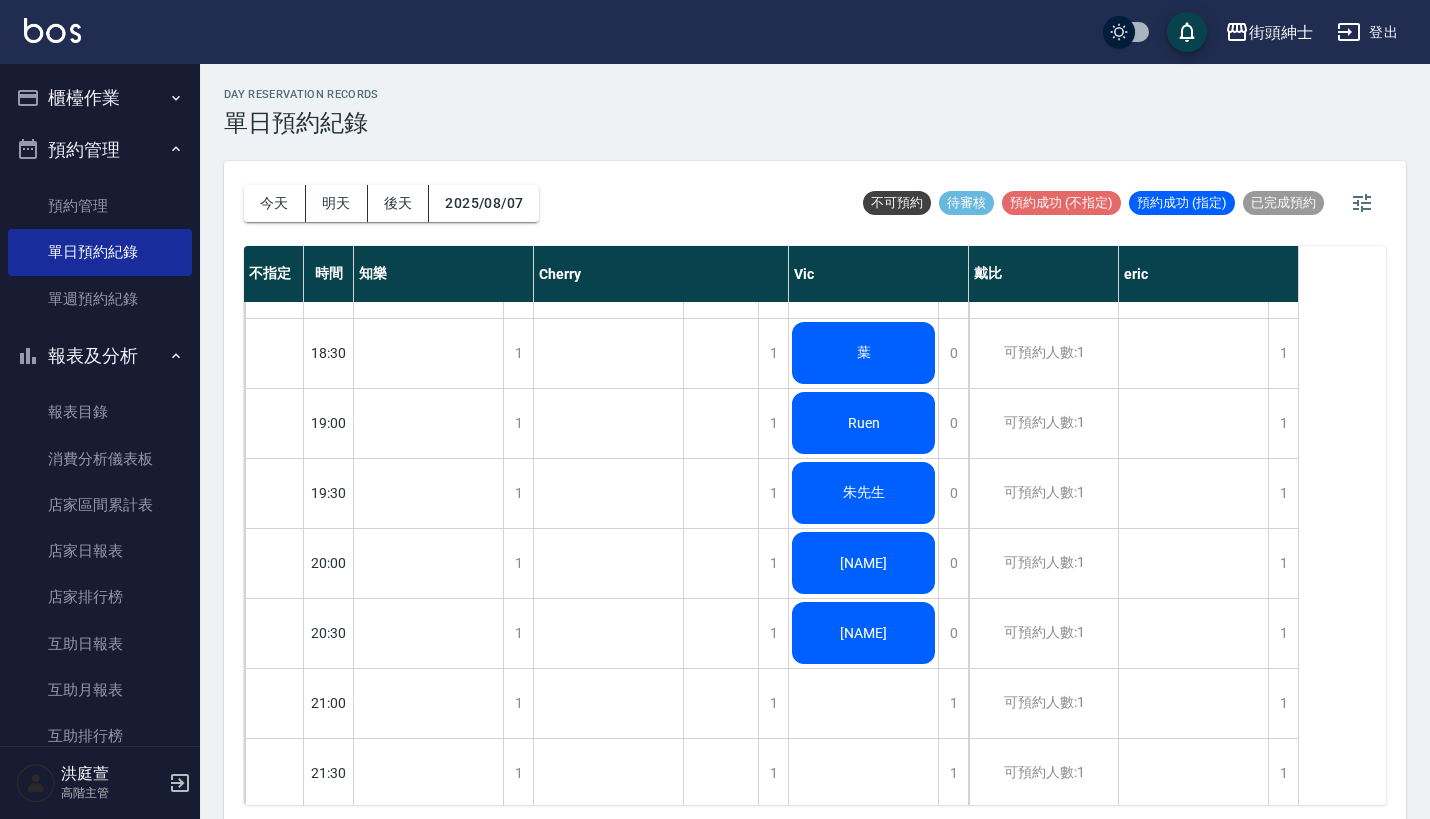 click on "Ruen" at bounding box center [428, -557] 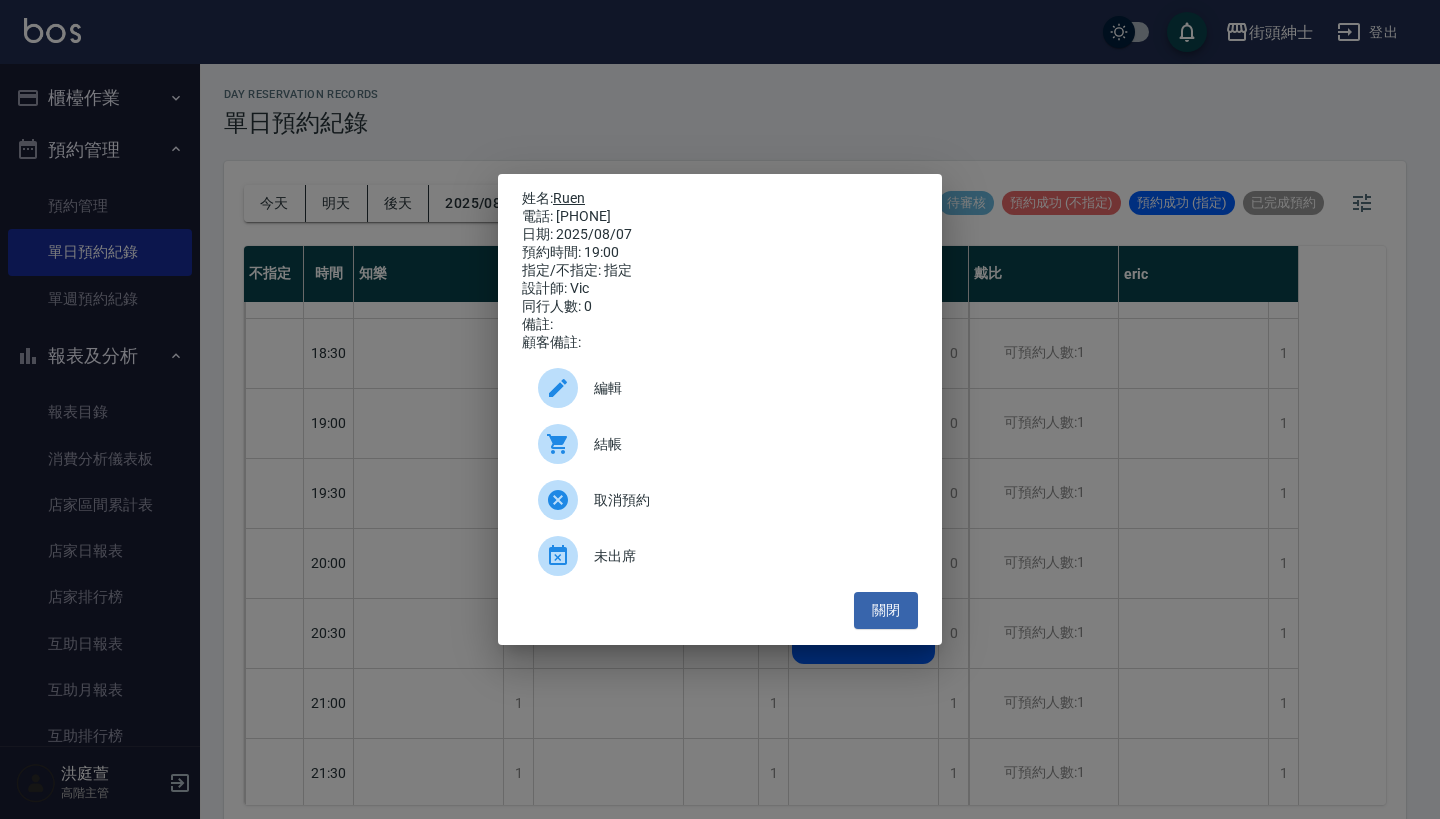 click on "Ruen" at bounding box center (569, 198) 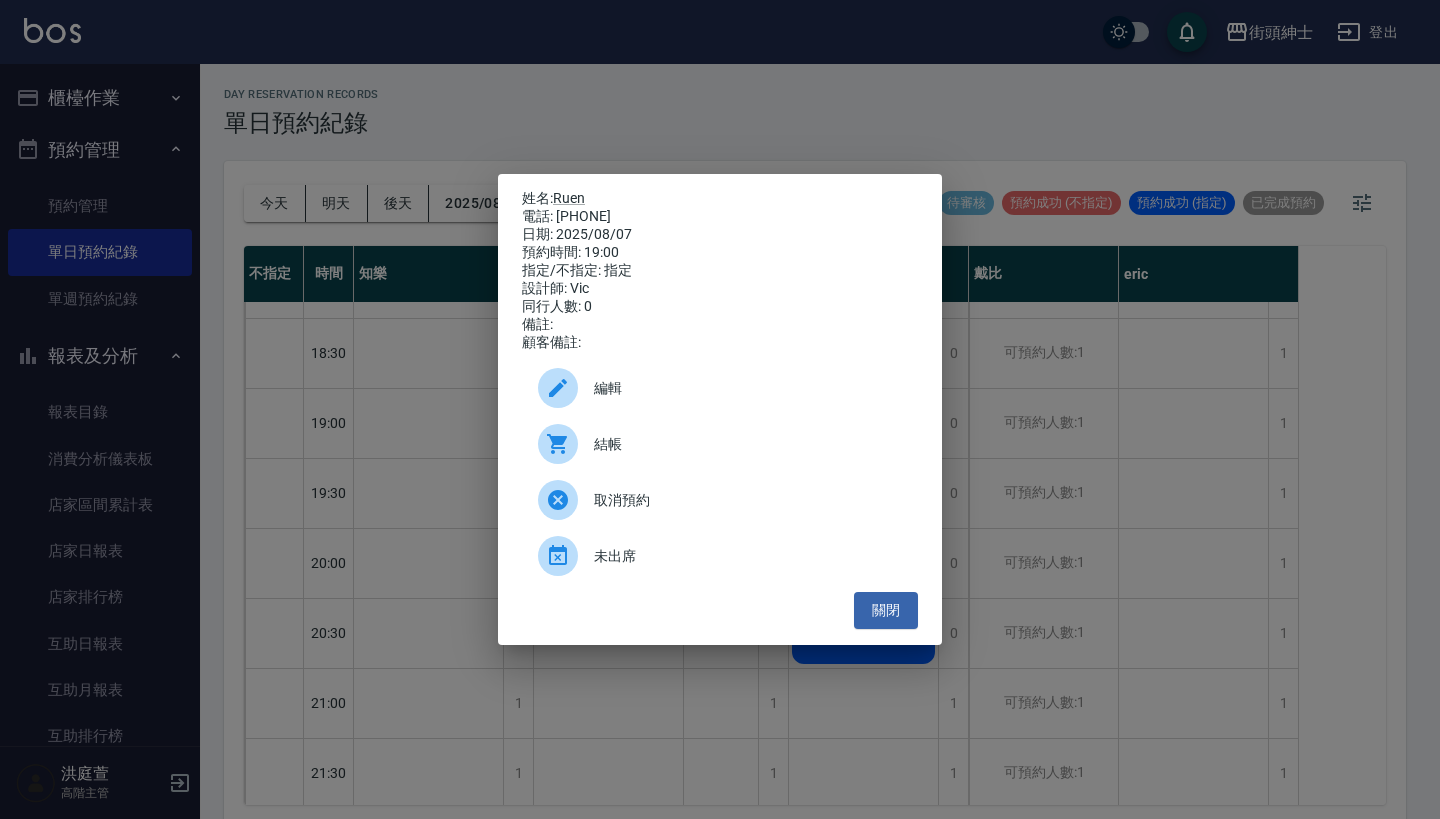 click on "姓名:  [NAME] 電話: [PHONE] 日期: 2025/08/07 預約時間: 19:00 指定/不指定: 指定 設計師: Vic 同行人數: 0 備註:  顧客備註:  編輯 結帳 取消預約 未出席 關閉" at bounding box center [720, 409] 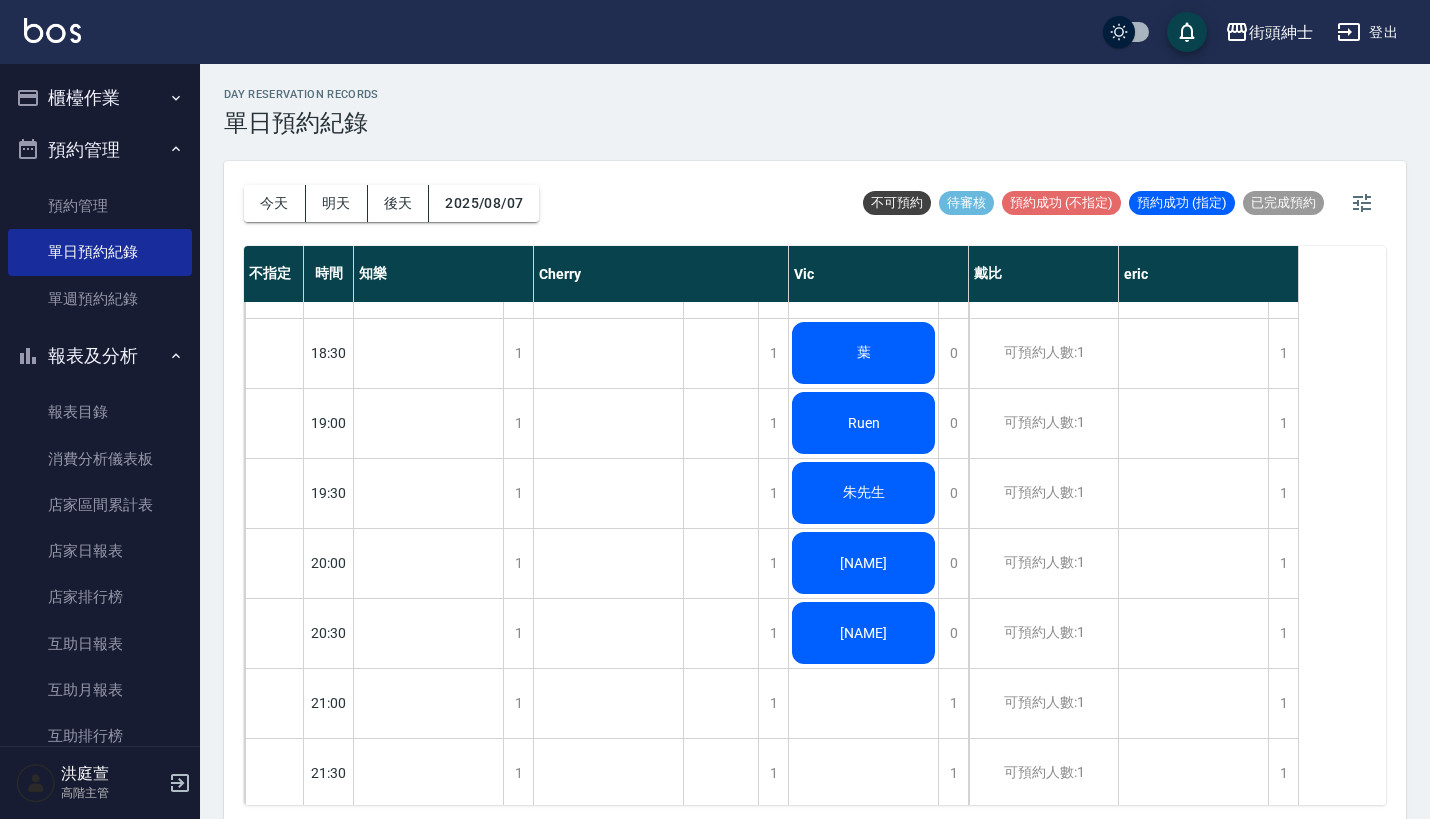 click on "朱先生" at bounding box center [428, -557] 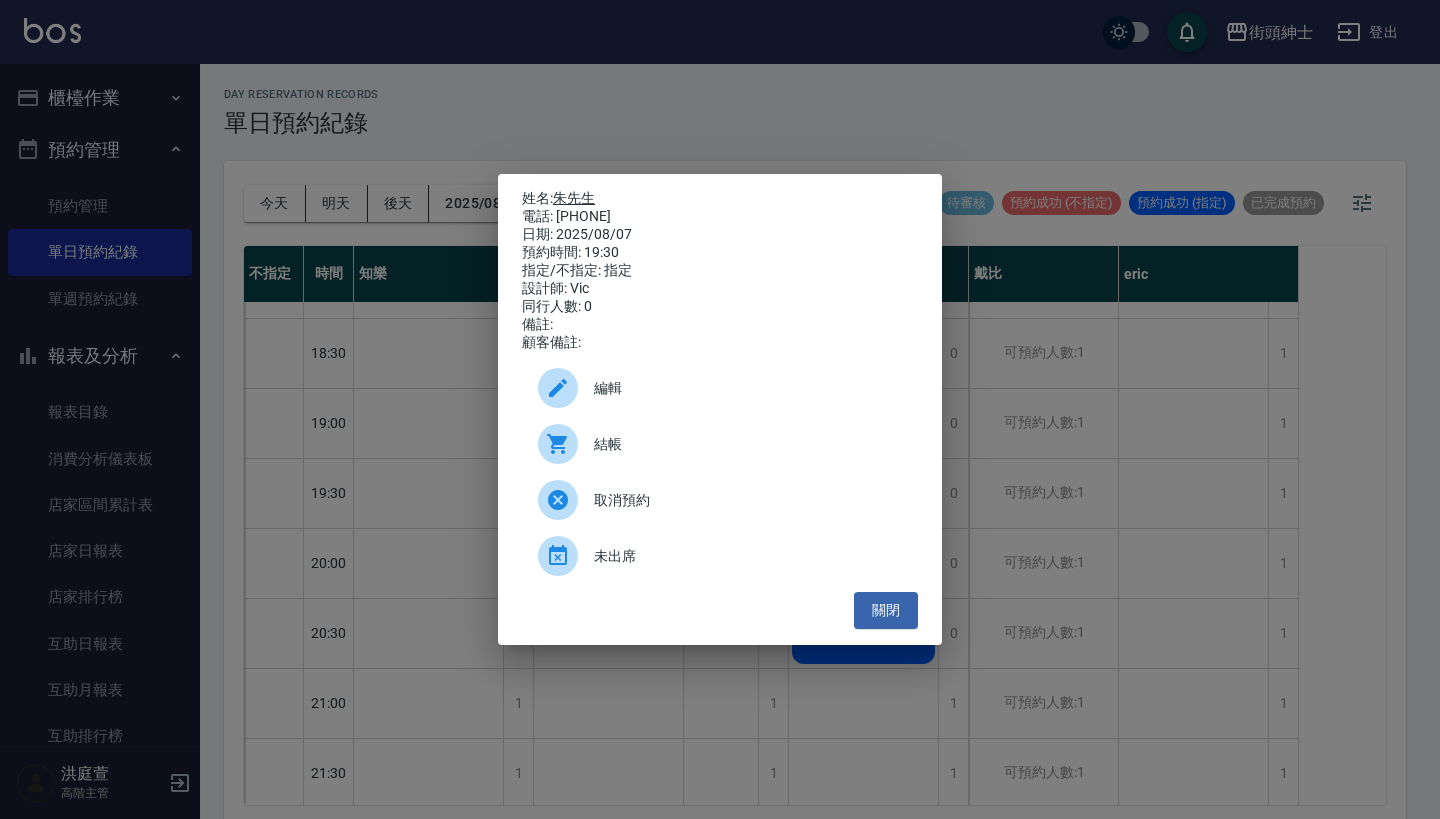 click on "朱先生" at bounding box center [574, 198] 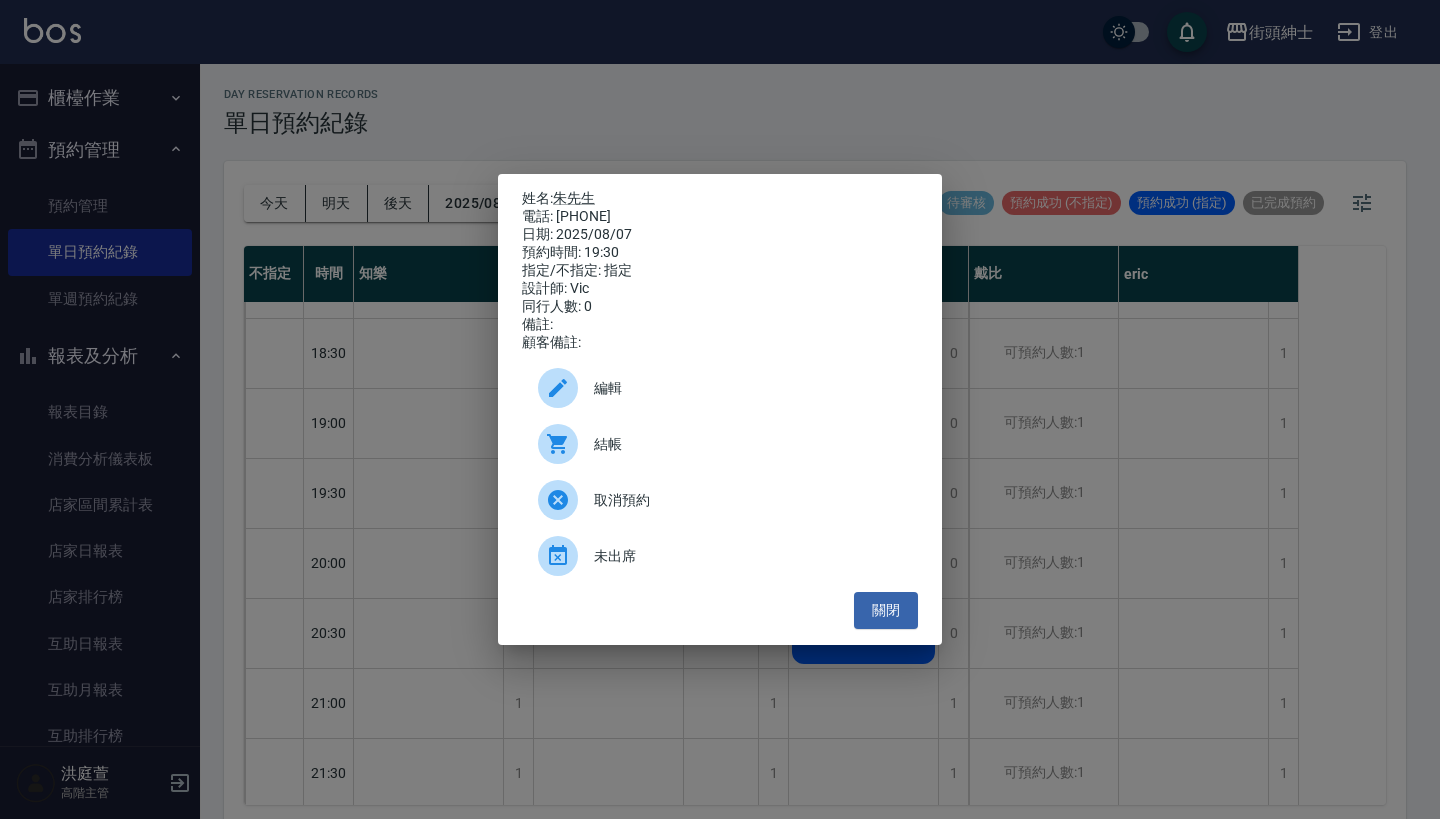 drag, startPoint x: 641, startPoint y: 212, endPoint x: 556, endPoint y: 212, distance: 85 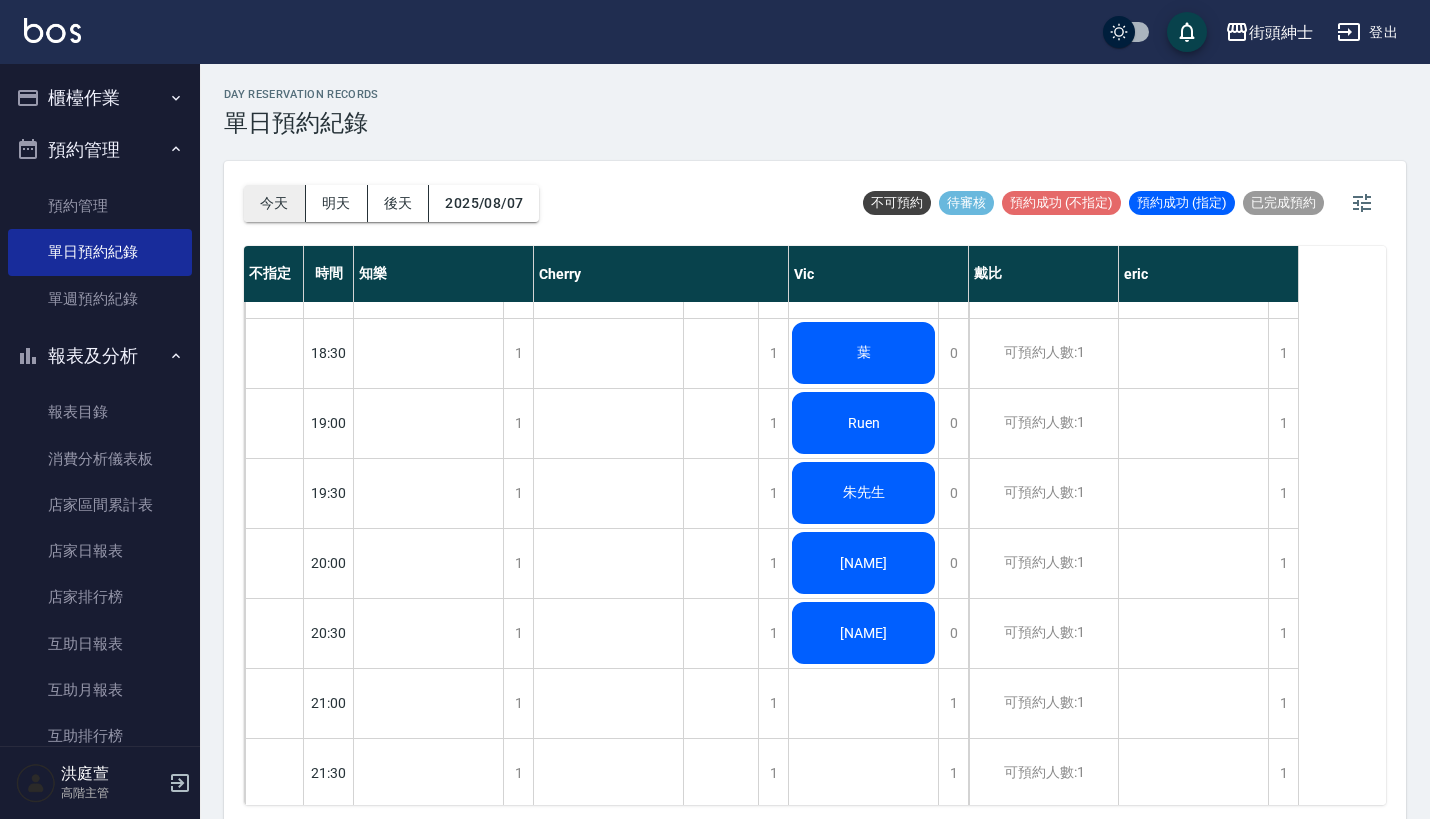 click on "今天" at bounding box center [275, 203] 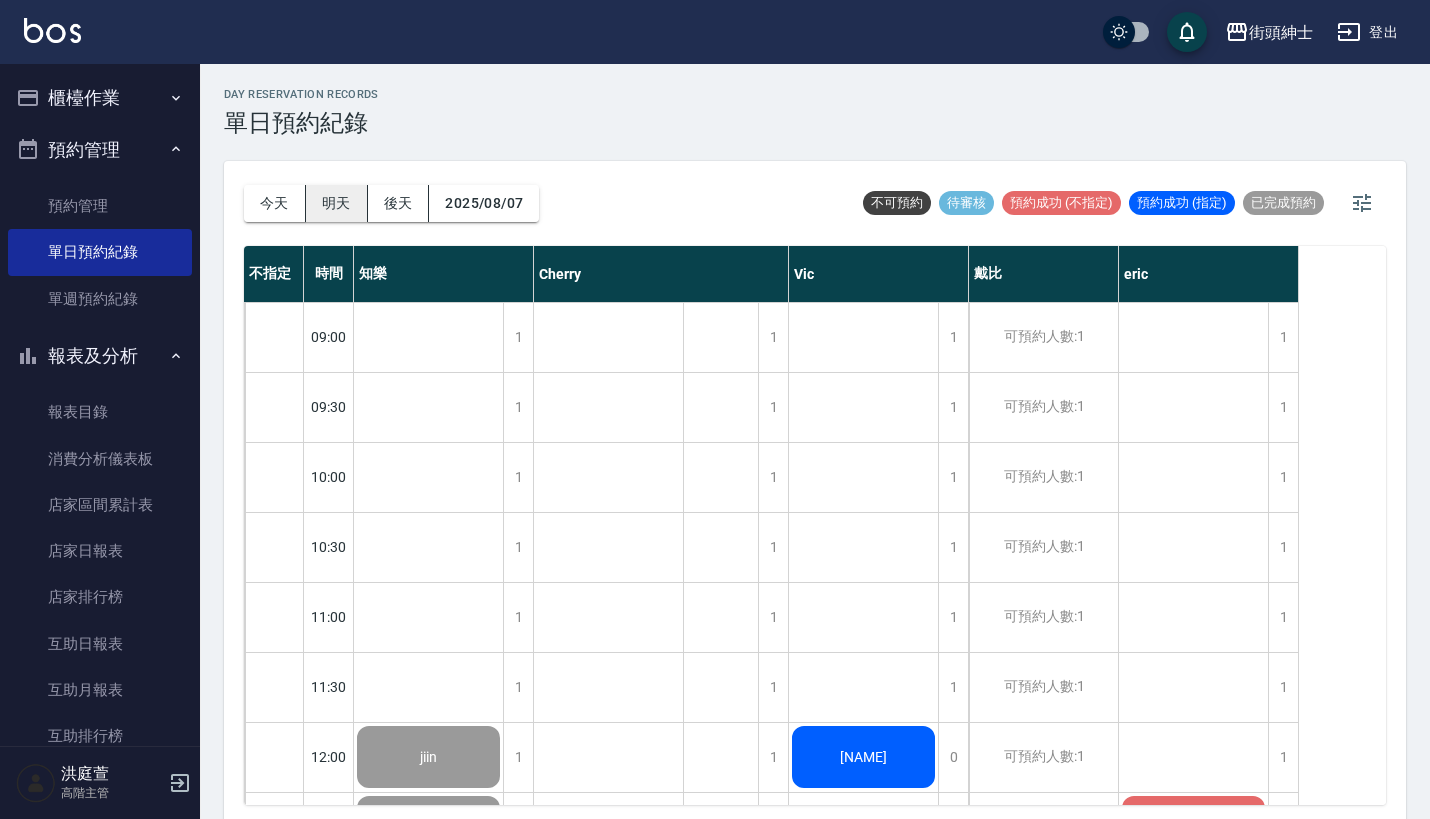scroll, scrollTop: 0, scrollLeft: 0, axis: both 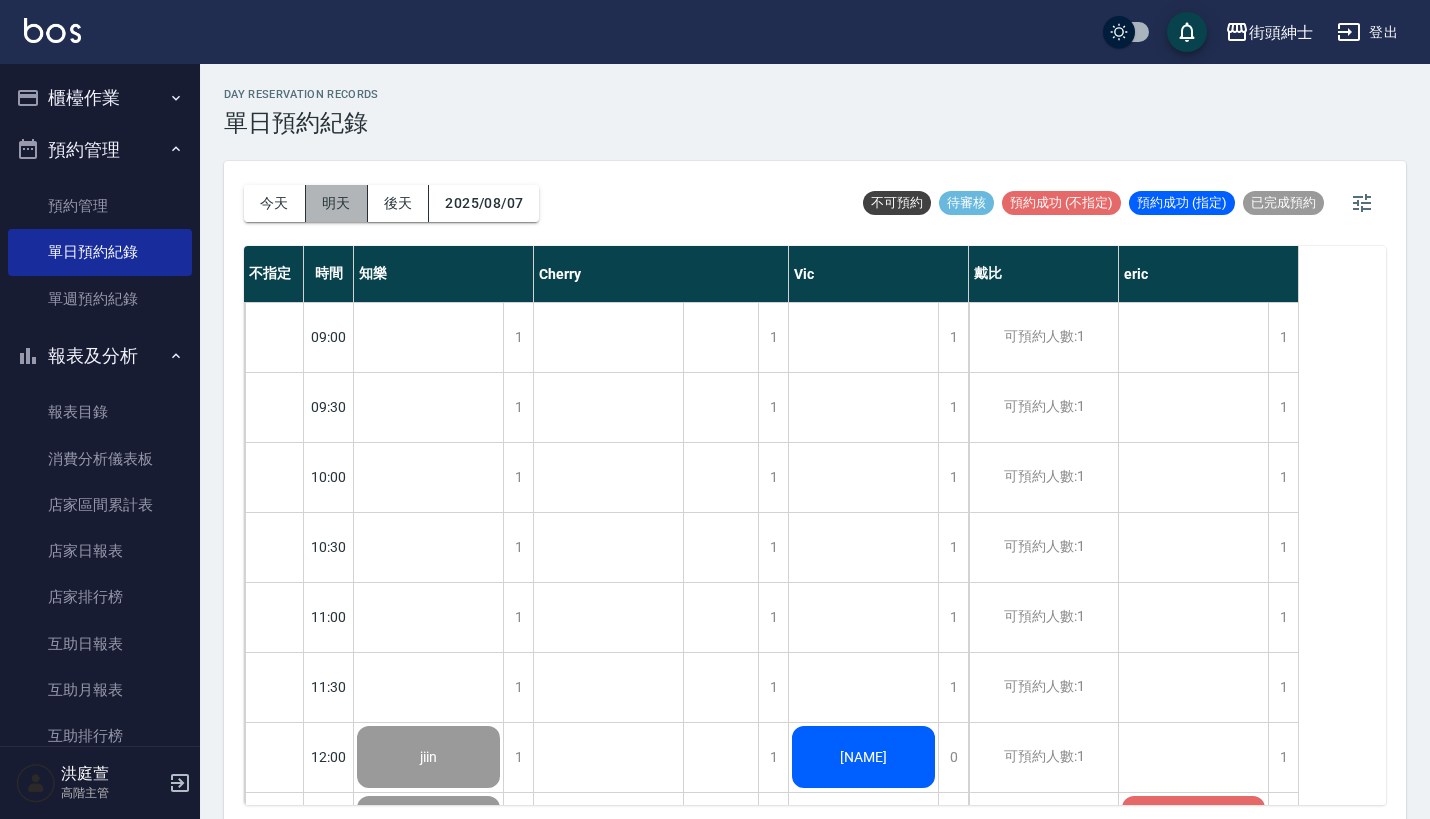 click on "明天" at bounding box center (337, 203) 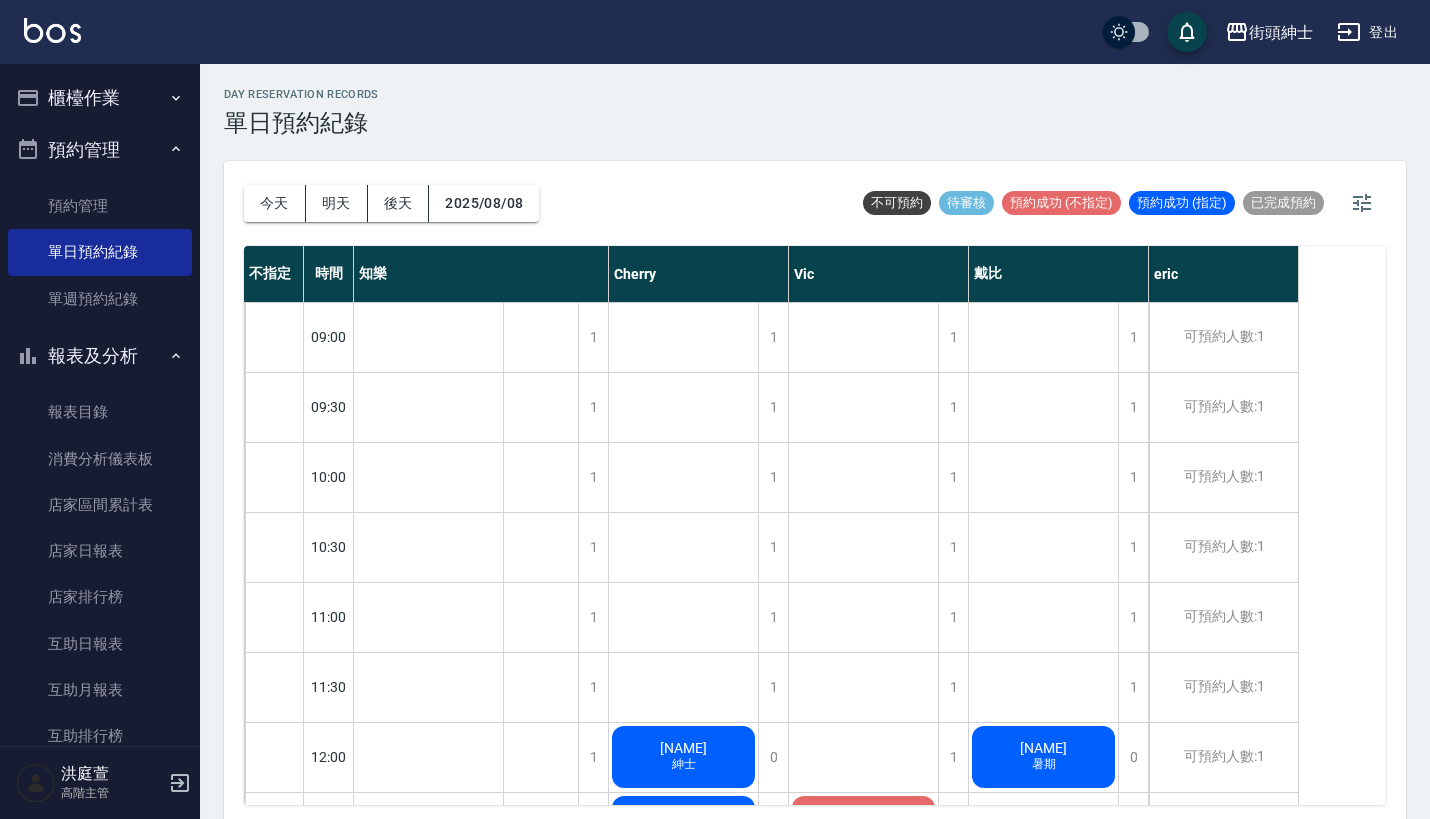 scroll, scrollTop: 0, scrollLeft: 0, axis: both 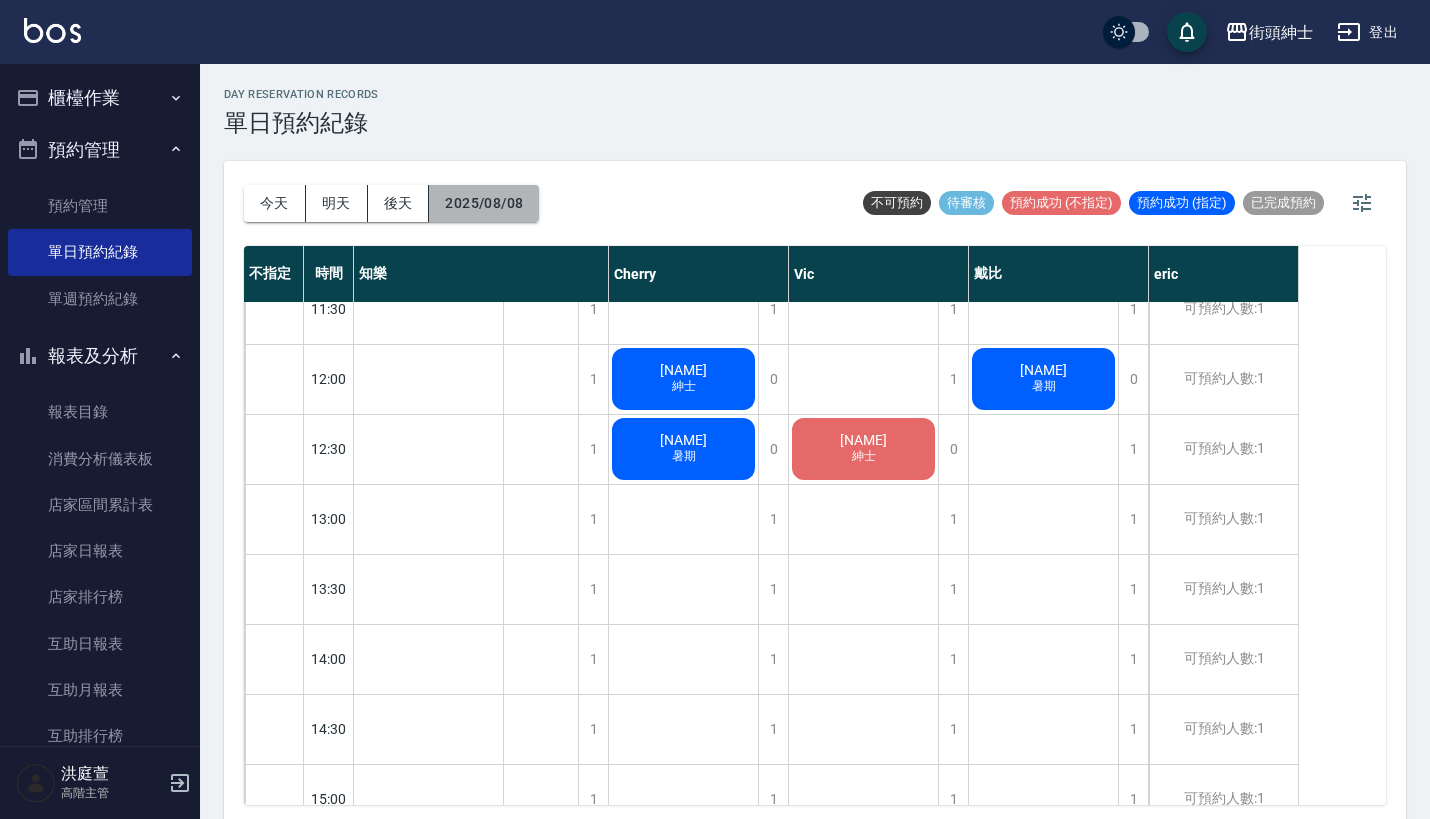 click on "2025/08/08" at bounding box center [484, 203] 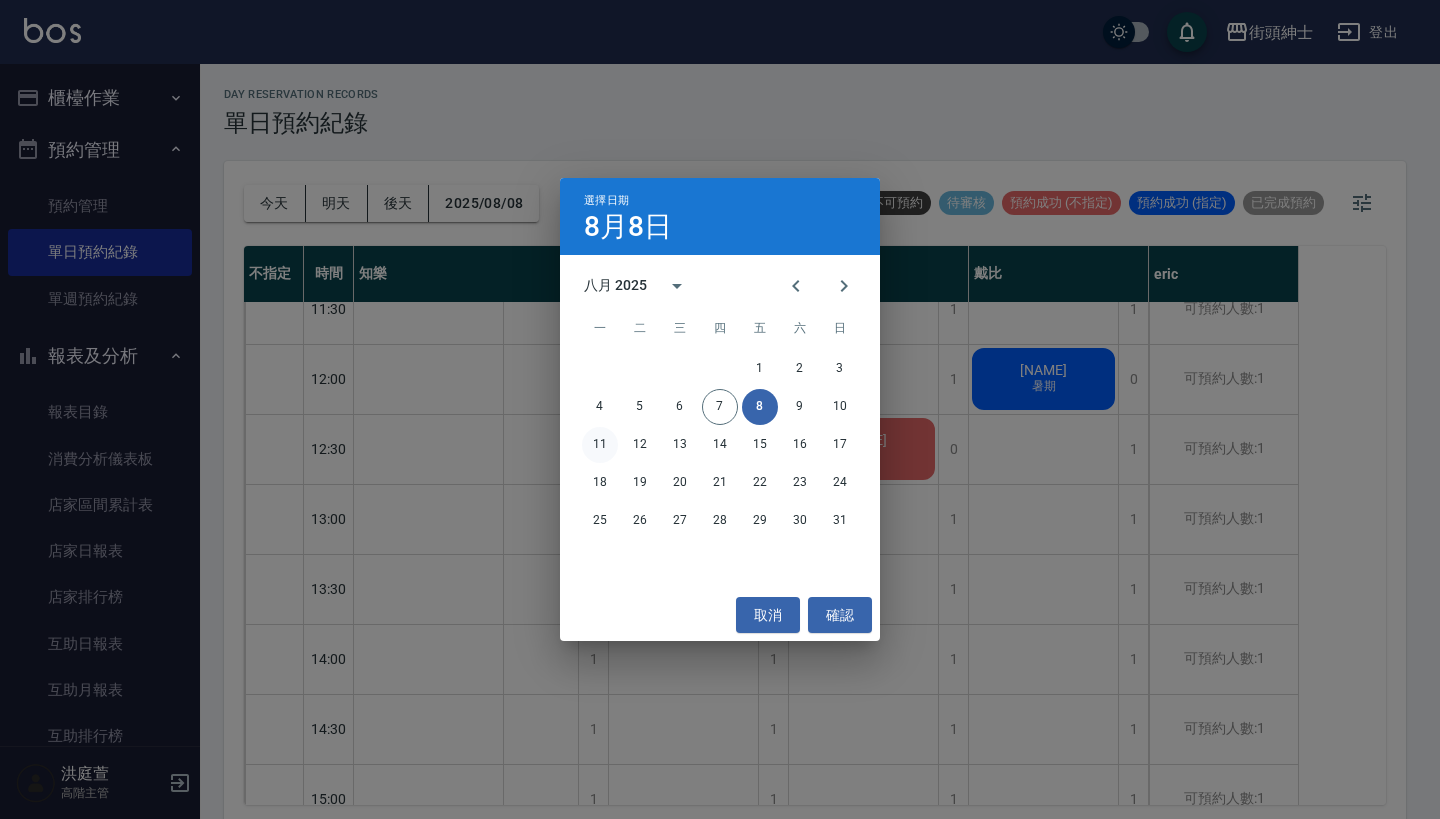 click on "11" at bounding box center (600, 445) 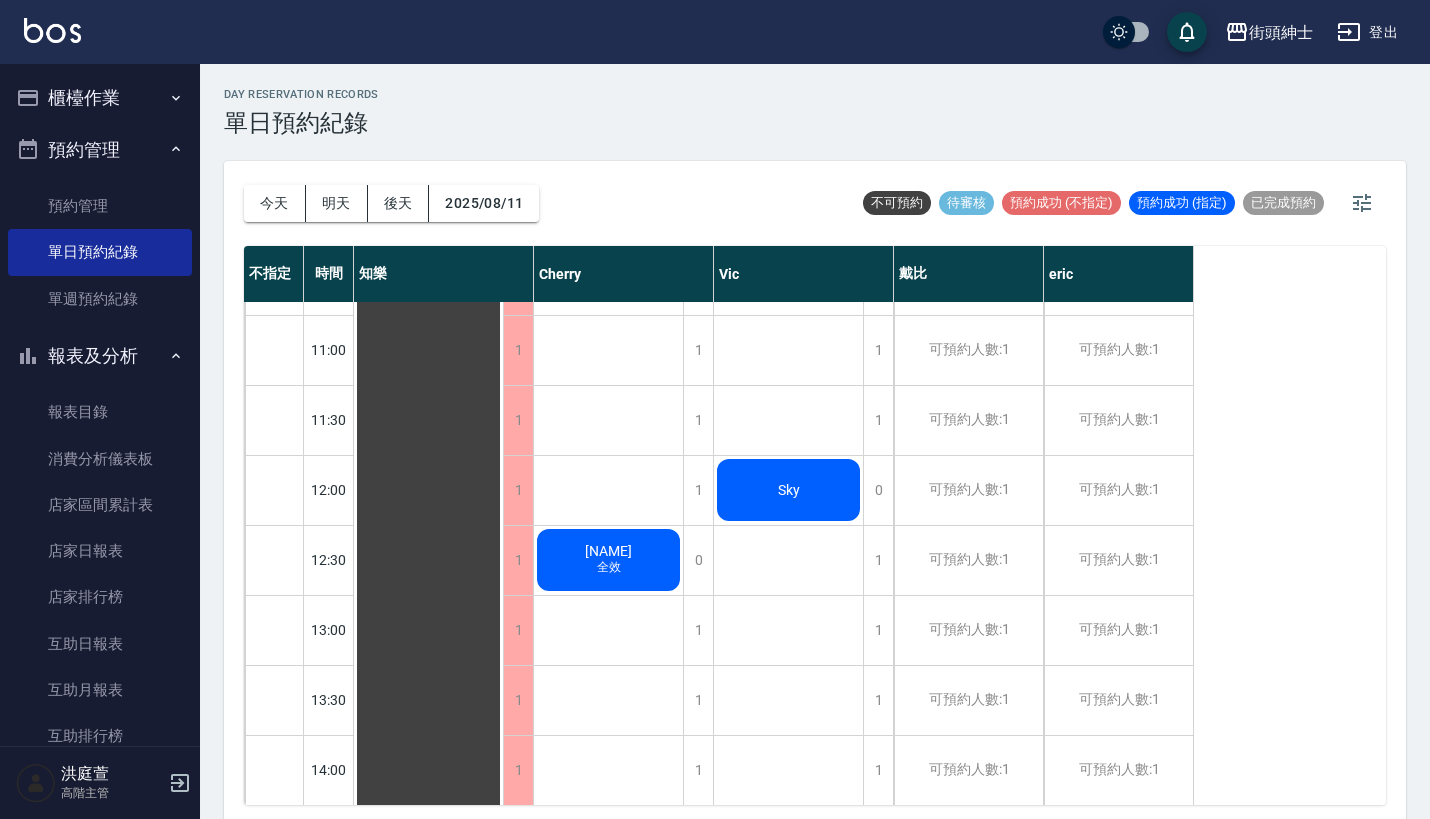 scroll, scrollTop: 462, scrollLeft: 0, axis: vertical 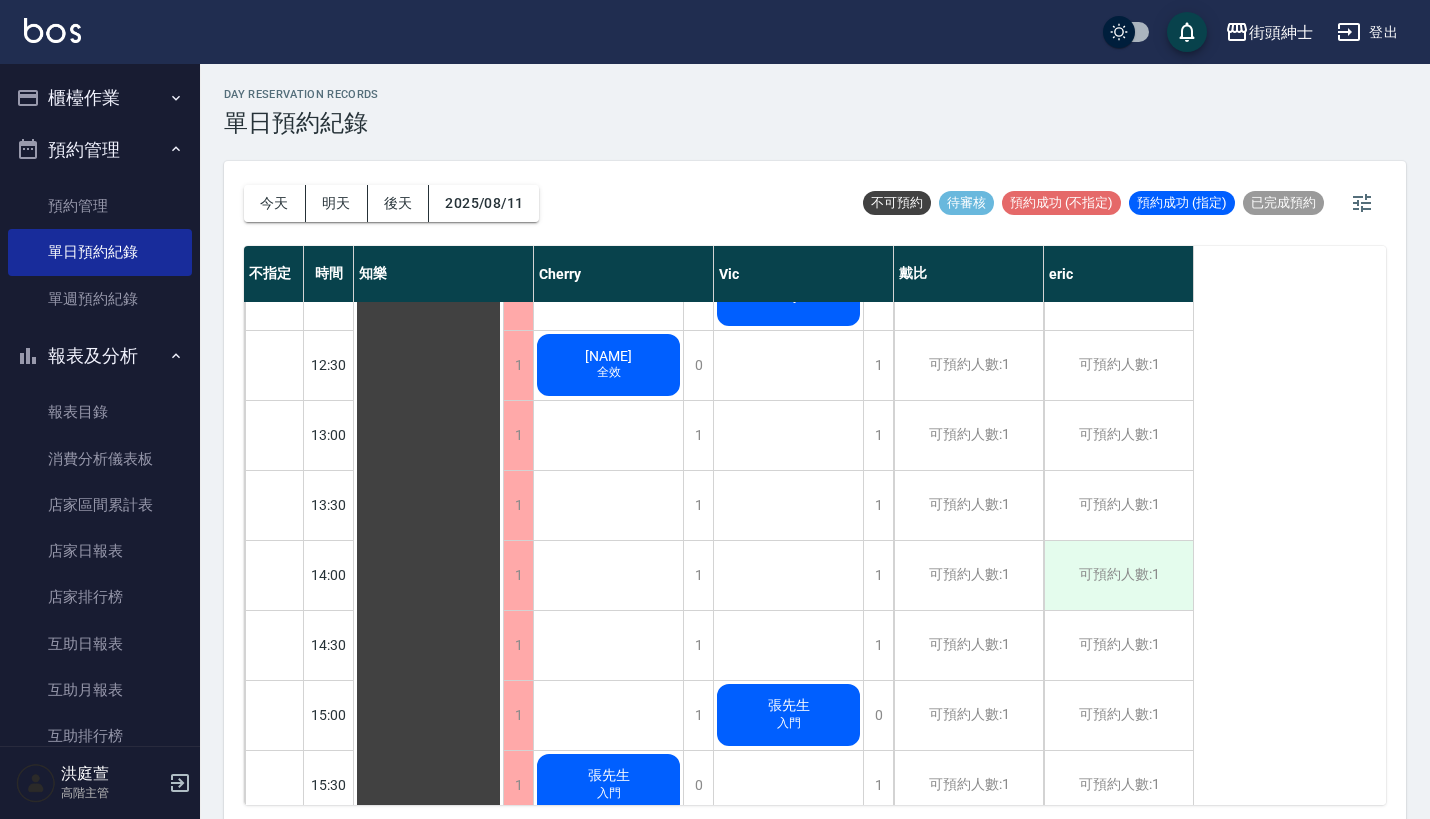 click on "可預約人數:1" at bounding box center [1118, 575] 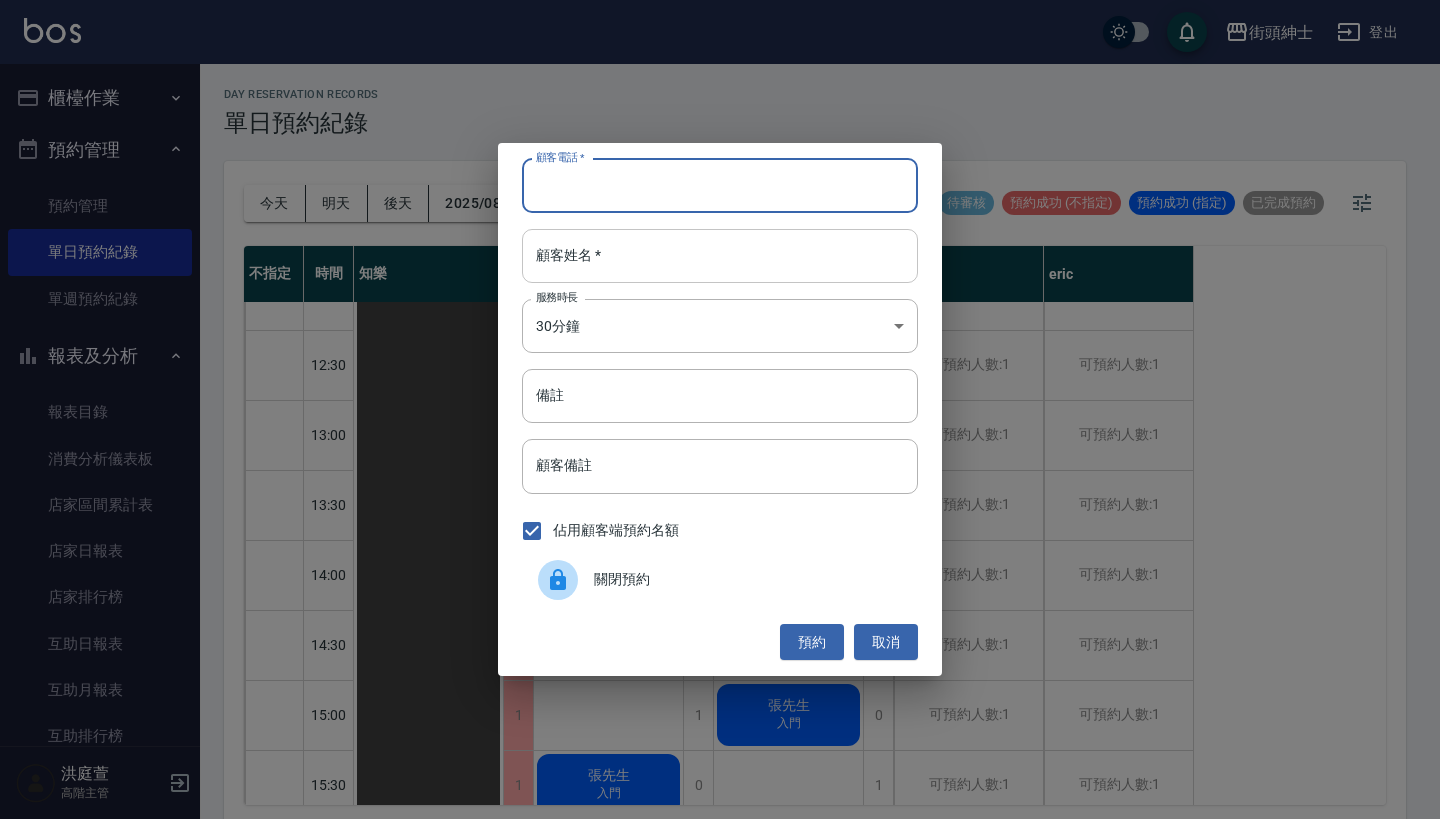 paste on "[NAME] 電話：[PHONE]" 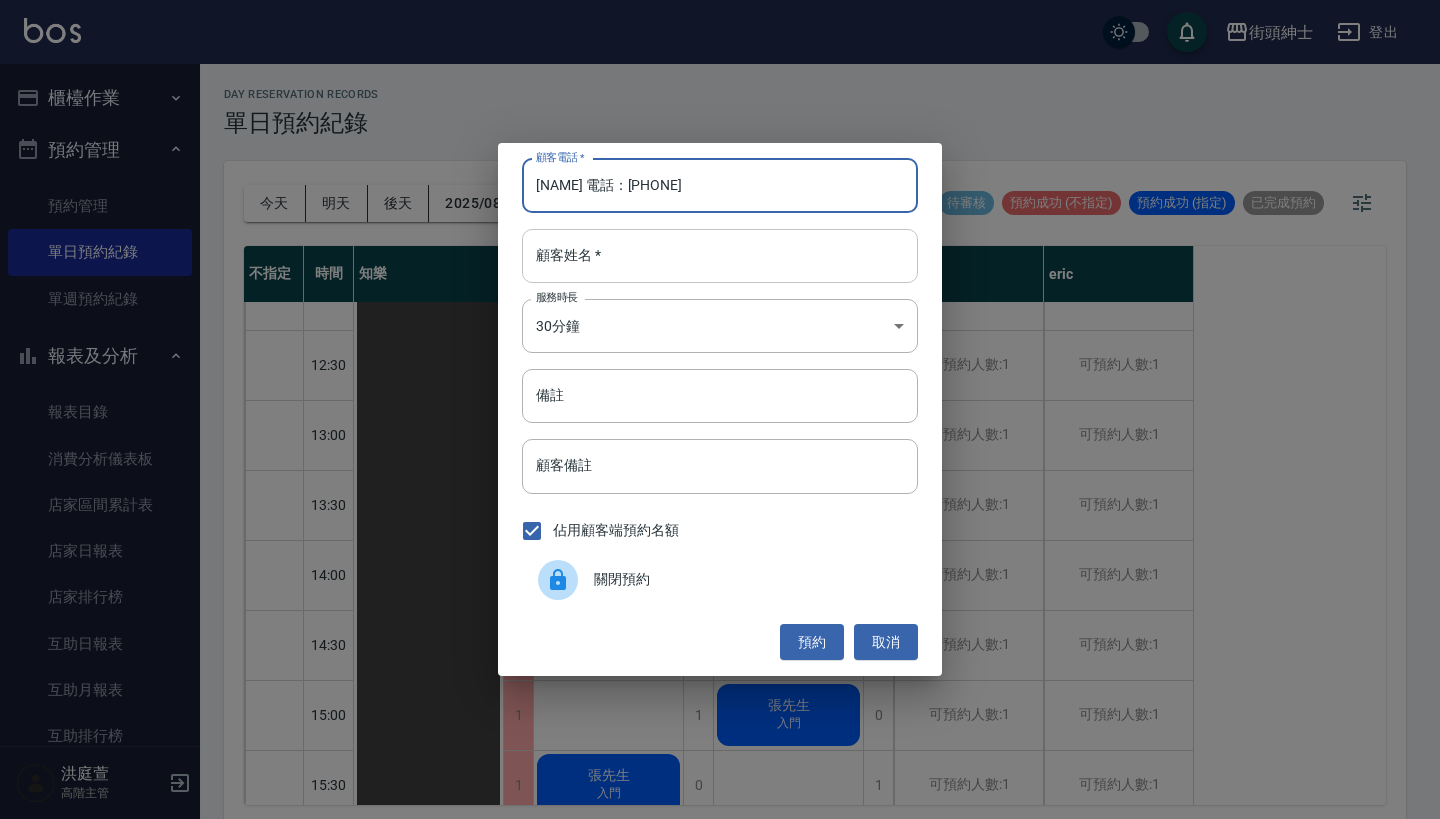 type on "[NAME] 電話：[PHONE]" 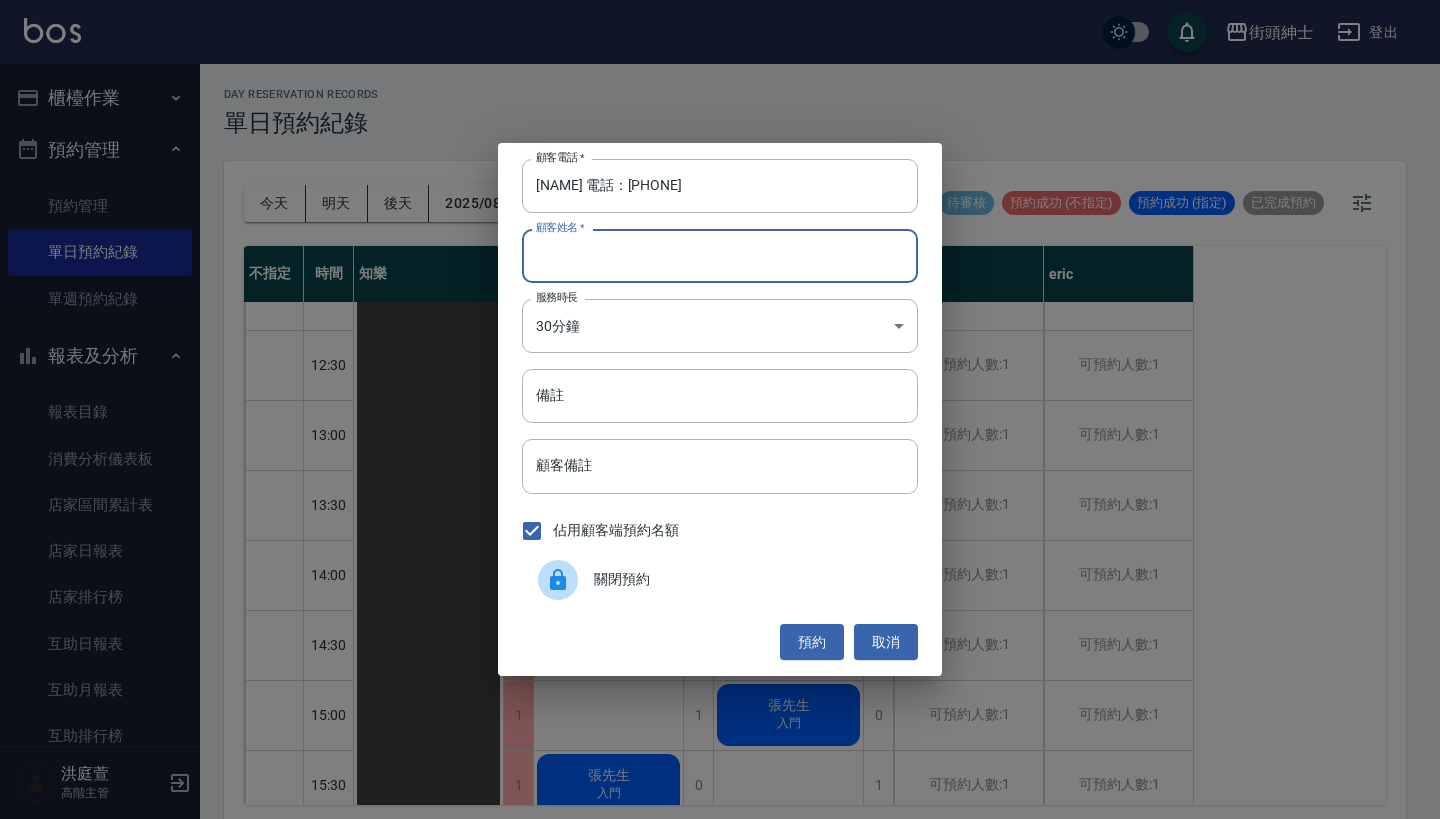 paste on "[NAME] 電話：[PHONE]" 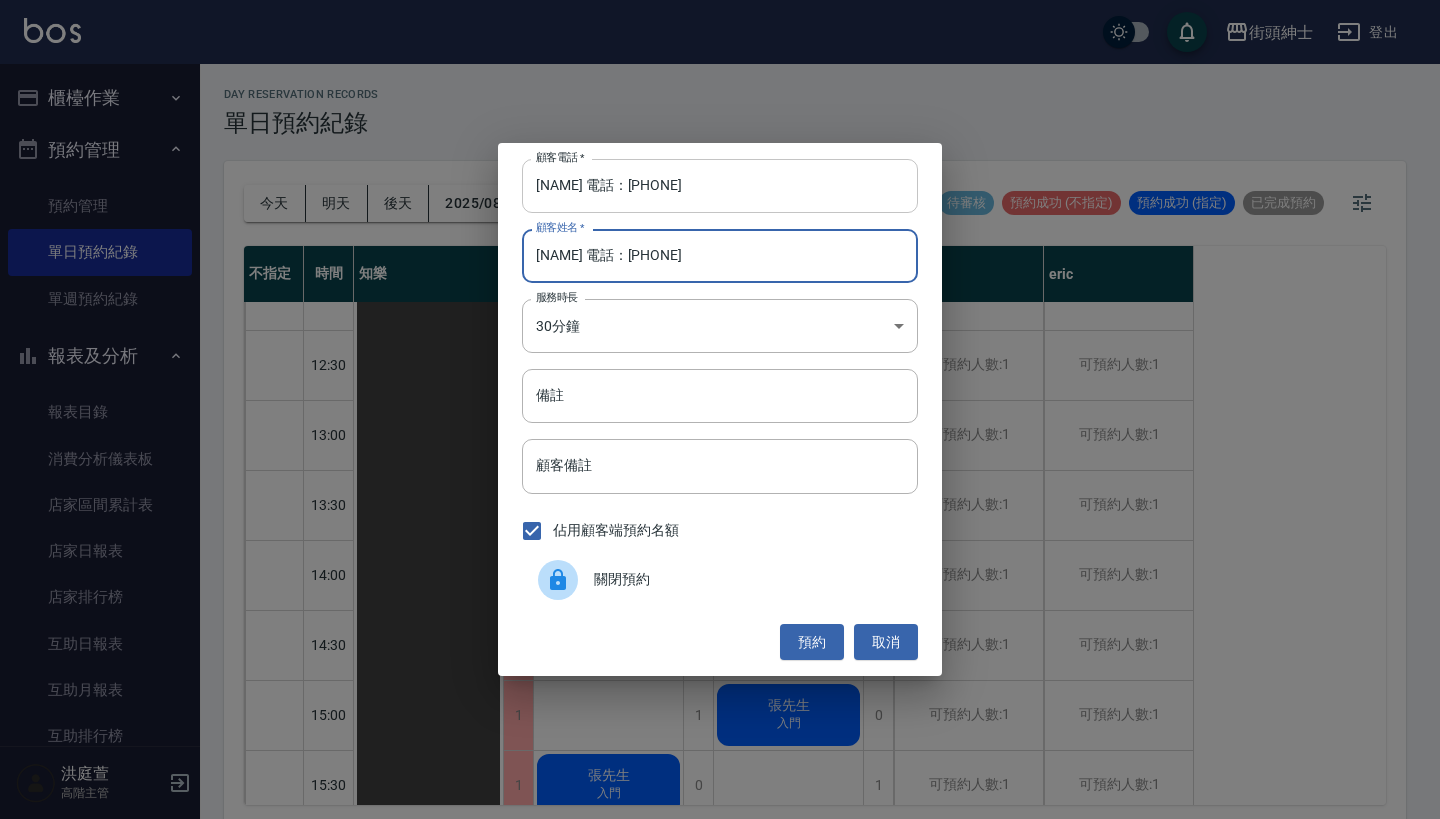 type on "[NAME] 電話：[PHONE]" 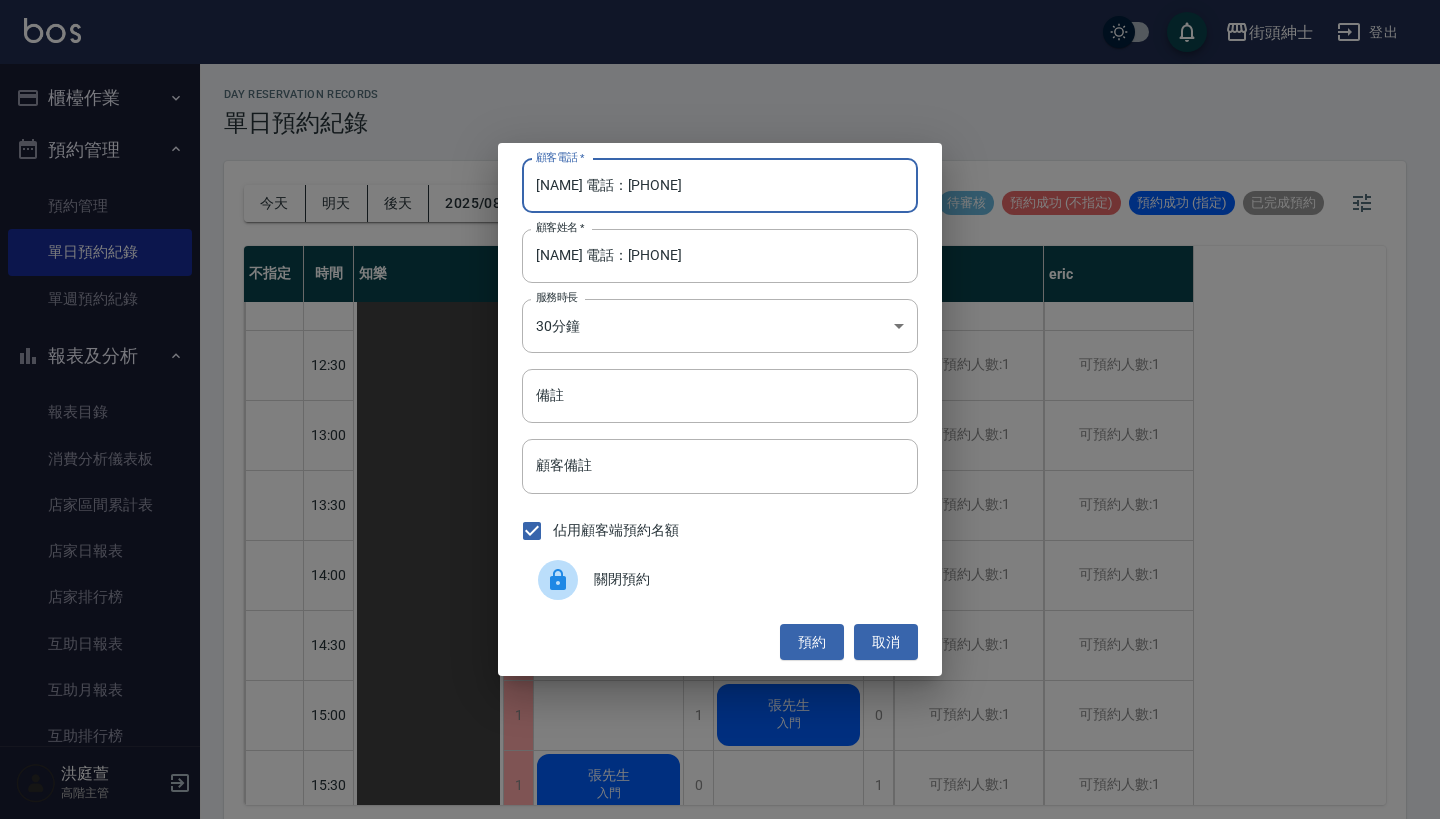 drag, startPoint x: 609, startPoint y: 188, endPoint x: 452, endPoint y: 188, distance: 157 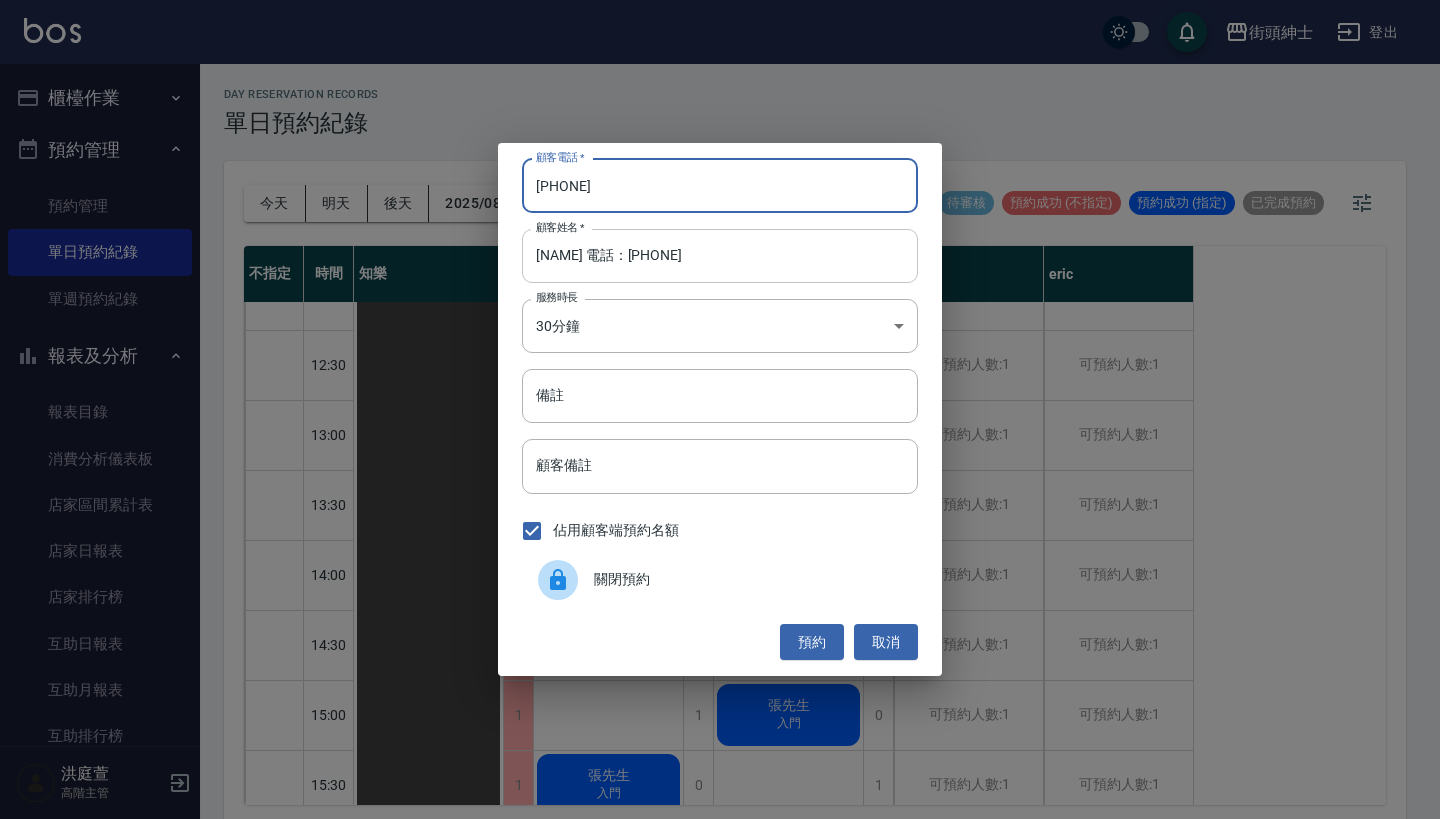 type on "[PHONE]" 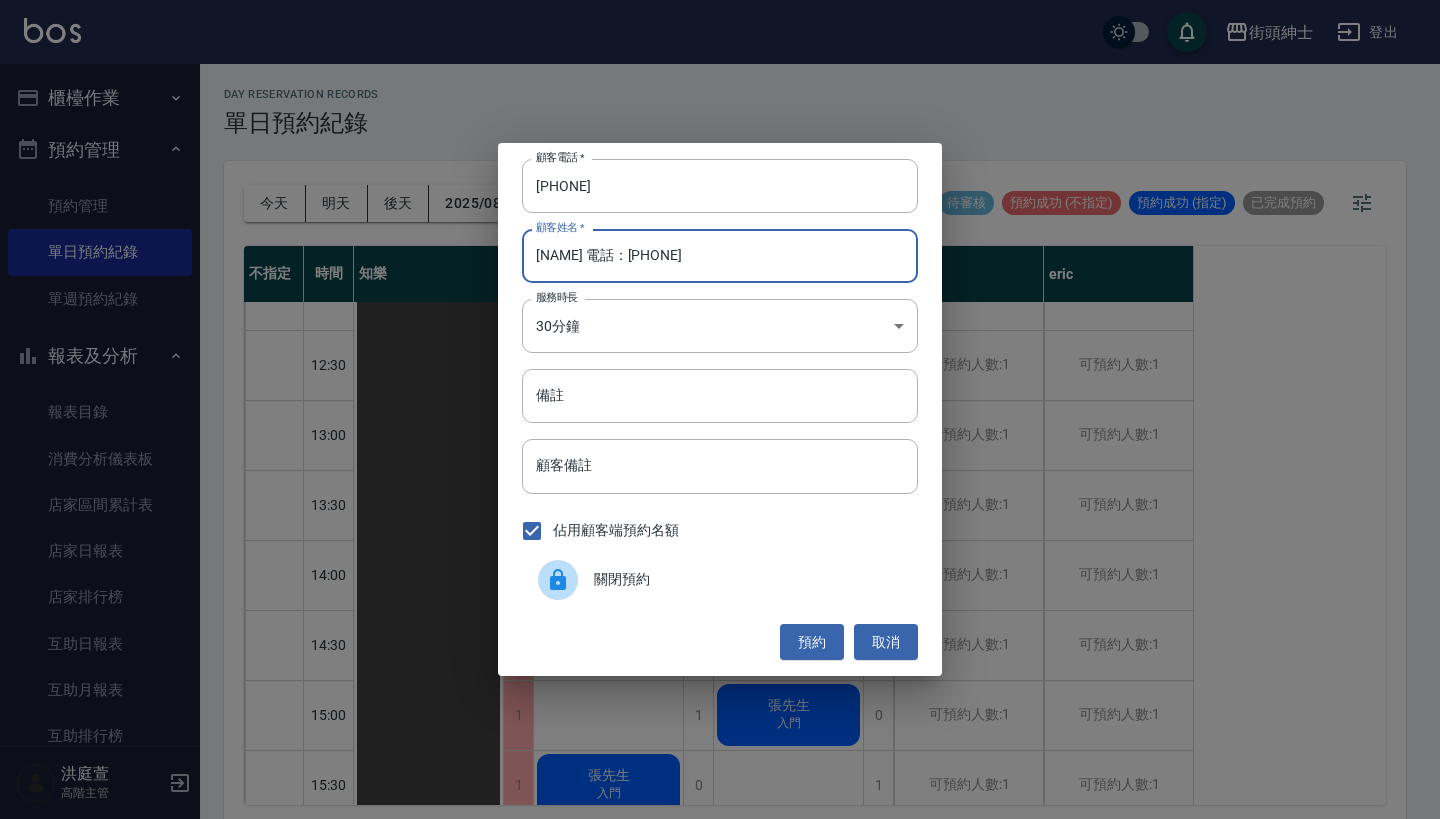 drag, startPoint x: 697, startPoint y: 261, endPoint x: 556, endPoint y: 261, distance: 141 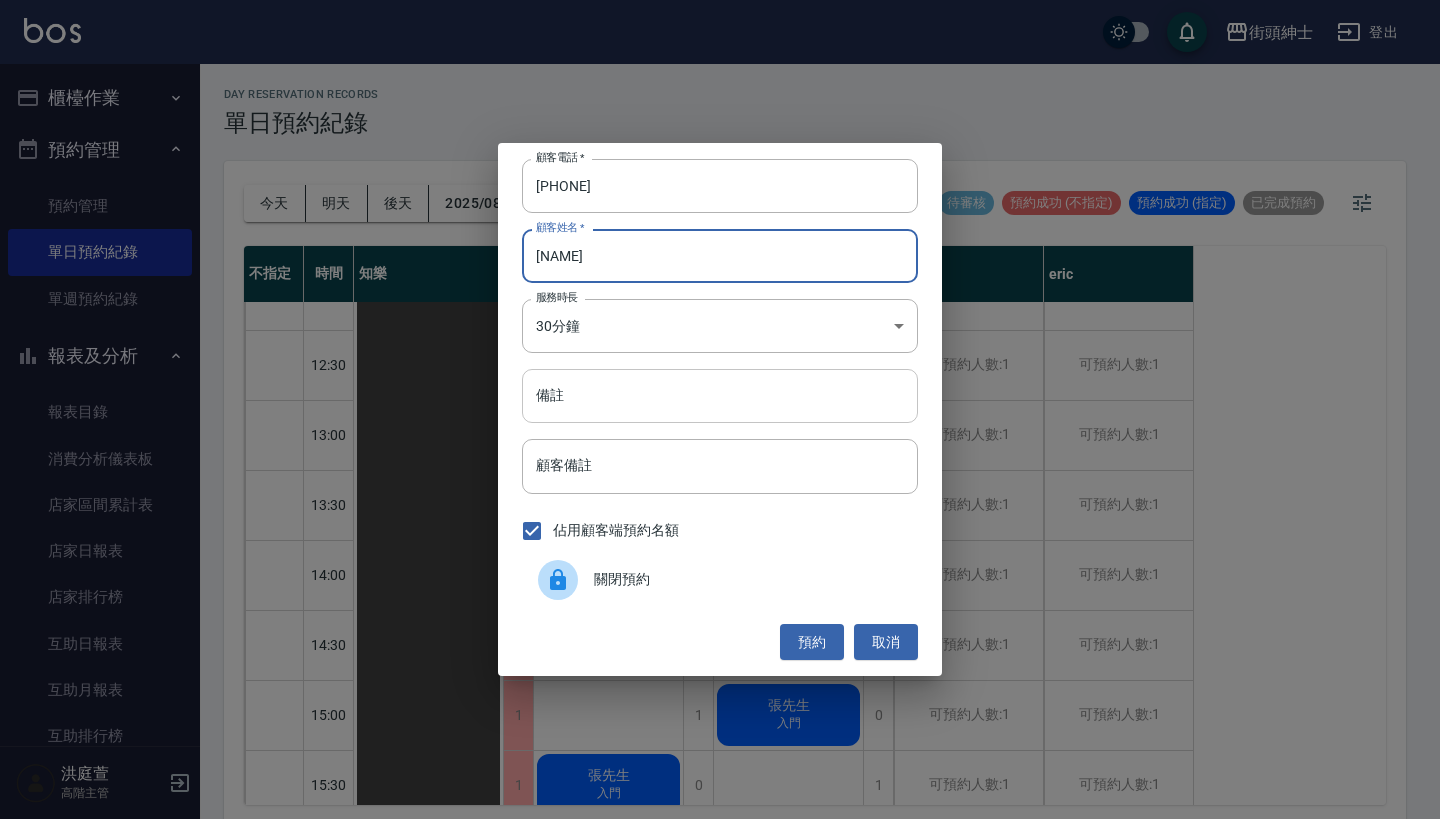 type on "[NAME]" 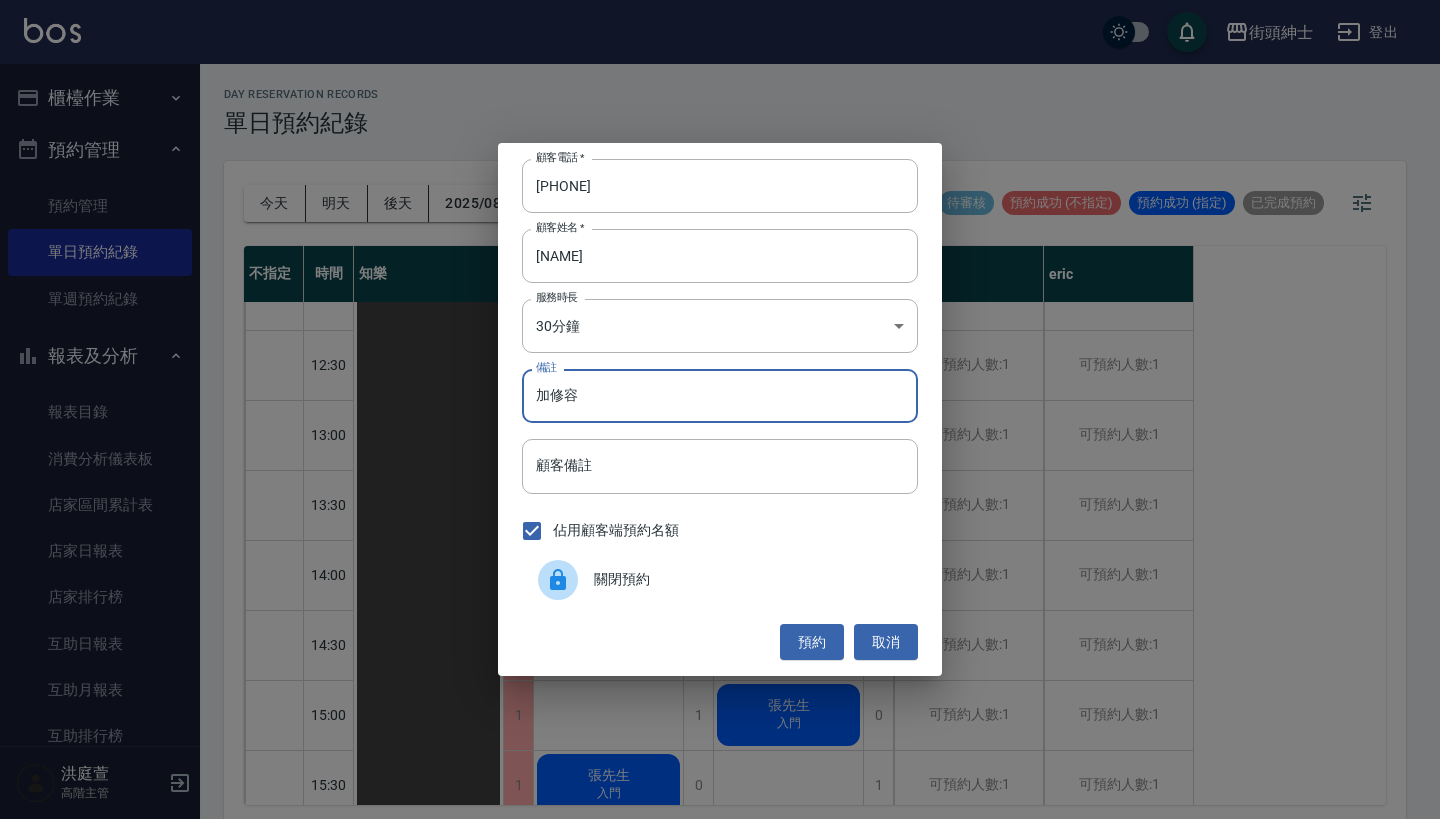 type on "加修容" 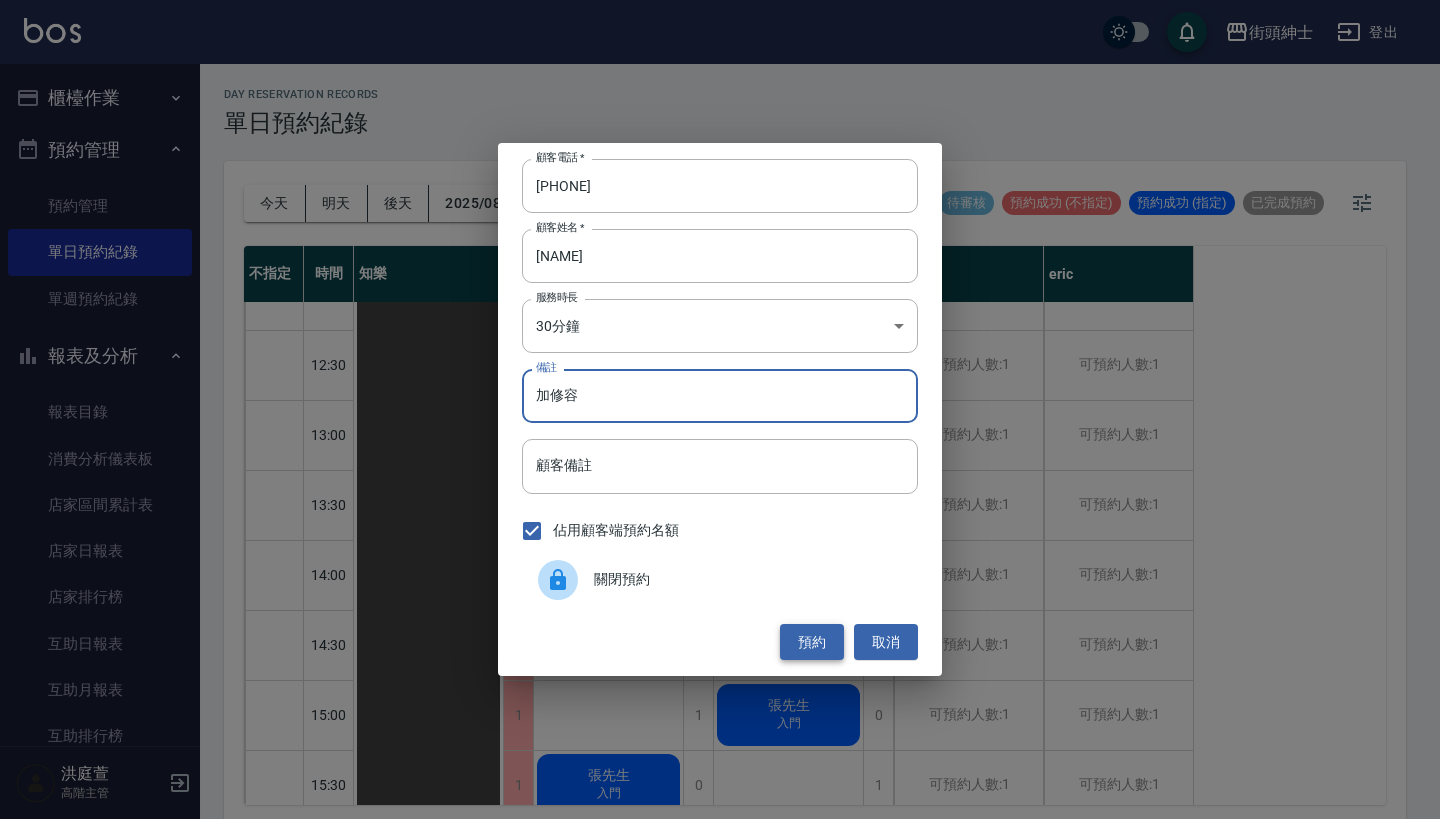 click on "預約" at bounding box center (812, 642) 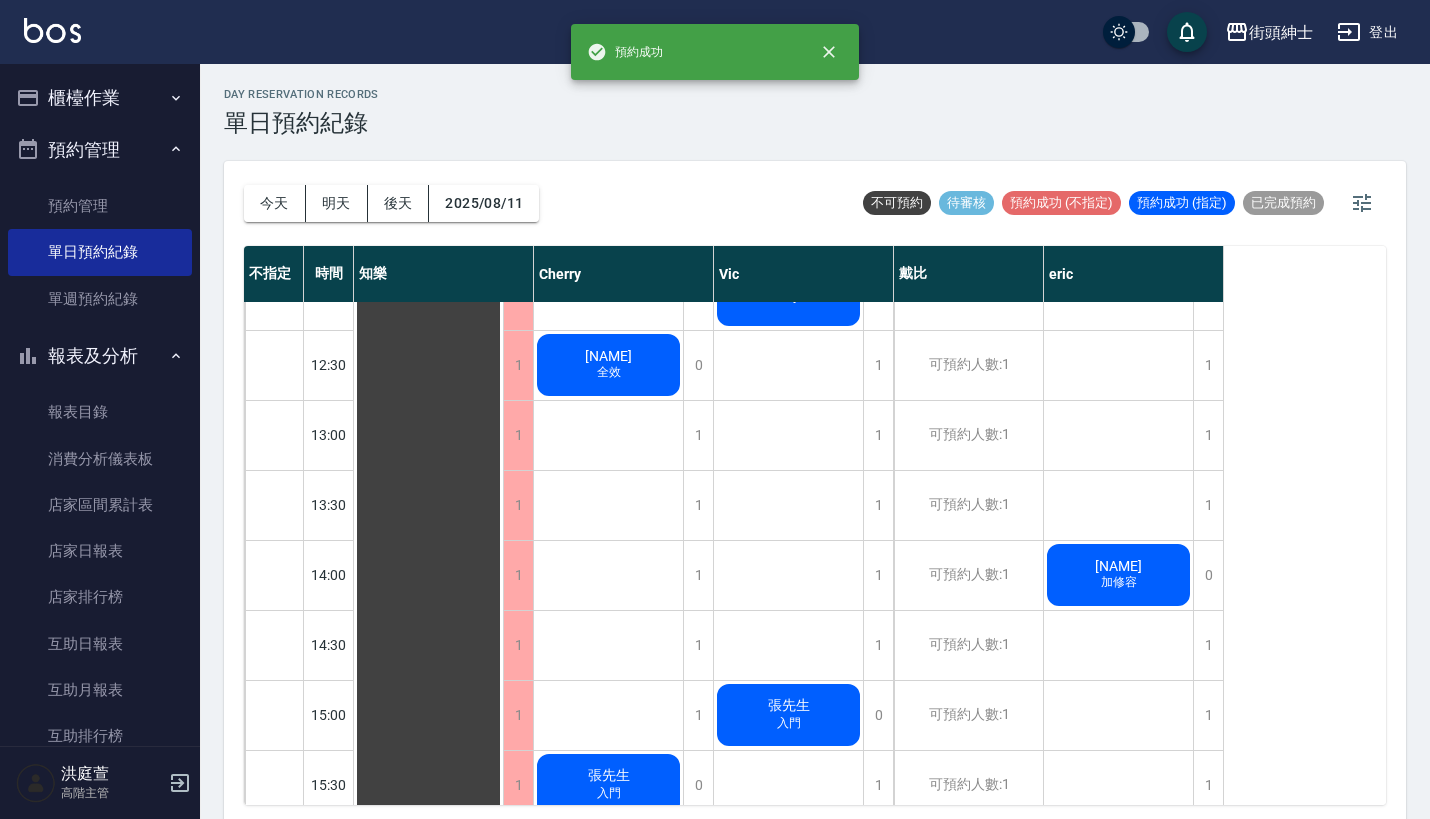 click on "[NAME] 加修容" at bounding box center (428, 855) 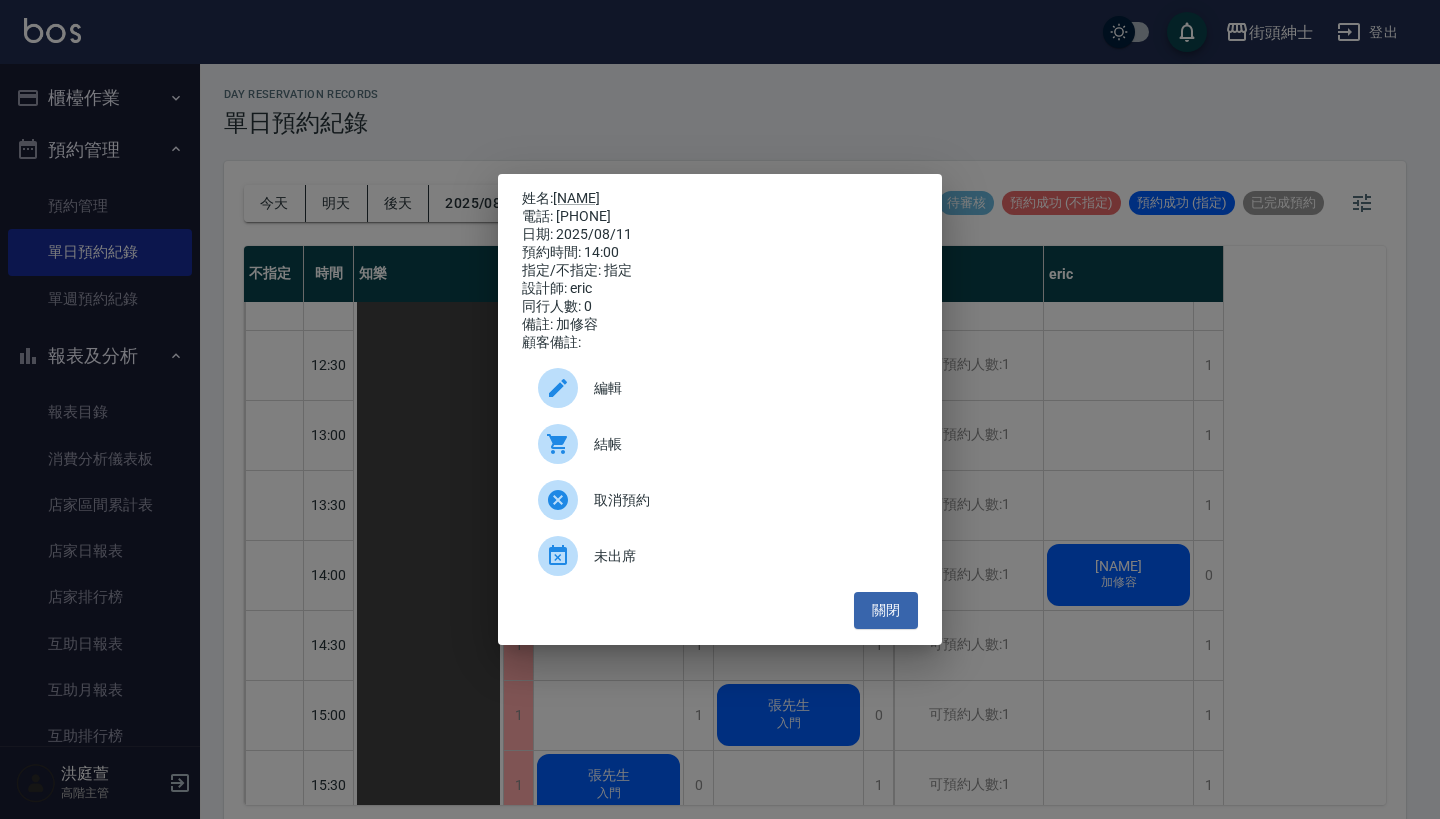 click on "顧客備註:" at bounding box center (720, 343) 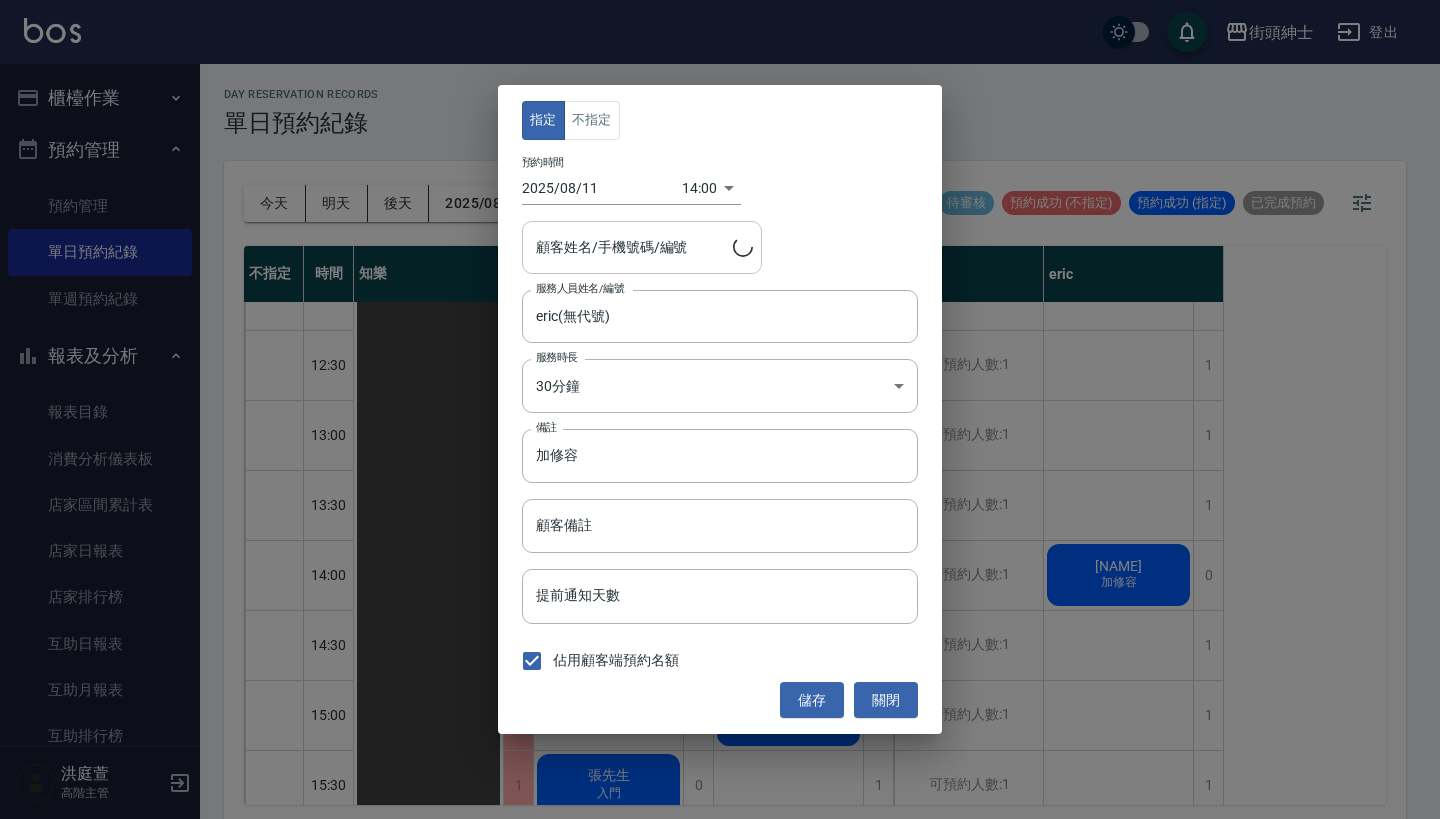 type on "[NAME]/[PHONE]" 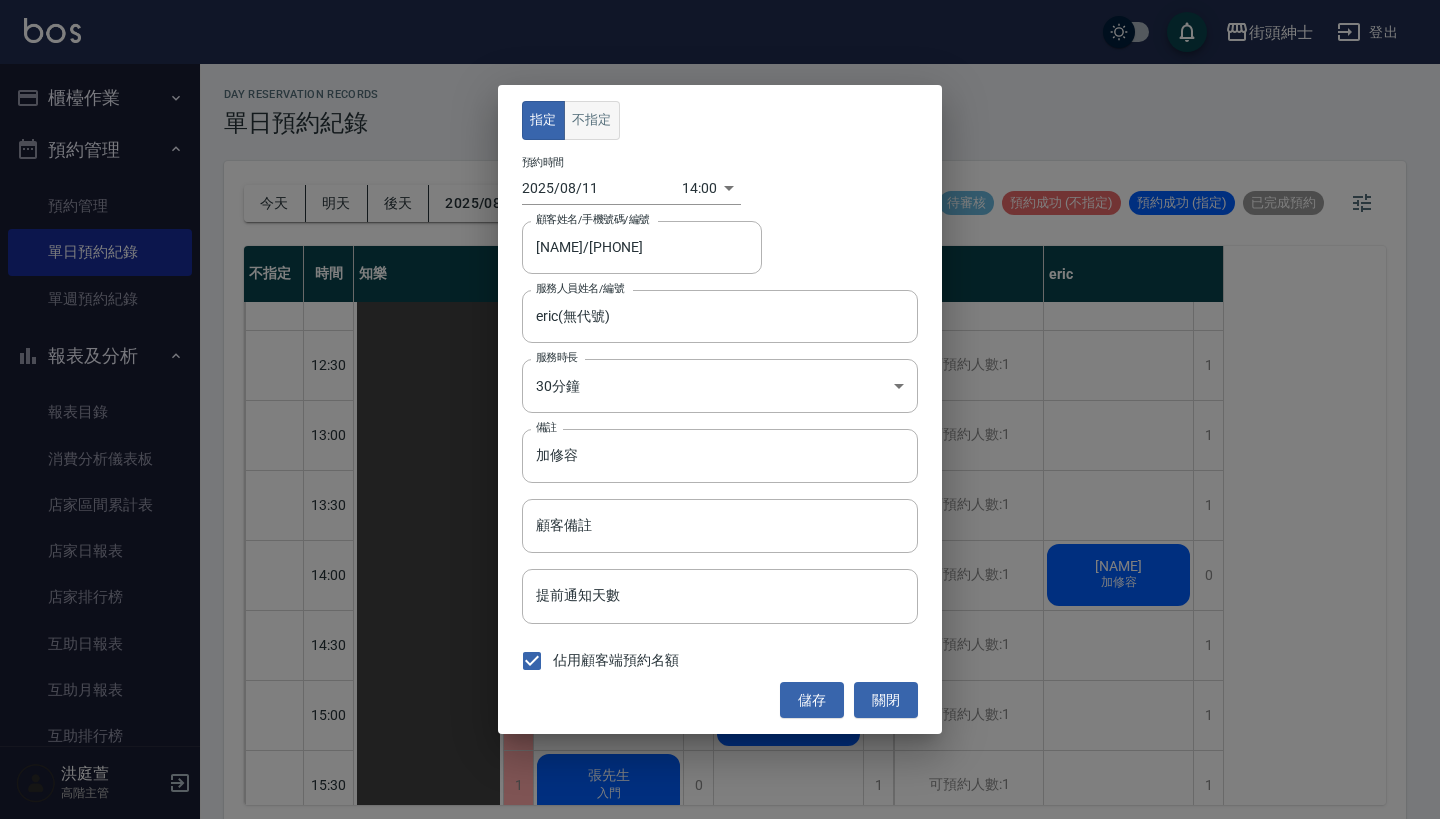 click on "不指定" at bounding box center [592, 120] 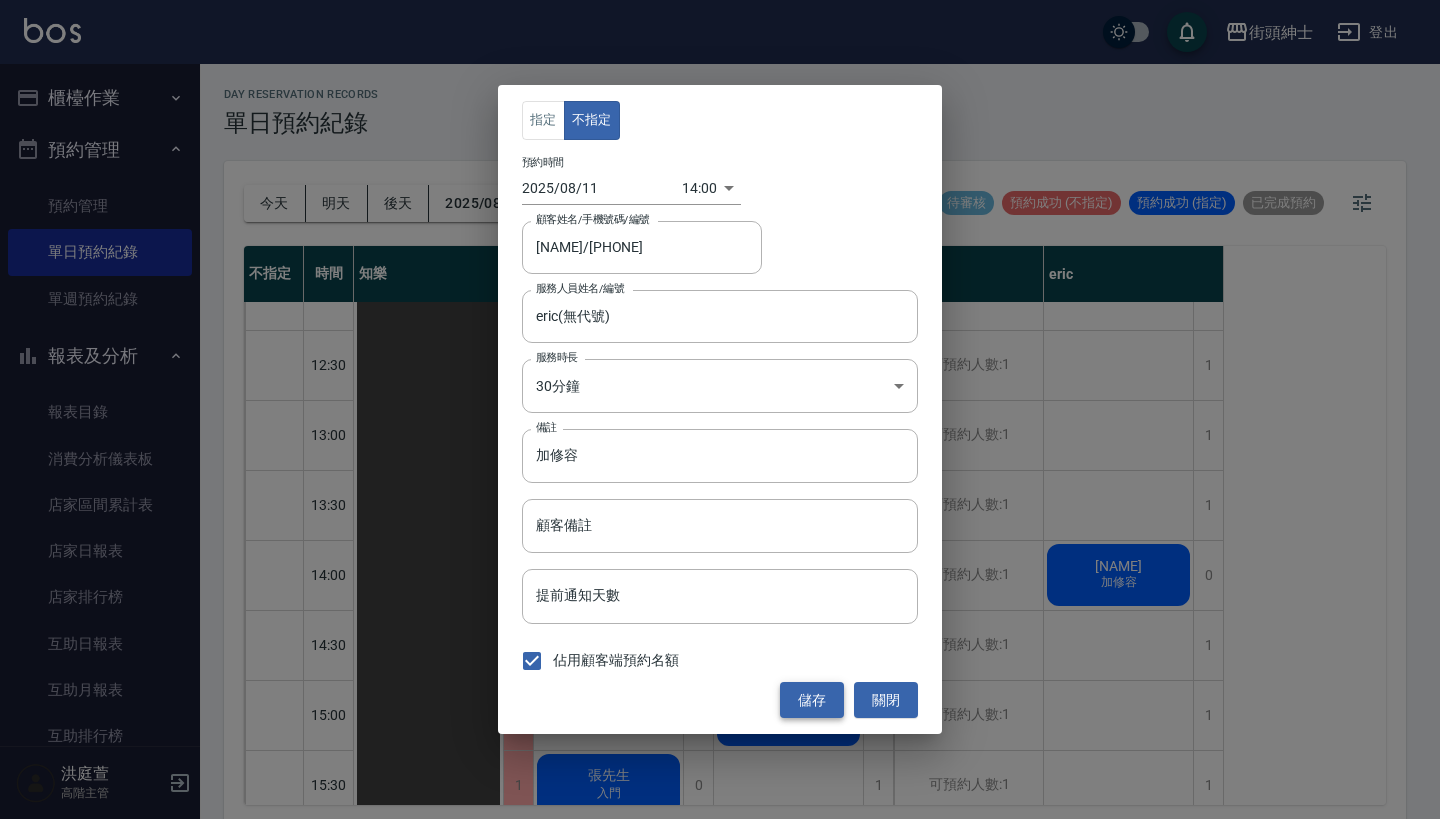 click on "儲存" at bounding box center (812, 700) 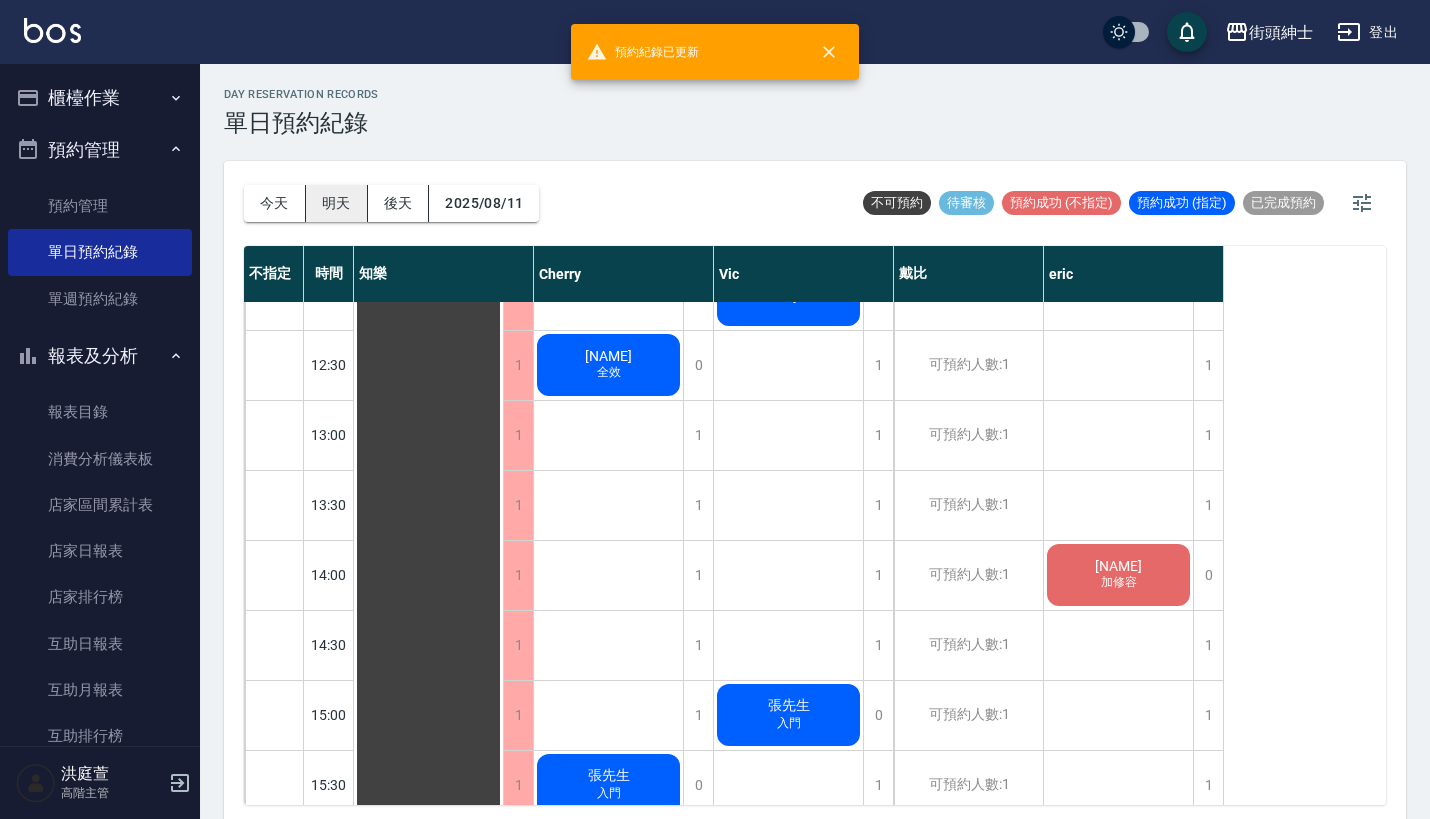 click on "明天" at bounding box center (337, 203) 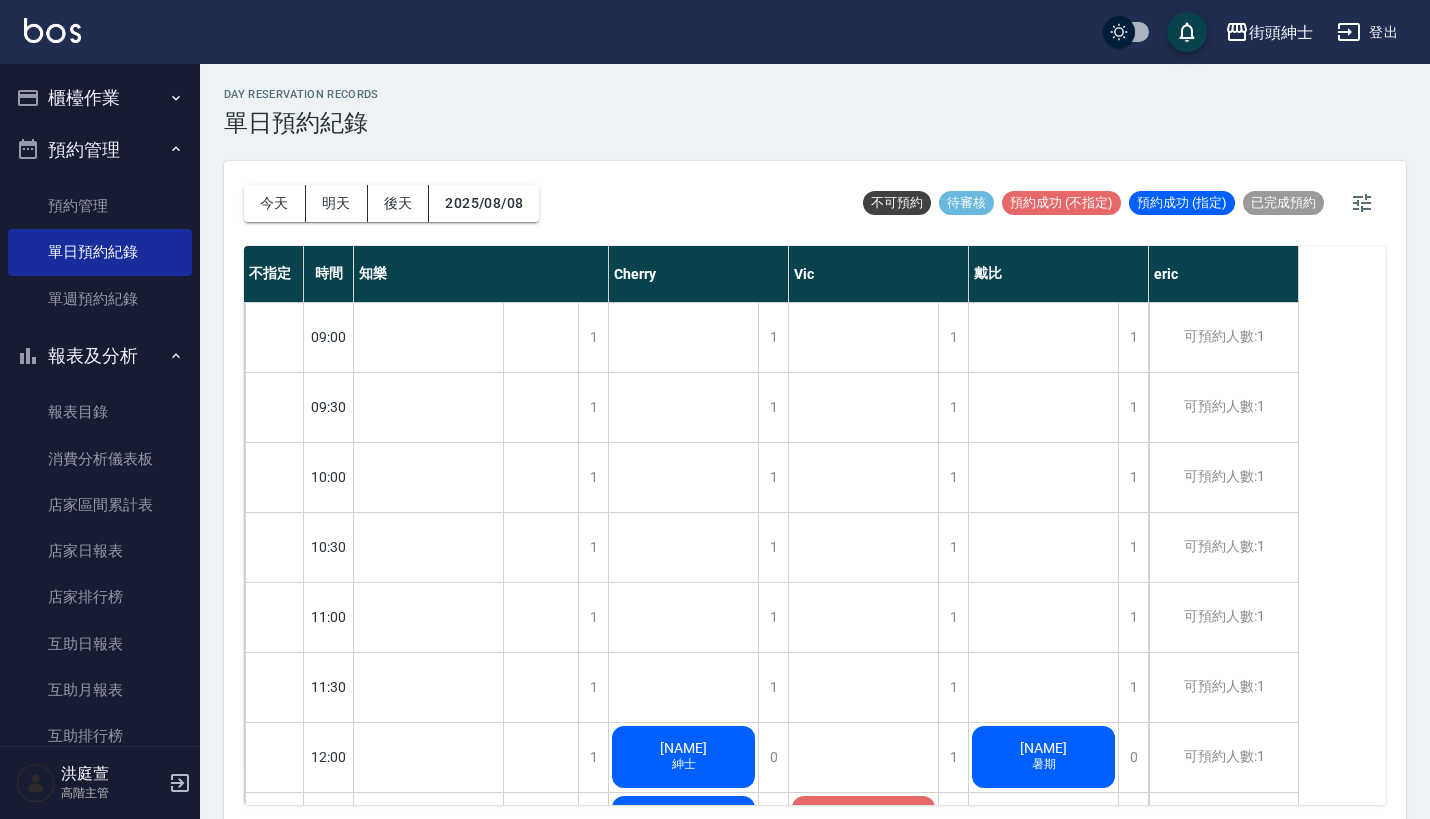 scroll, scrollTop: 0, scrollLeft: 0, axis: both 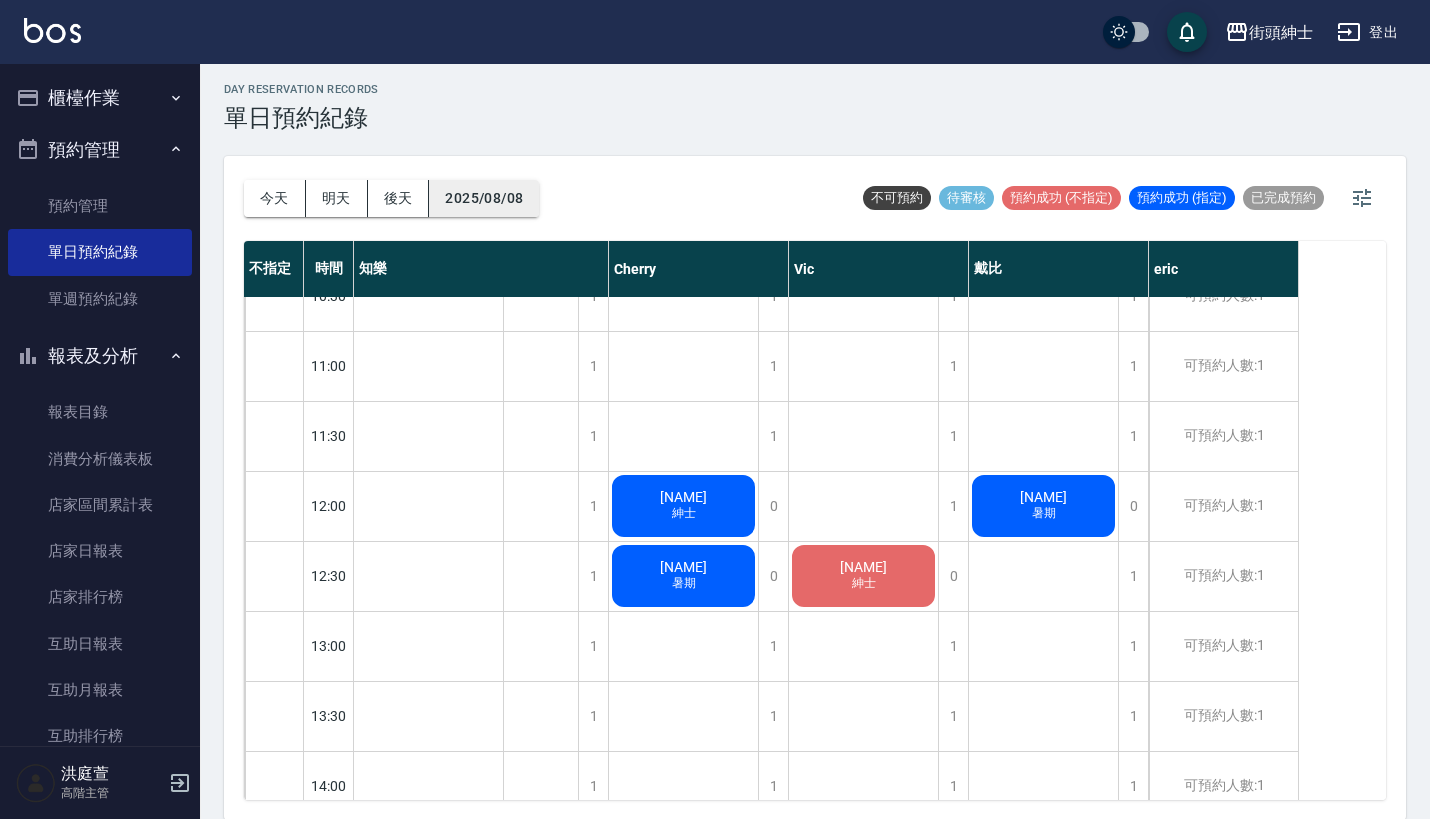 click on "2025/08/08" at bounding box center [484, 198] 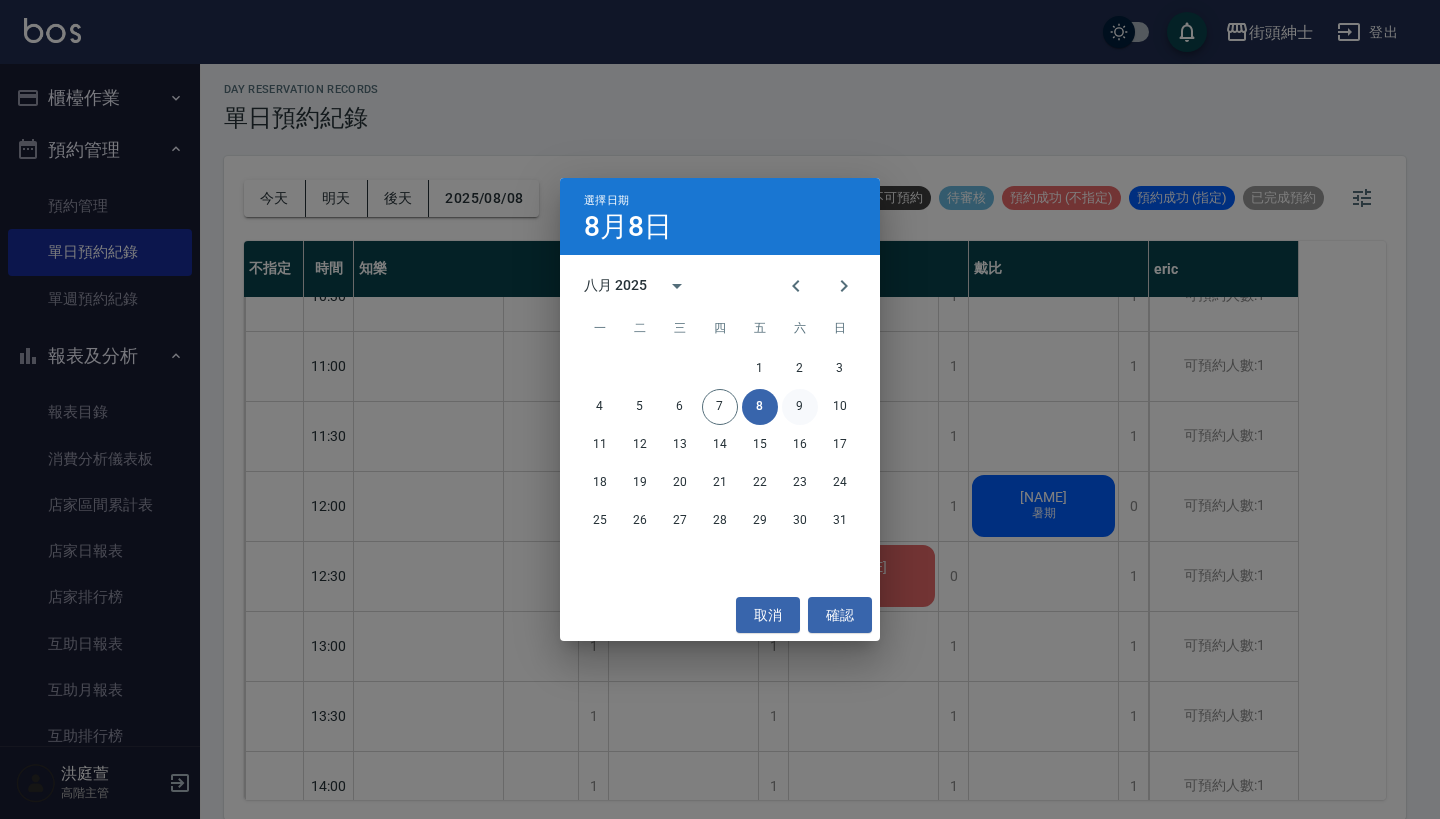 click on "9" at bounding box center [800, 407] 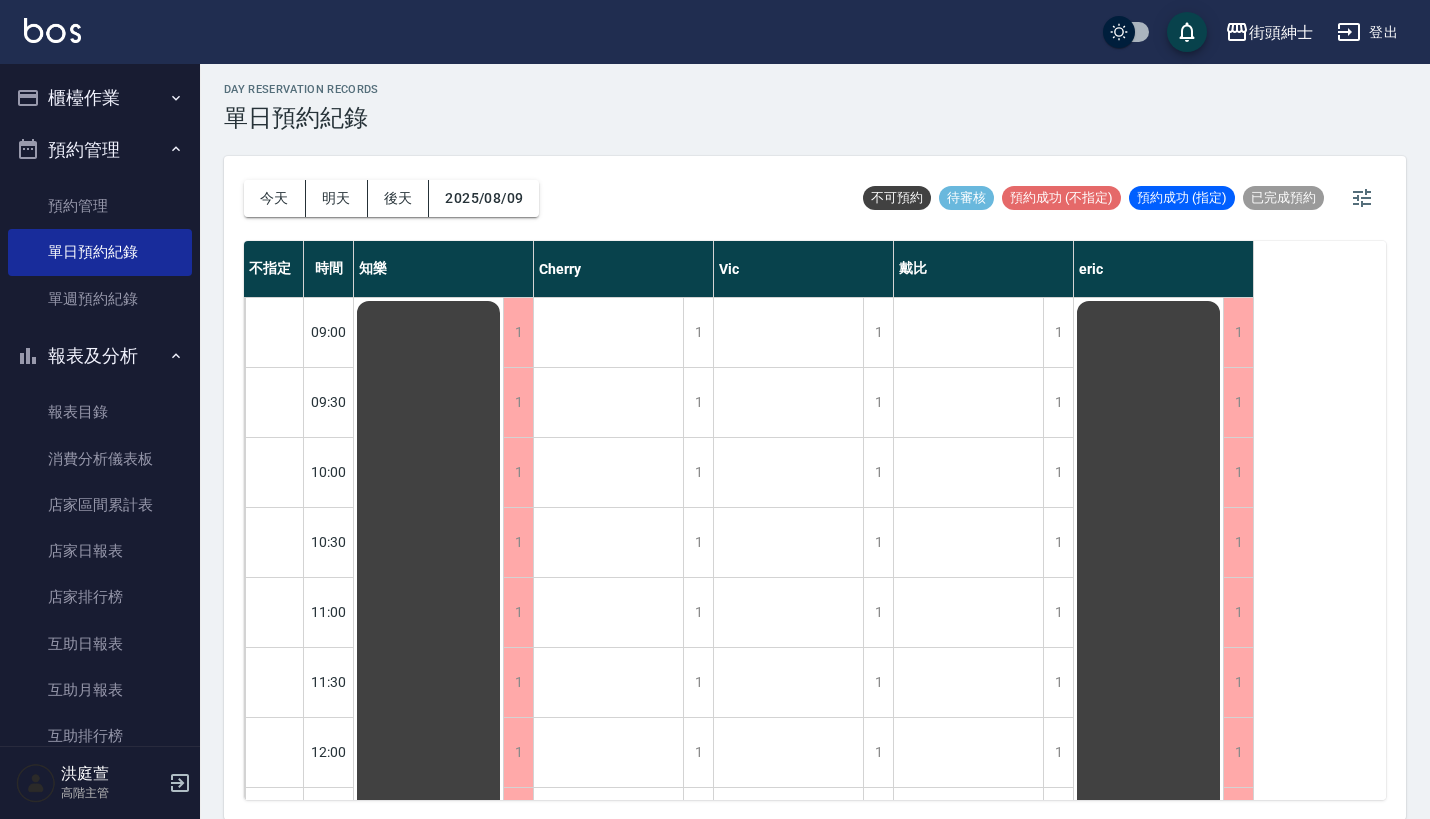 scroll, scrollTop: 0, scrollLeft: 0, axis: both 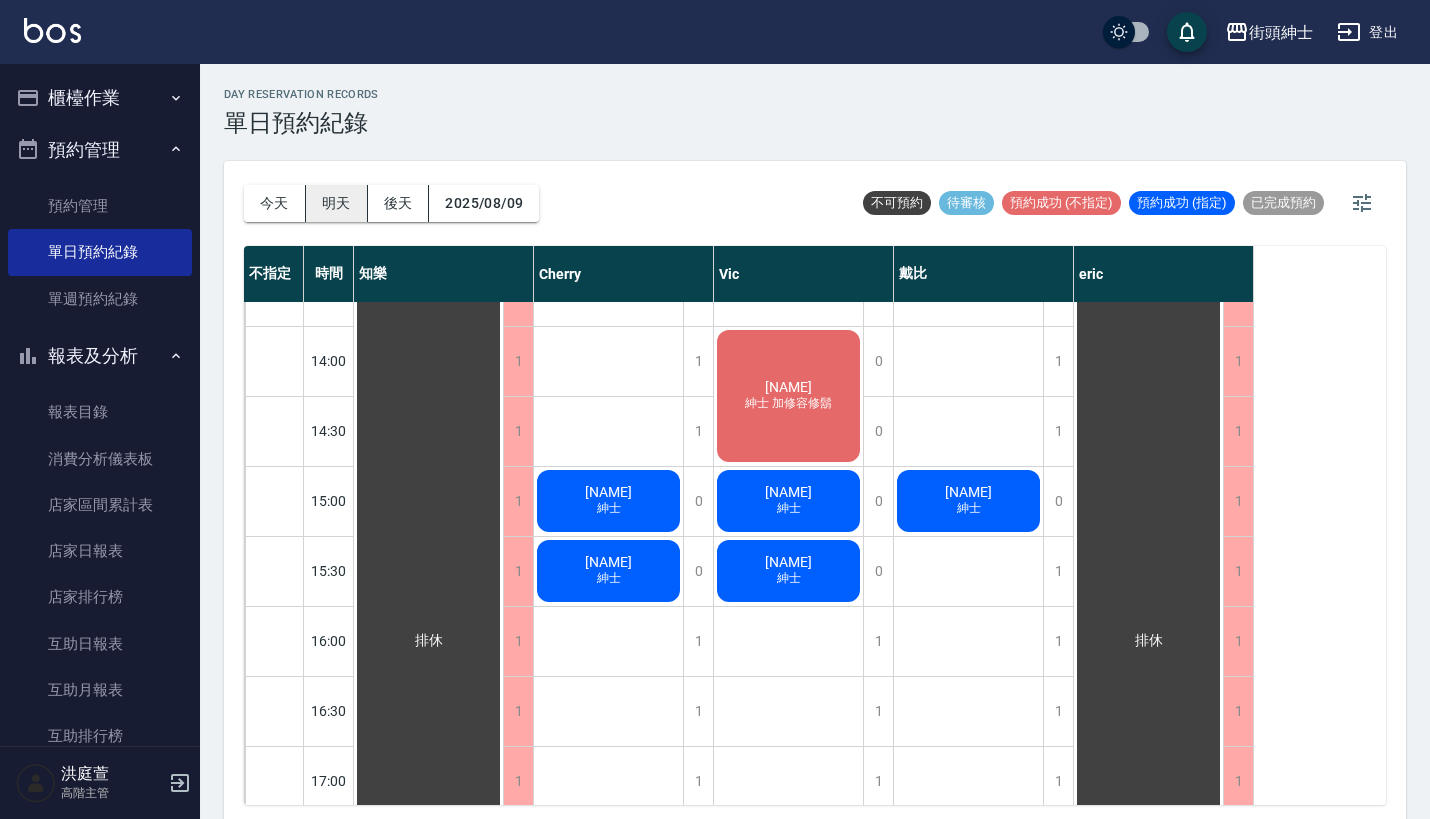 click on "明天" at bounding box center [337, 203] 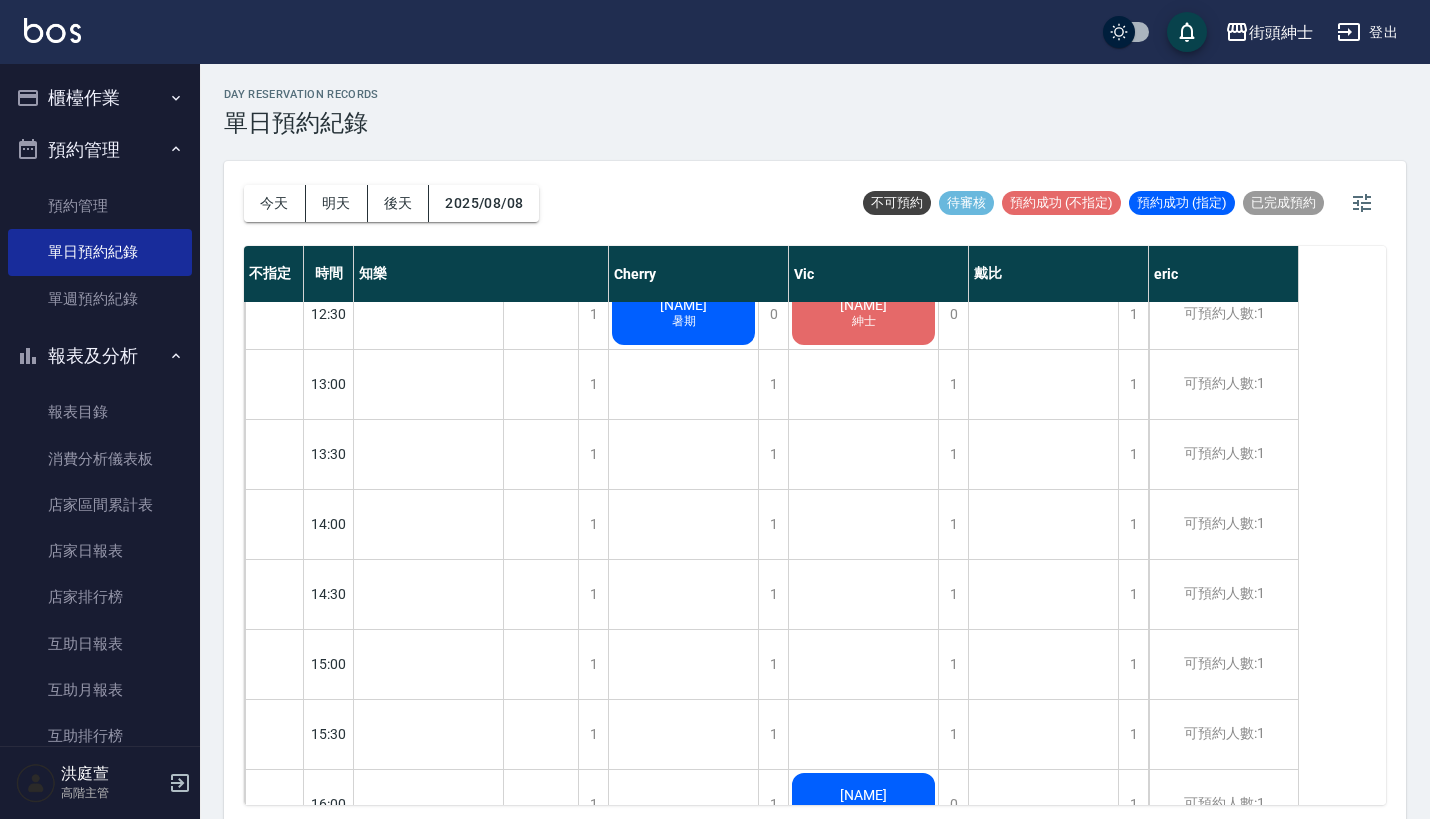 scroll, scrollTop: 517, scrollLeft: 0, axis: vertical 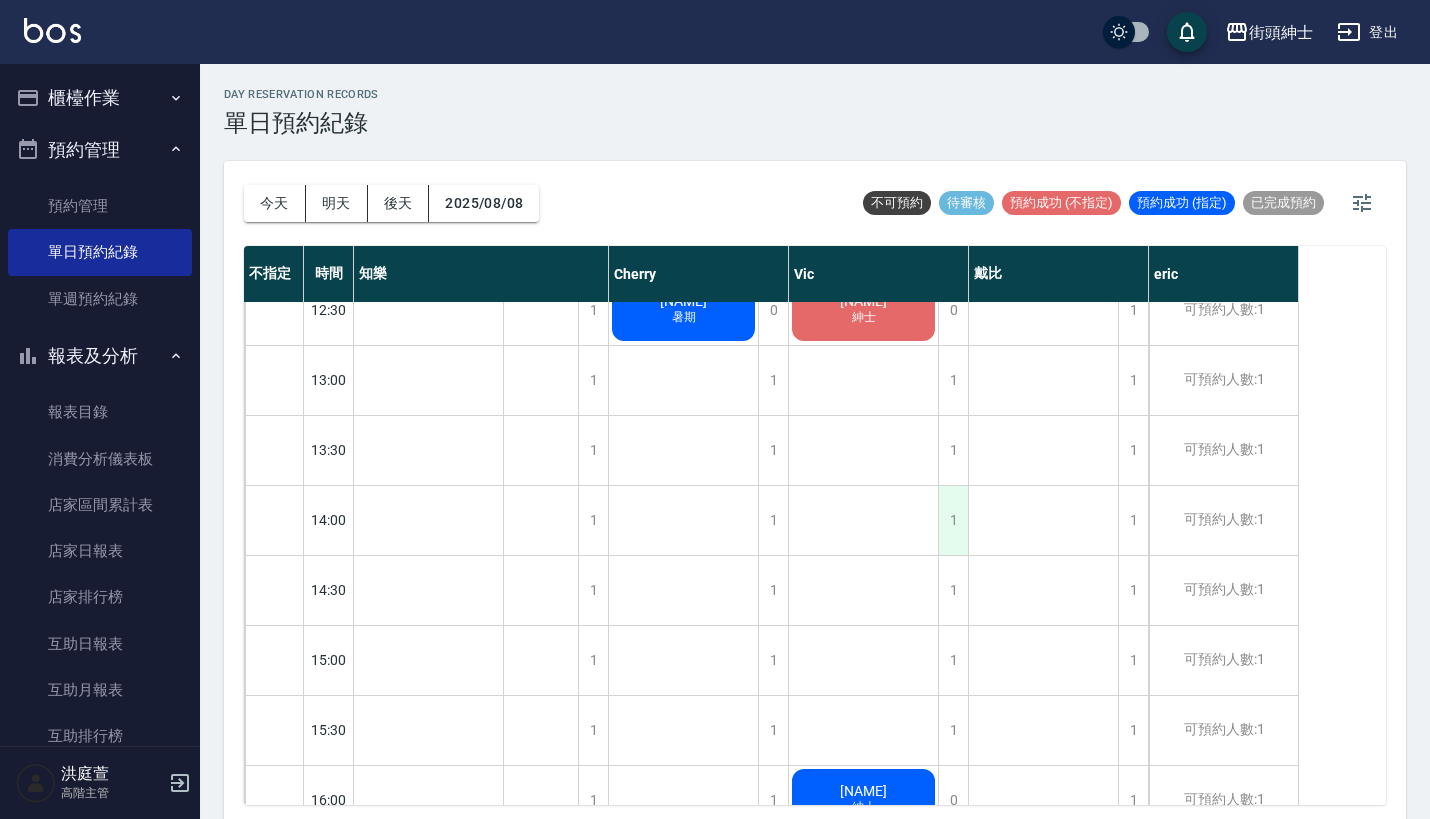 click on "1" at bounding box center [953, 520] 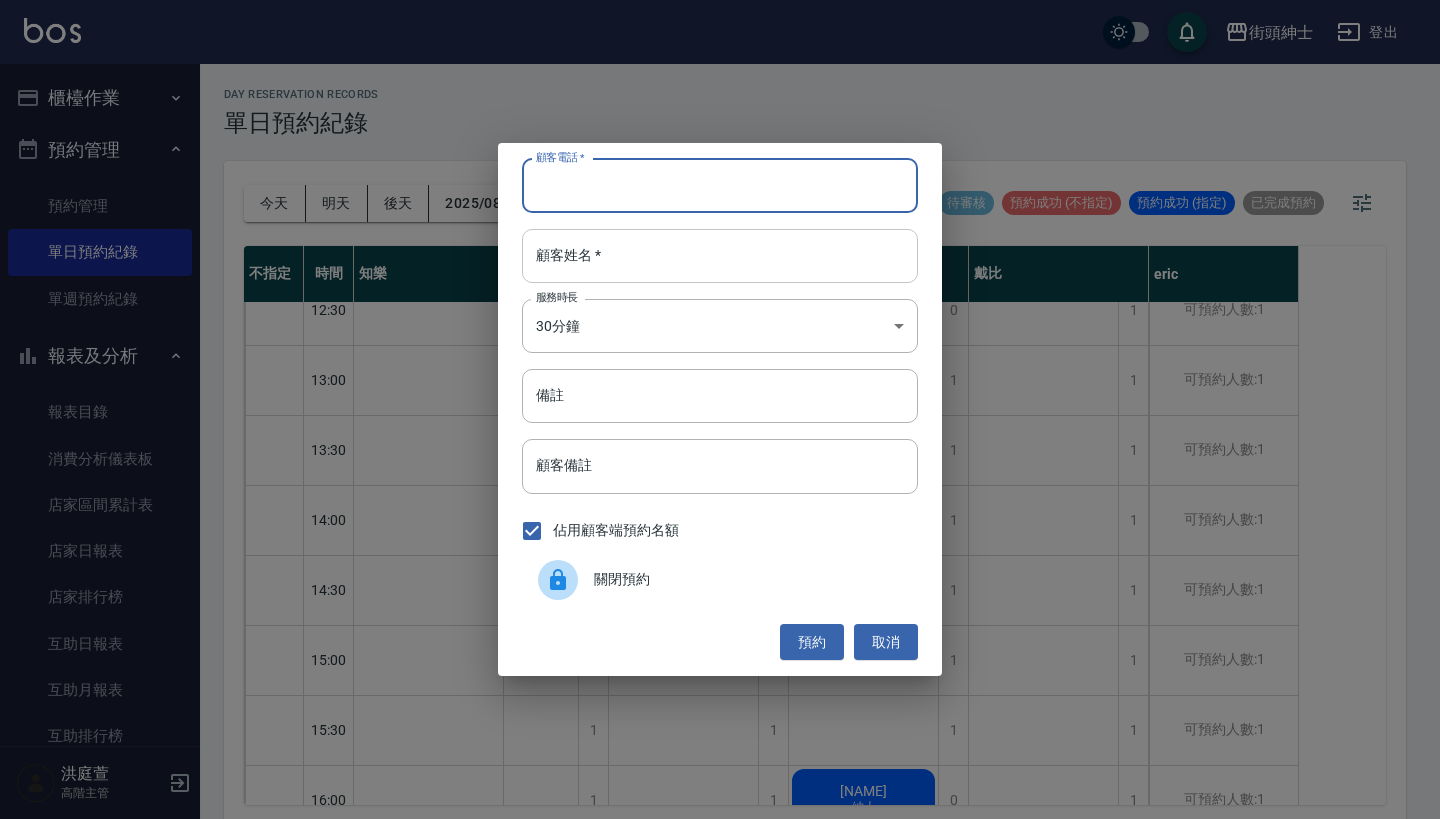 paste on "[NAME] [PHONE]" 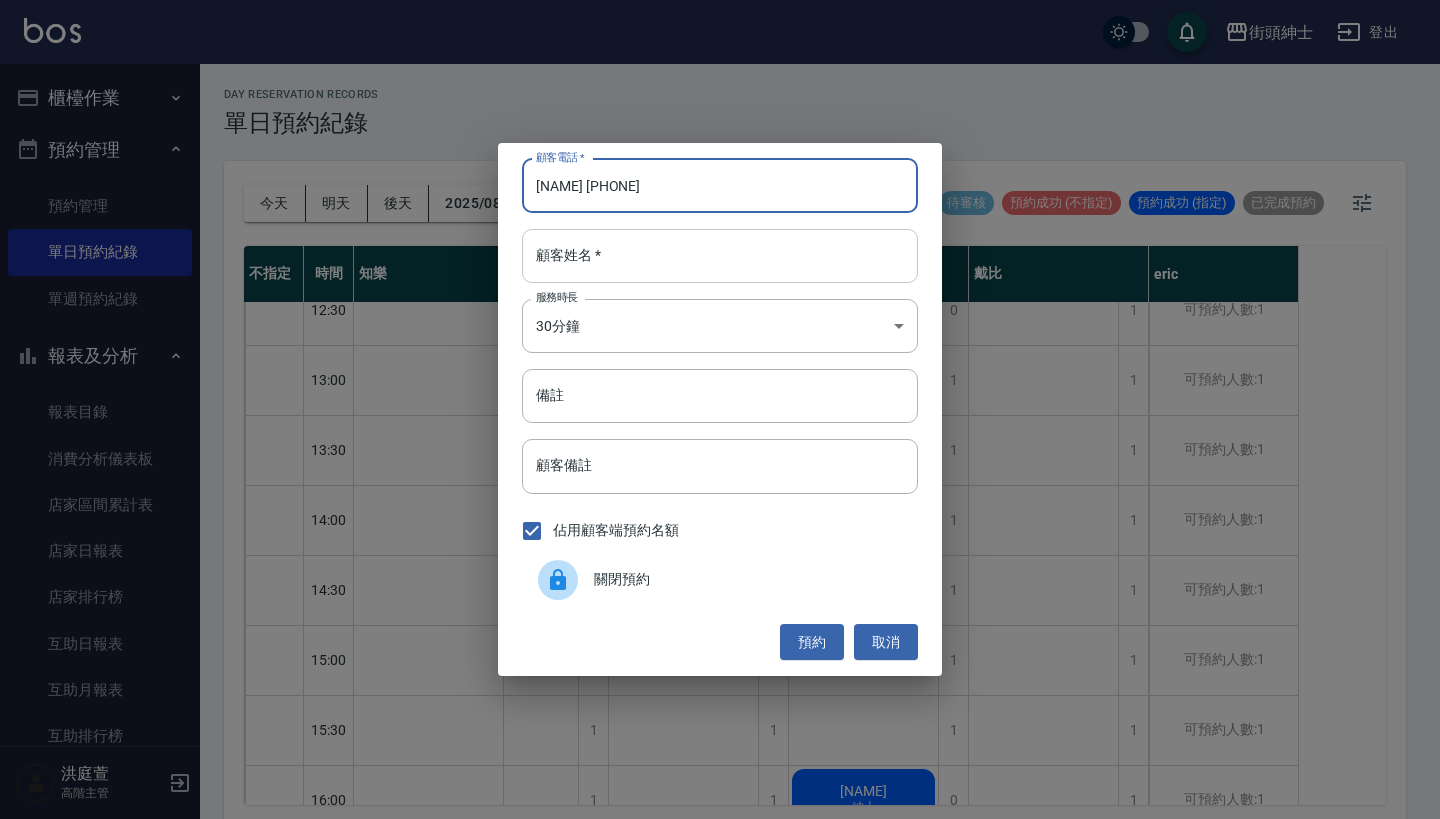 type on "[NAME] [PHONE]" 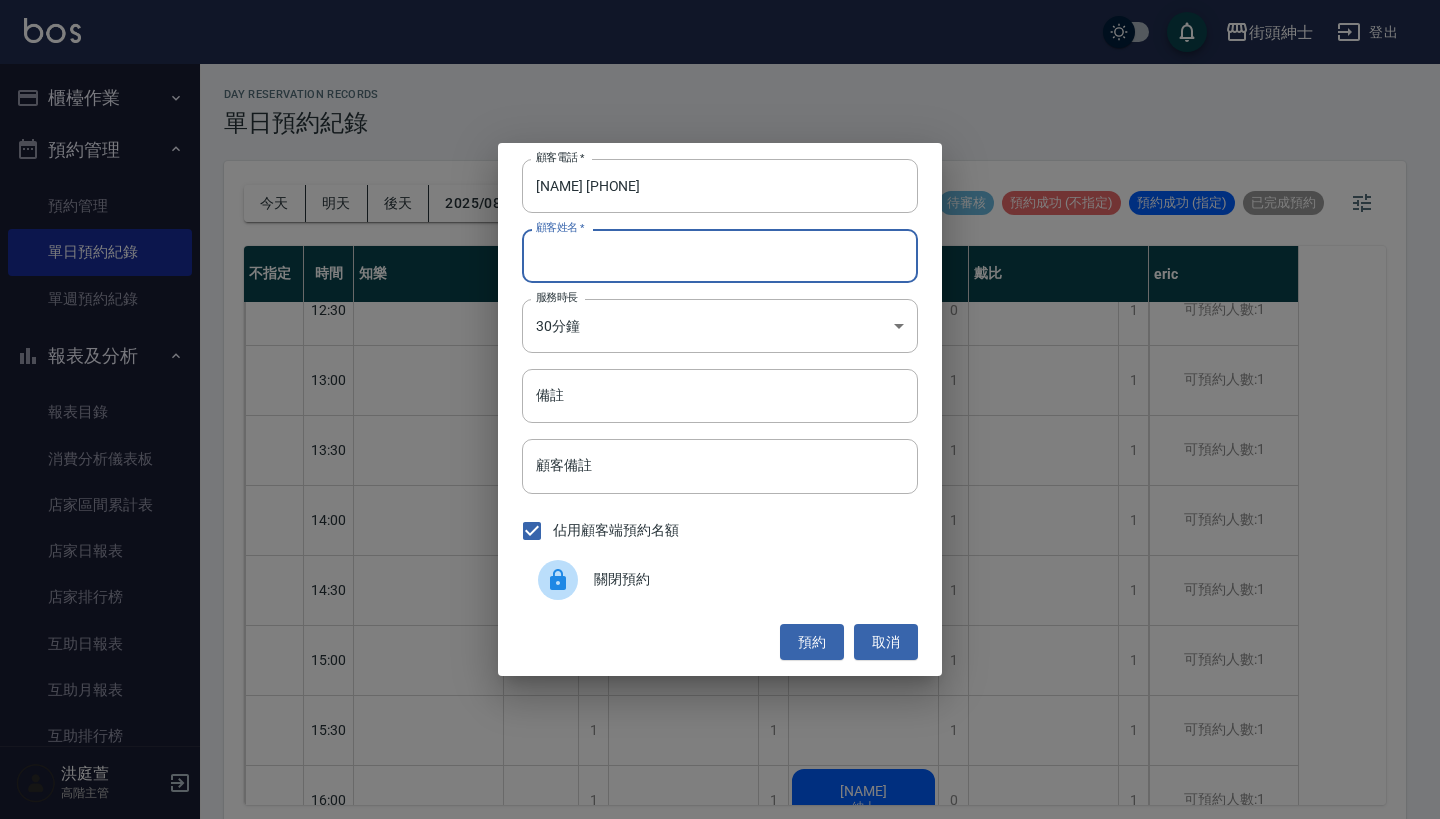 paste on "[NAME] [PHONE]" 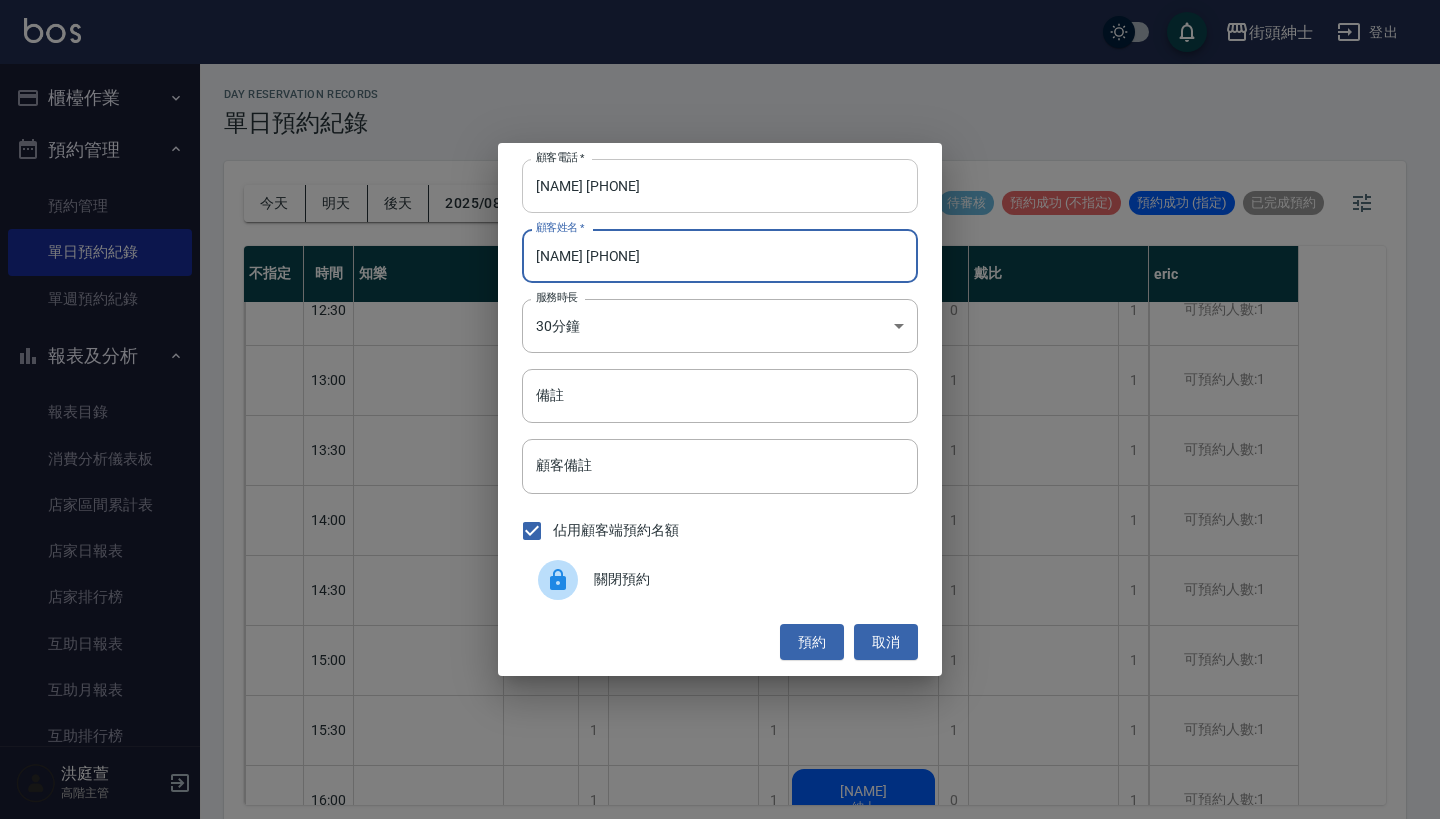 type on "[NAME] [PHONE]" 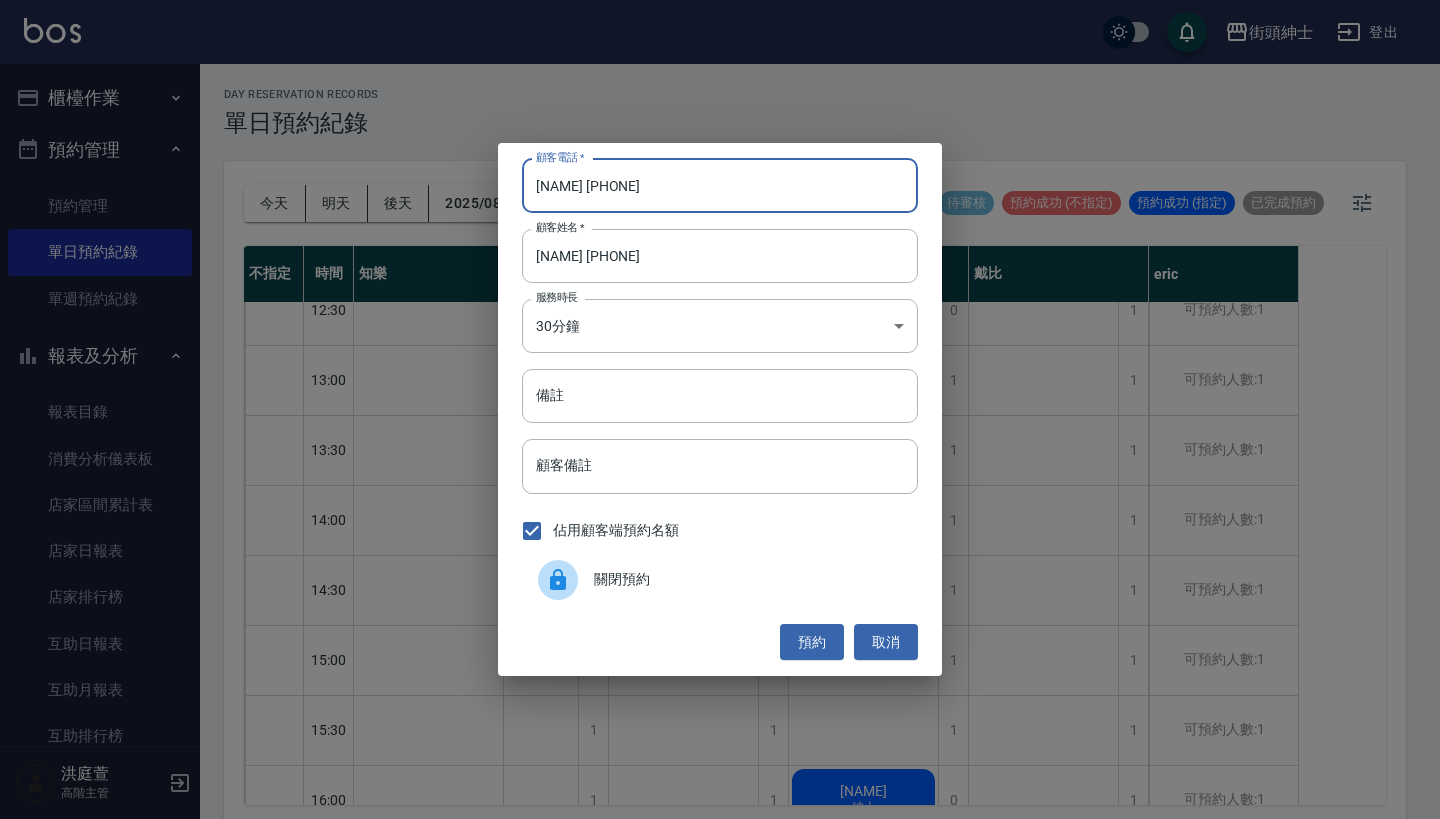 drag, startPoint x: 579, startPoint y: 186, endPoint x: 318, endPoint y: 186, distance: 261 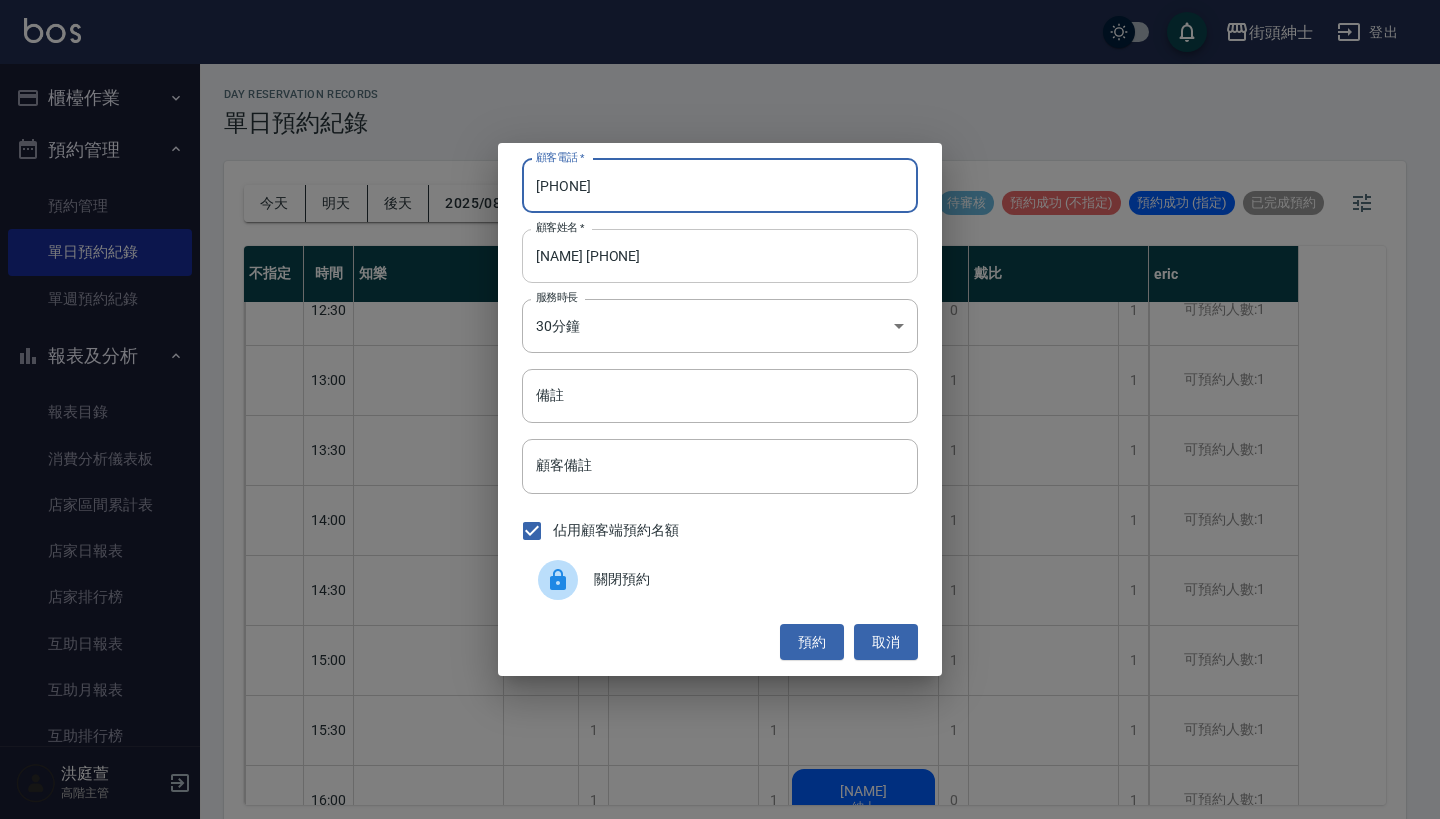 type on "[PHONE]" 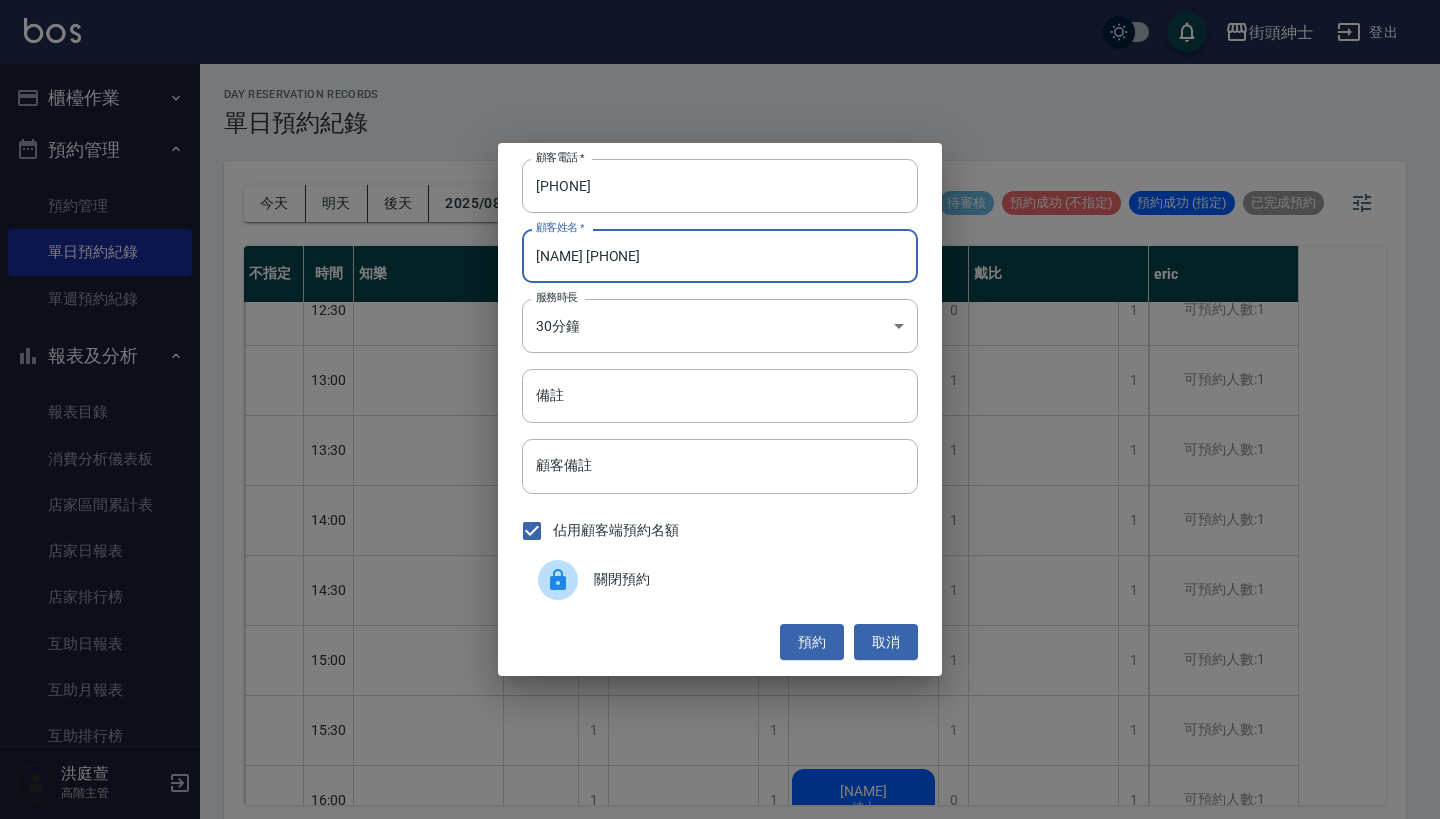 drag, startPoint x: 690, startPoint y: 258, endPoint x: 581, endPoint y: 259, distance: 109.004585 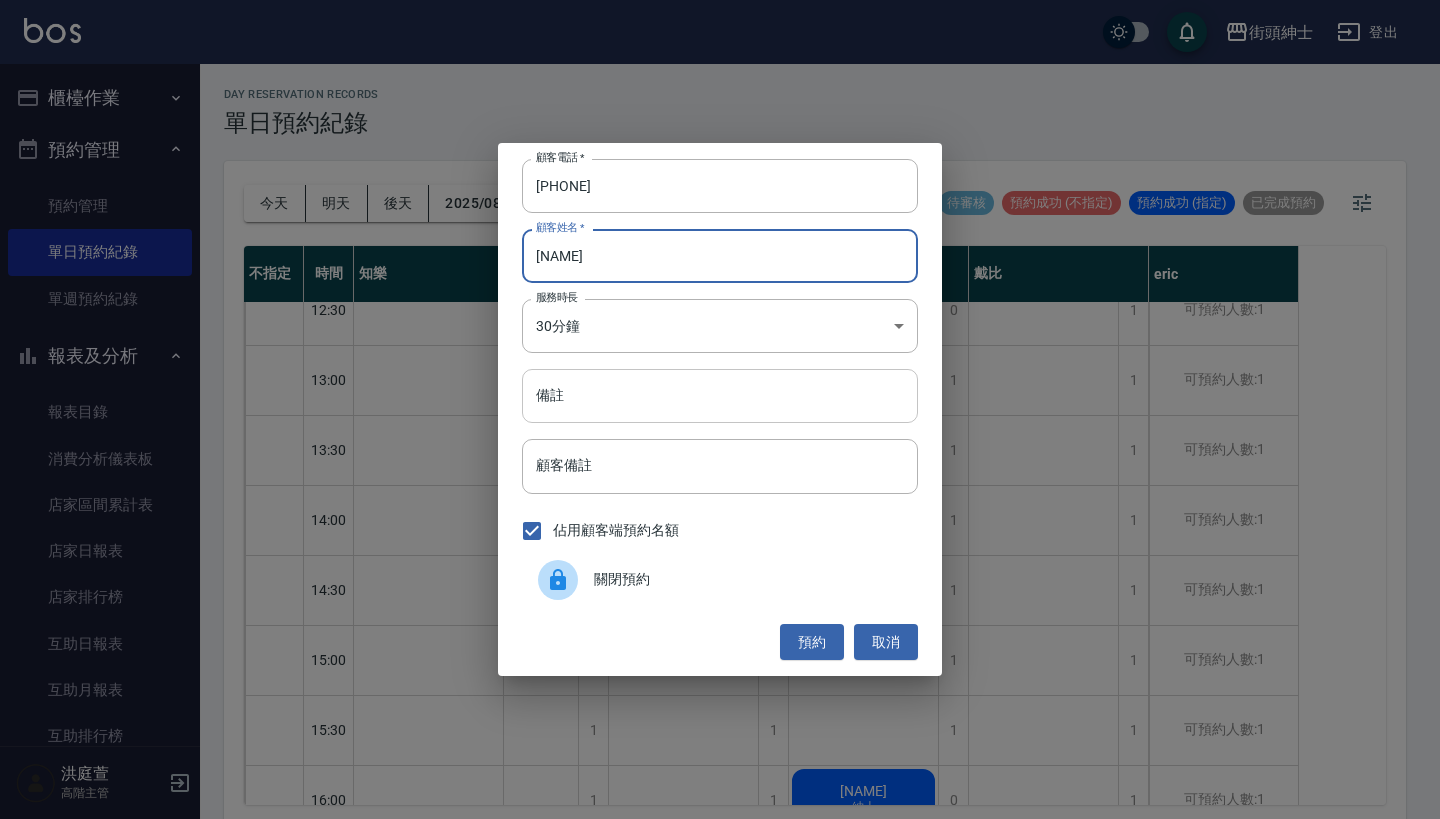 type on "[NAME]" 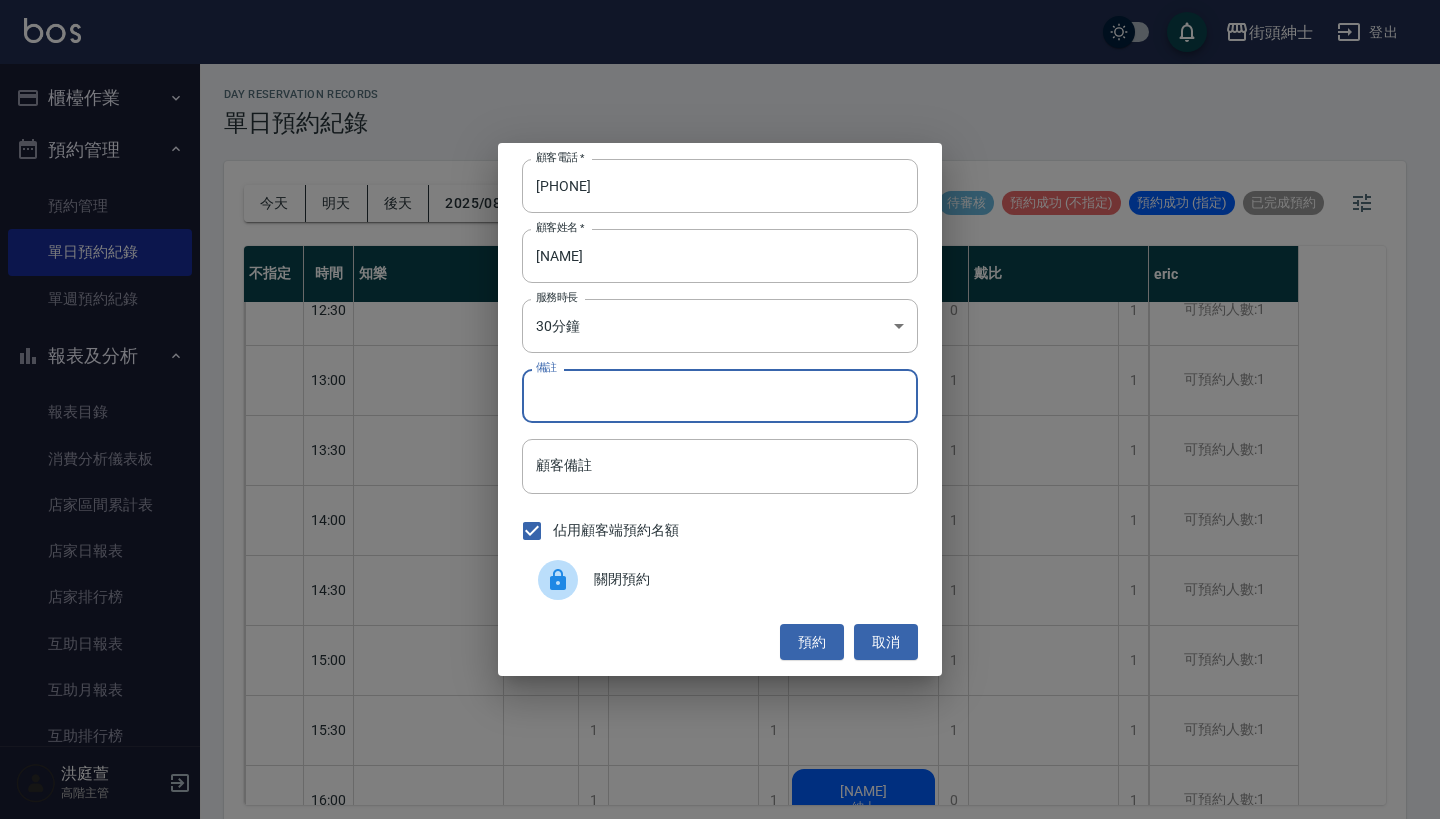 click on "備註" at bounding box center (720, 396) 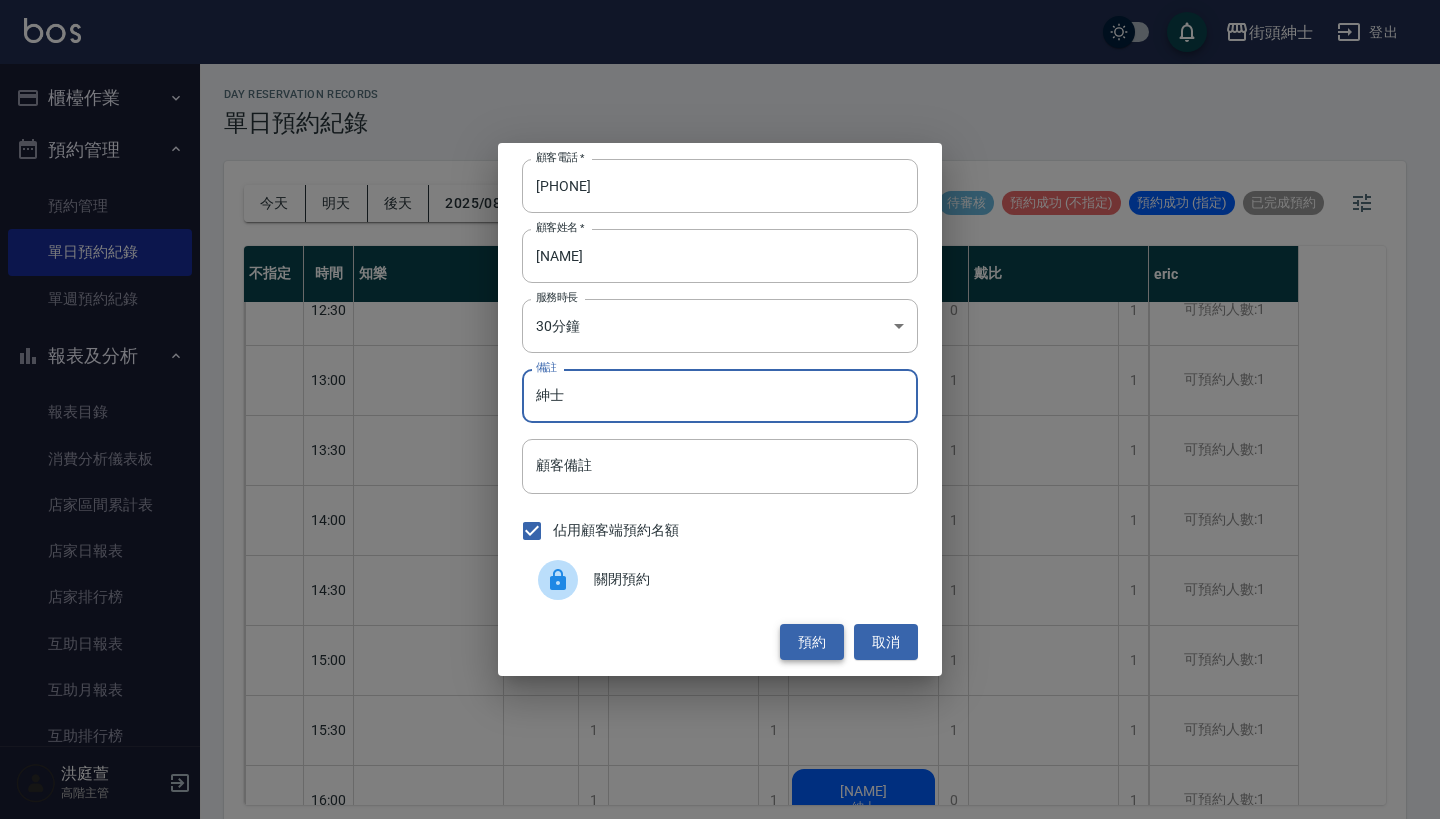 type on "紳士" 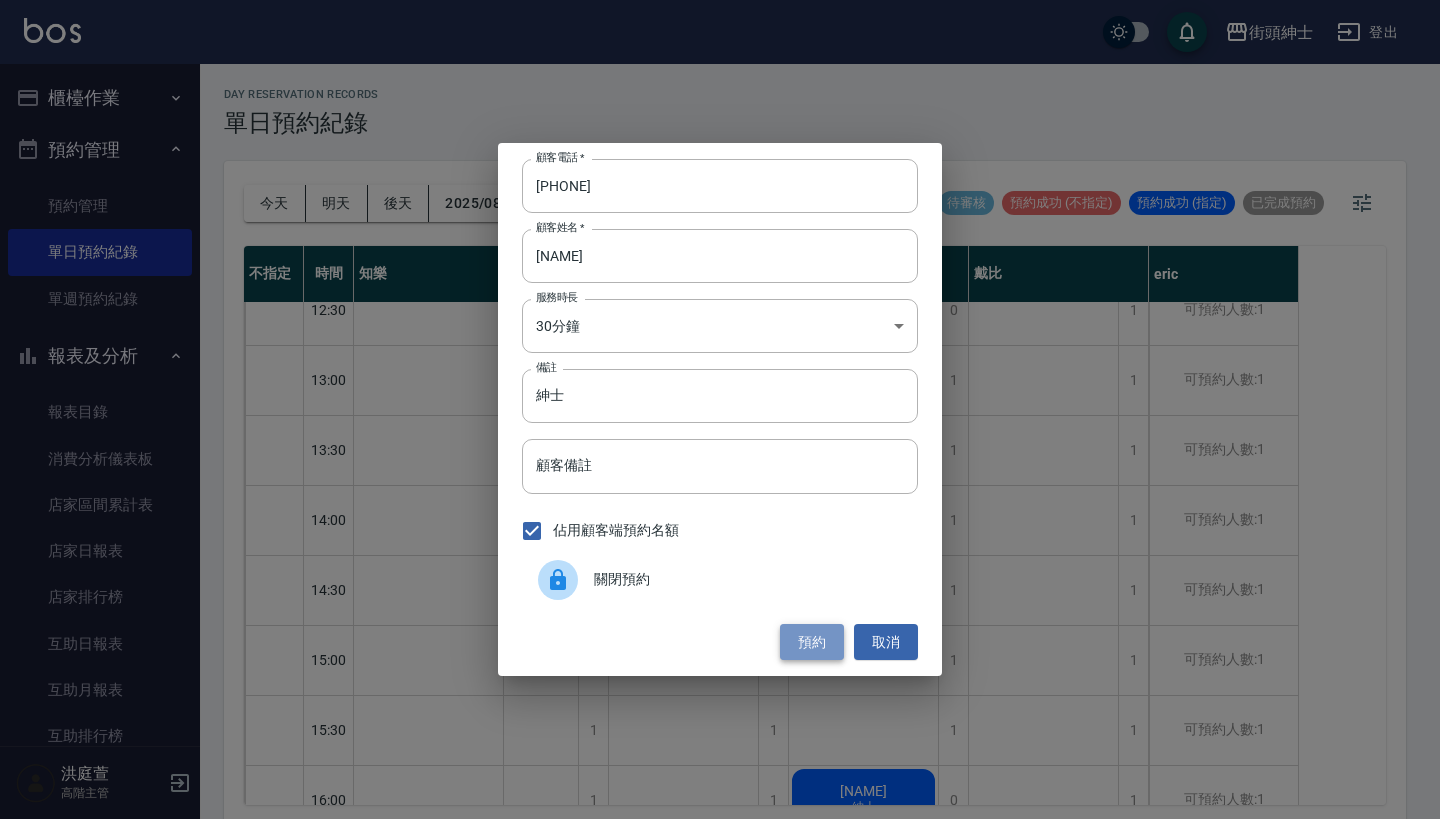 click on "預約" at bounding box center [812, 642] 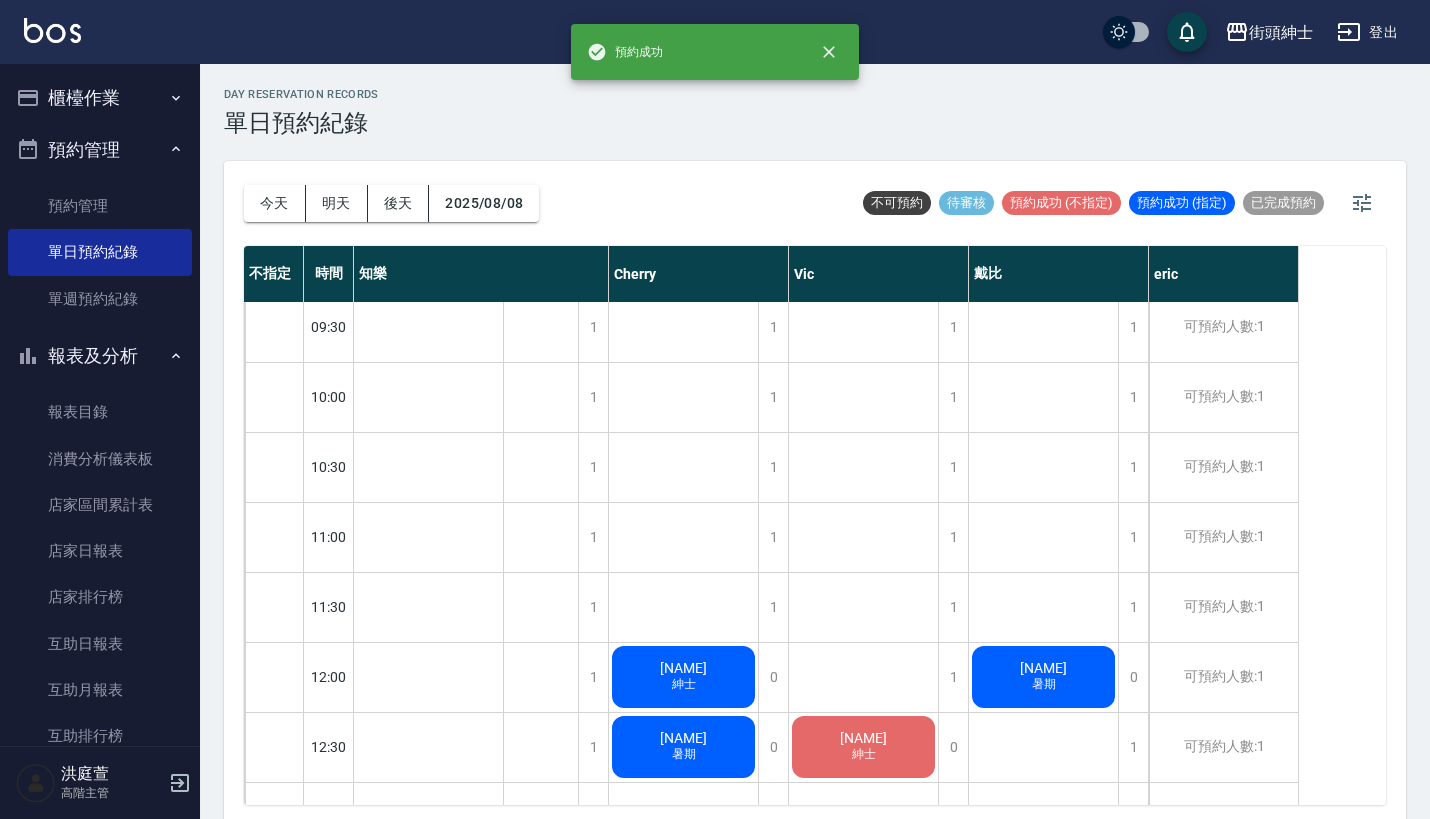 scroll, scrollTop: 0, scrollLeft: 0, axis: both 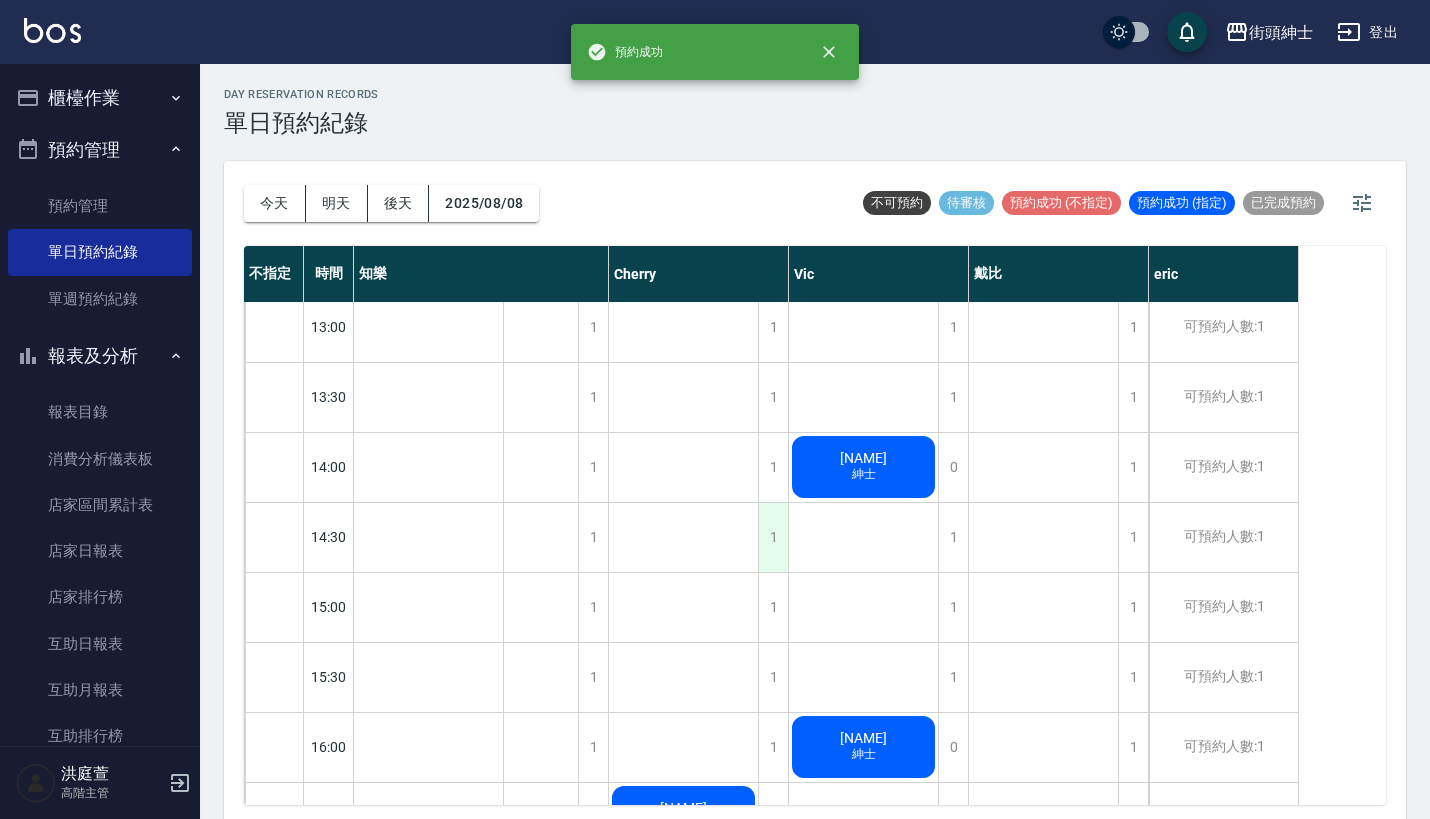 click on "1" at bounding box center [773, 537] 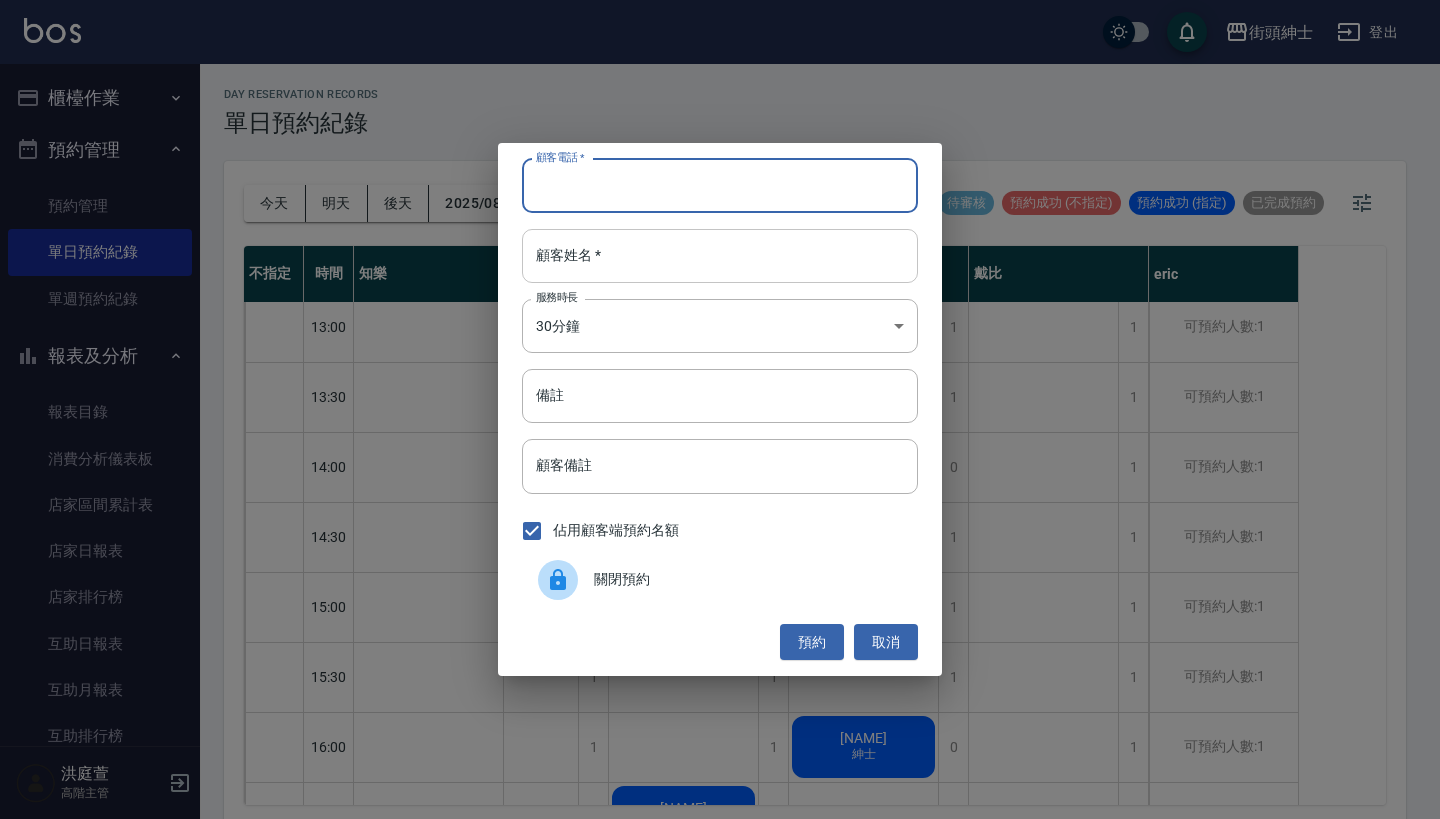 paste on "[NAME] [PHONE]" 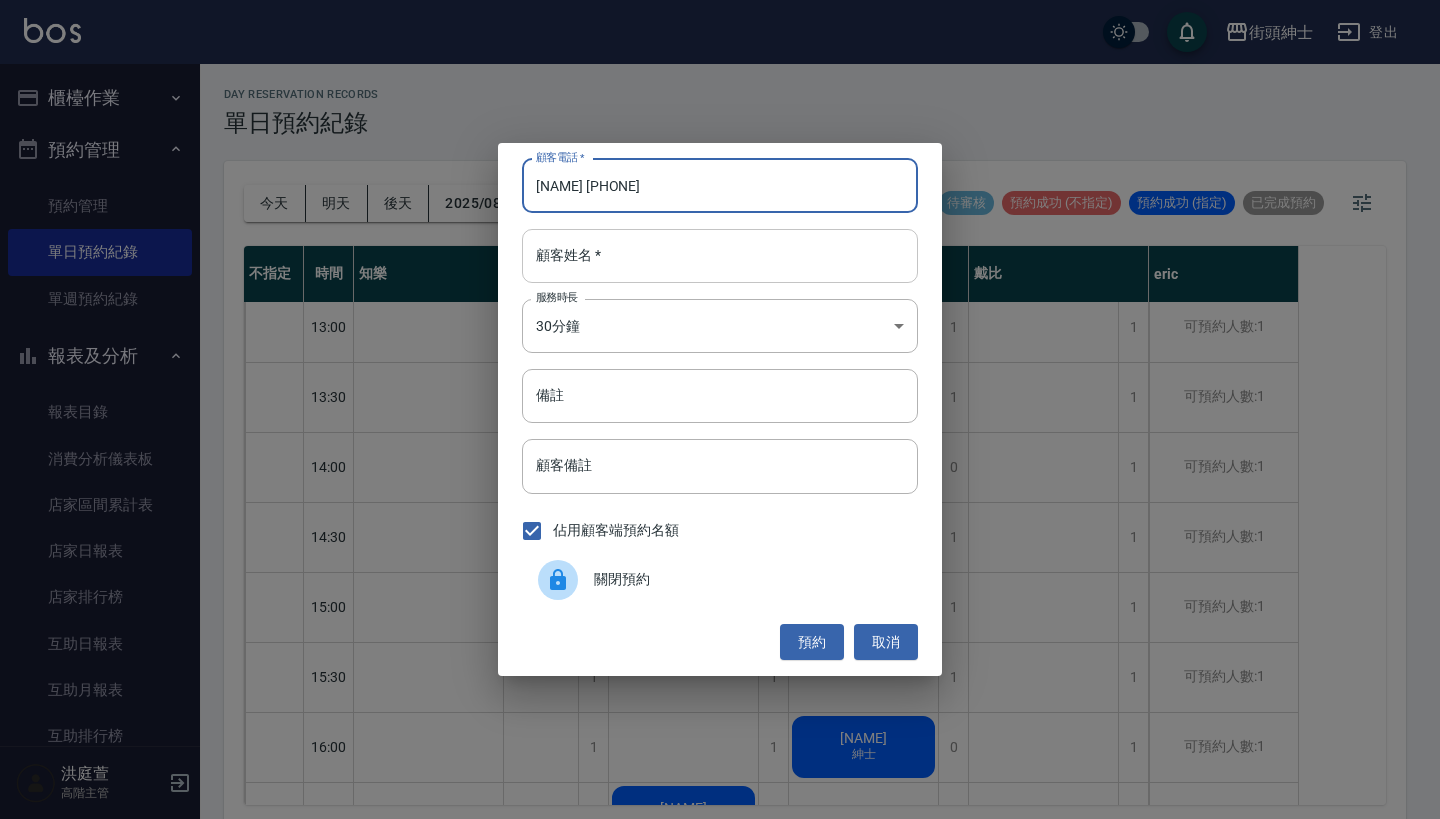 type on "[NAME] [PHONE]" 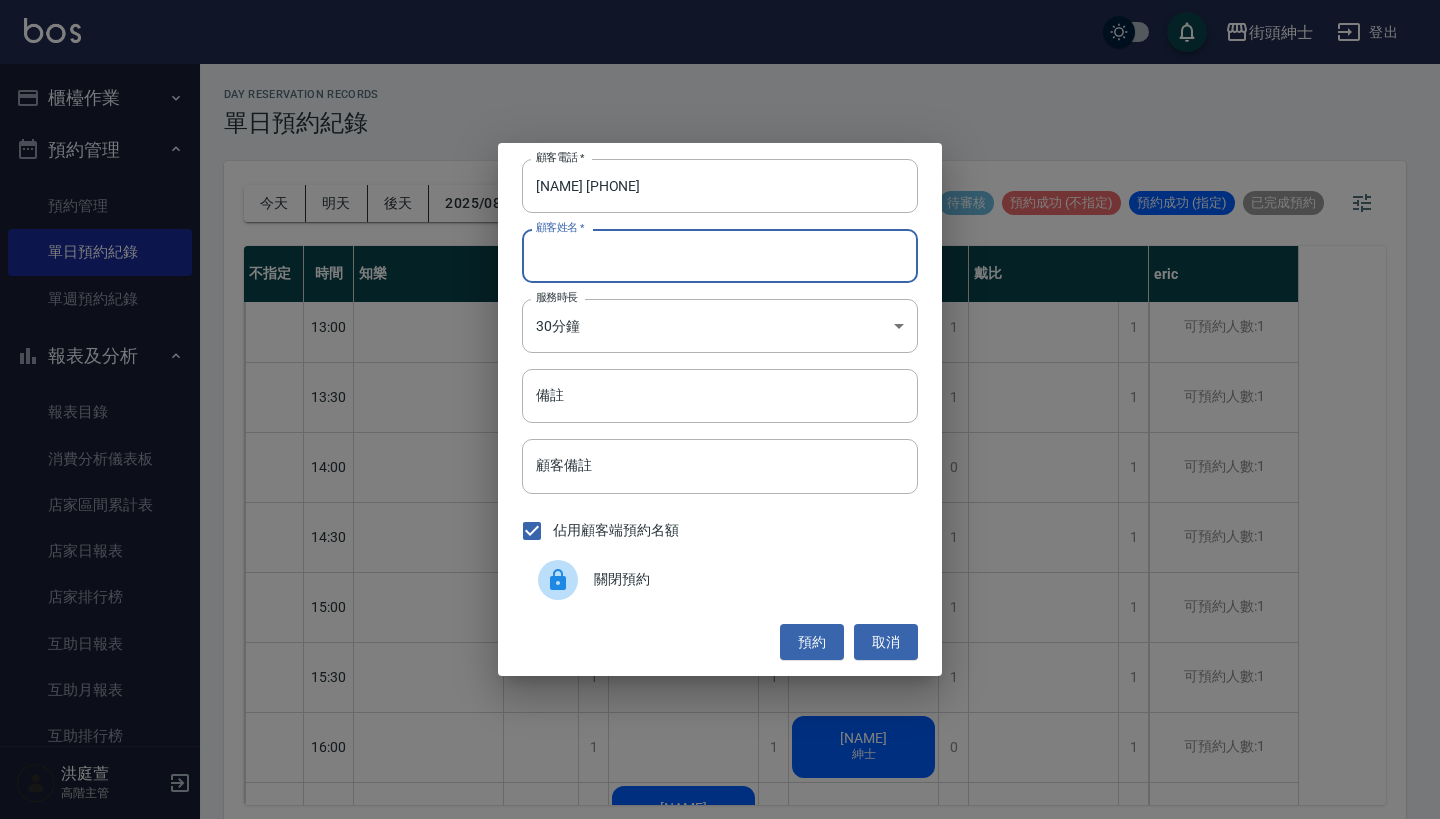 paste on "[NAME] [PHONE]" 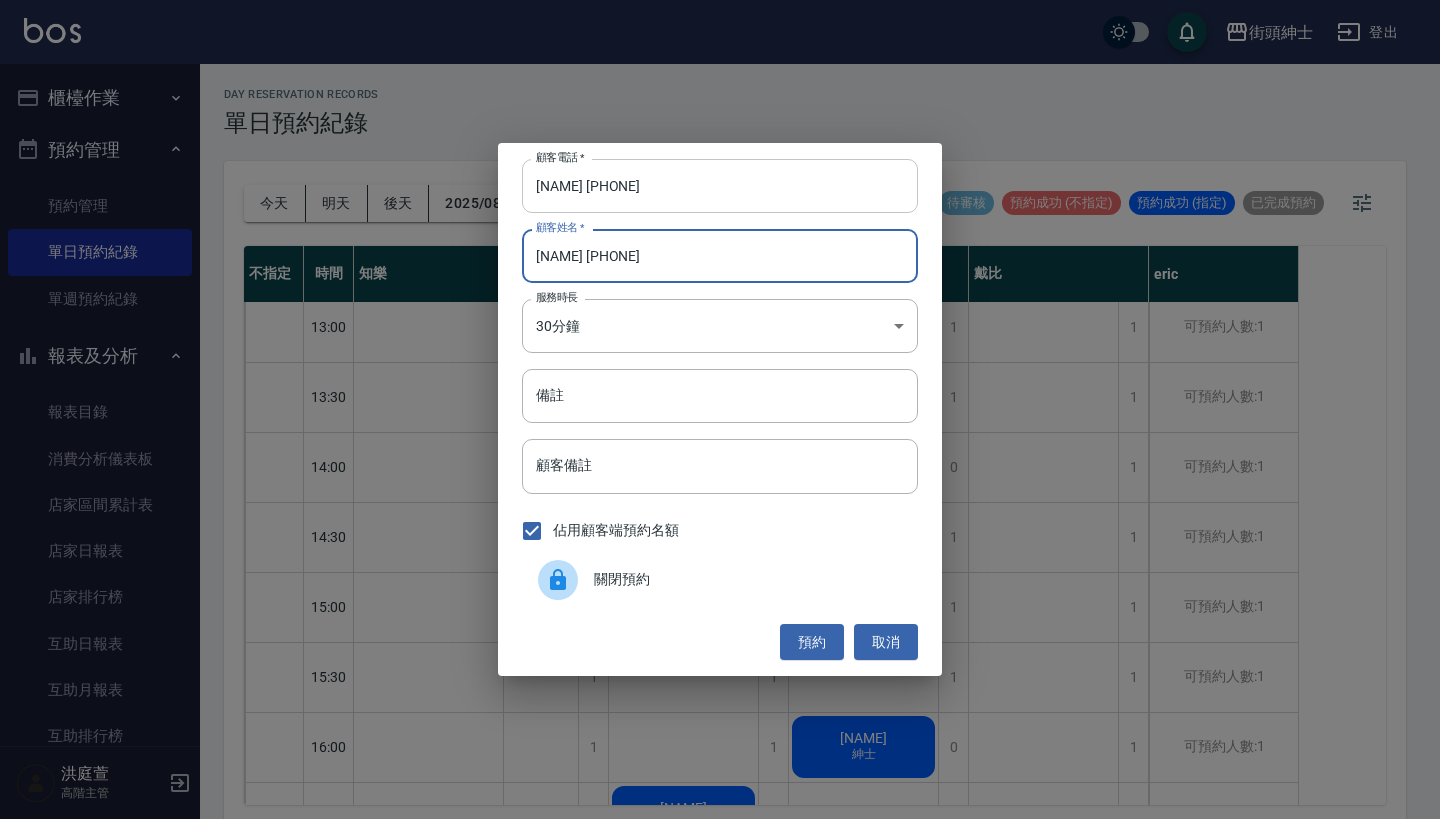 type on "[NAME] [PHONE]" 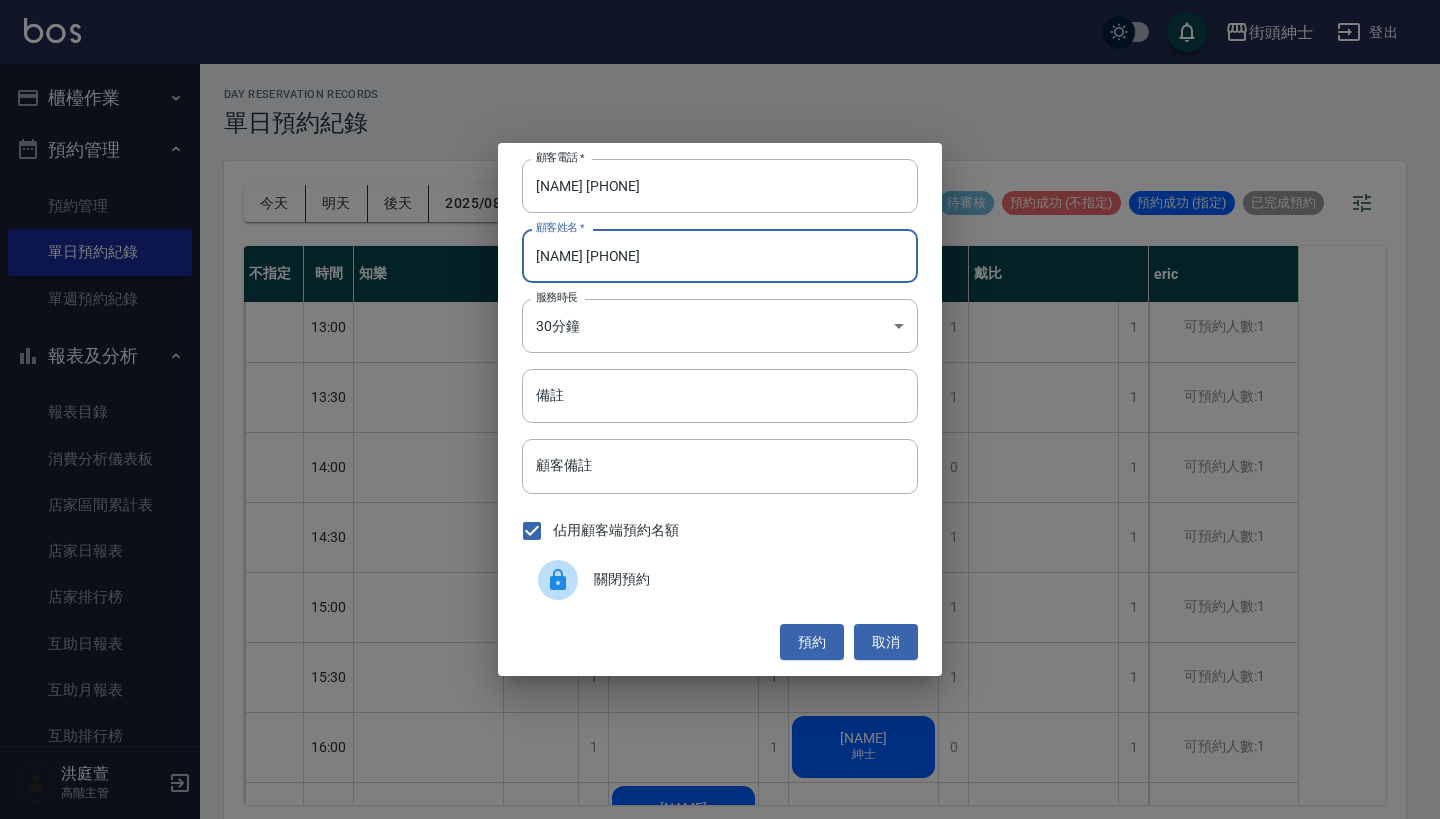 drag, startPoint x: 578, startPoint y: 187, endPoint x: 470, endPoint y: 184, distance: 108.04166 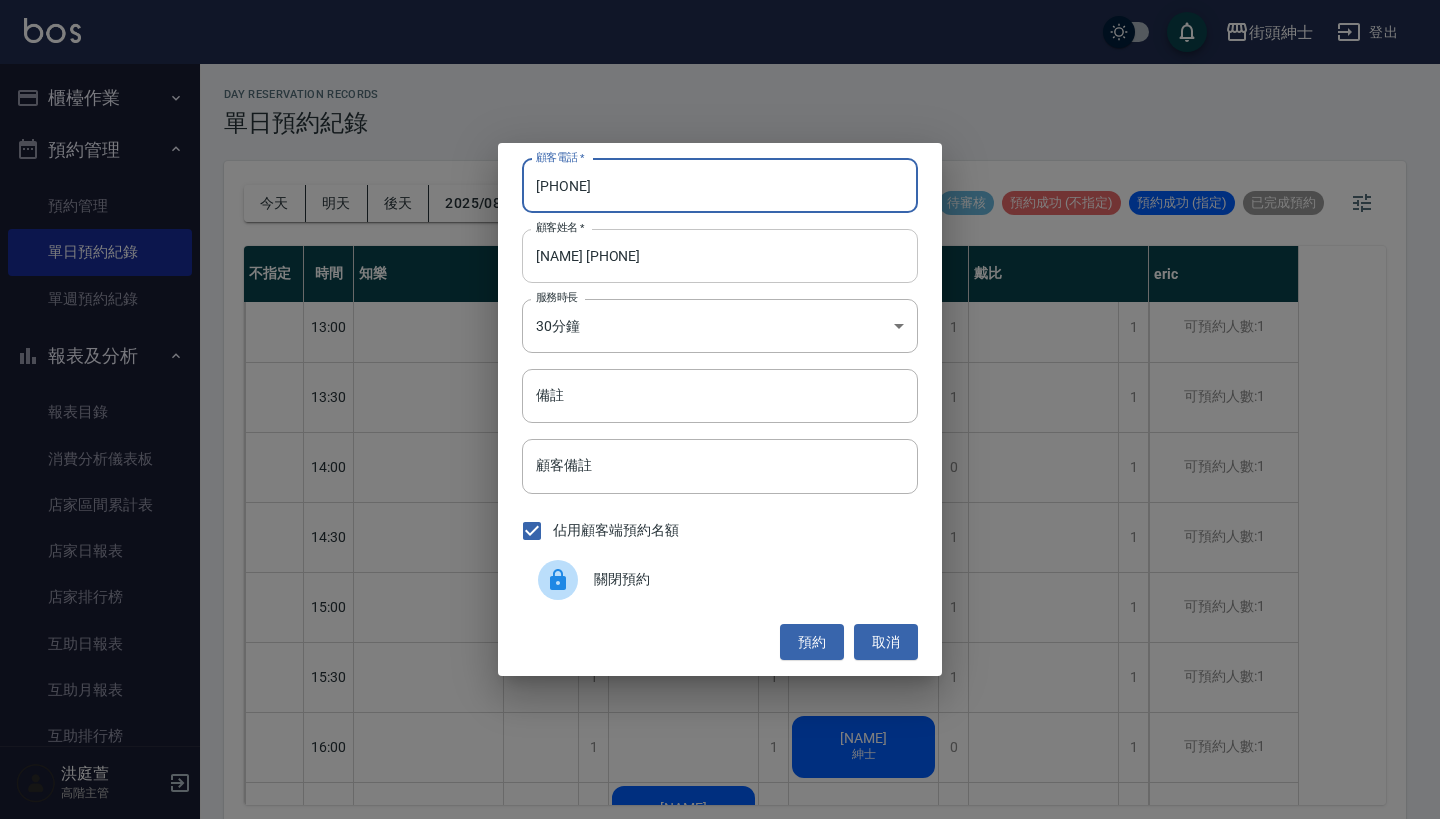 type on "[PHONE]" 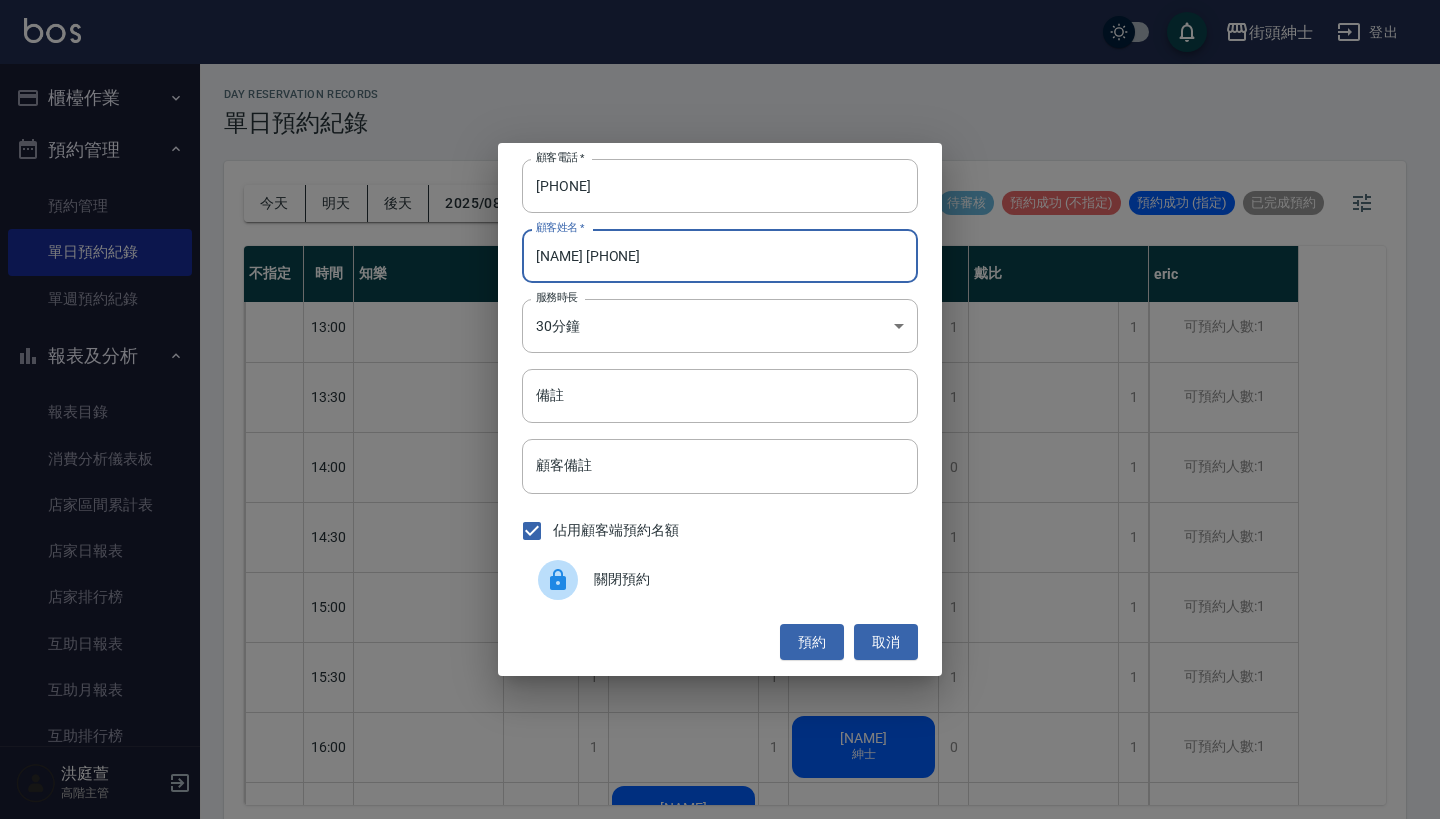 drag, startPoint x: 705, startPoint y: 251, endPoint x: 571, endPoint y: 259, distance: 134.23859 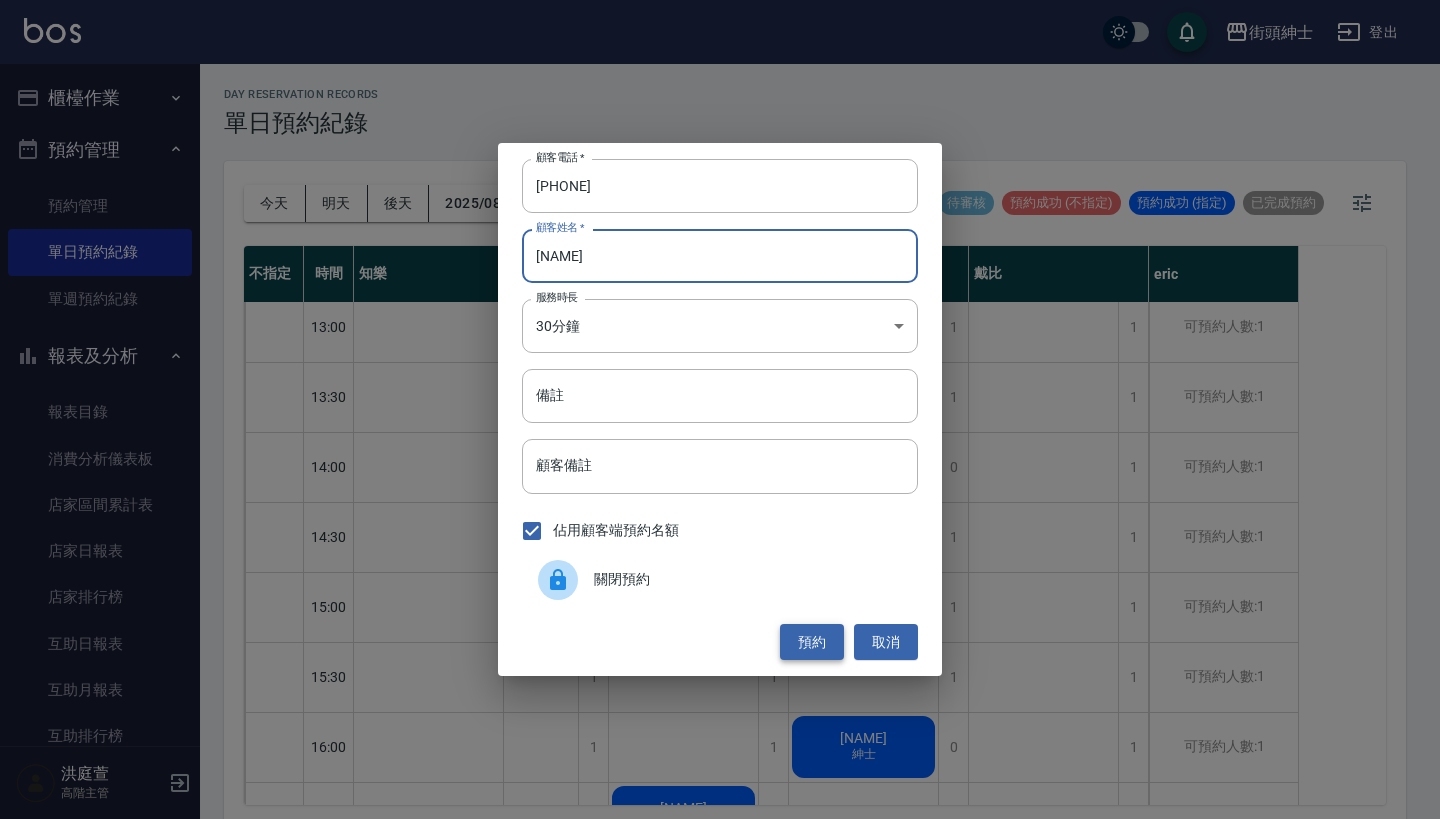 type on "[NAME]" 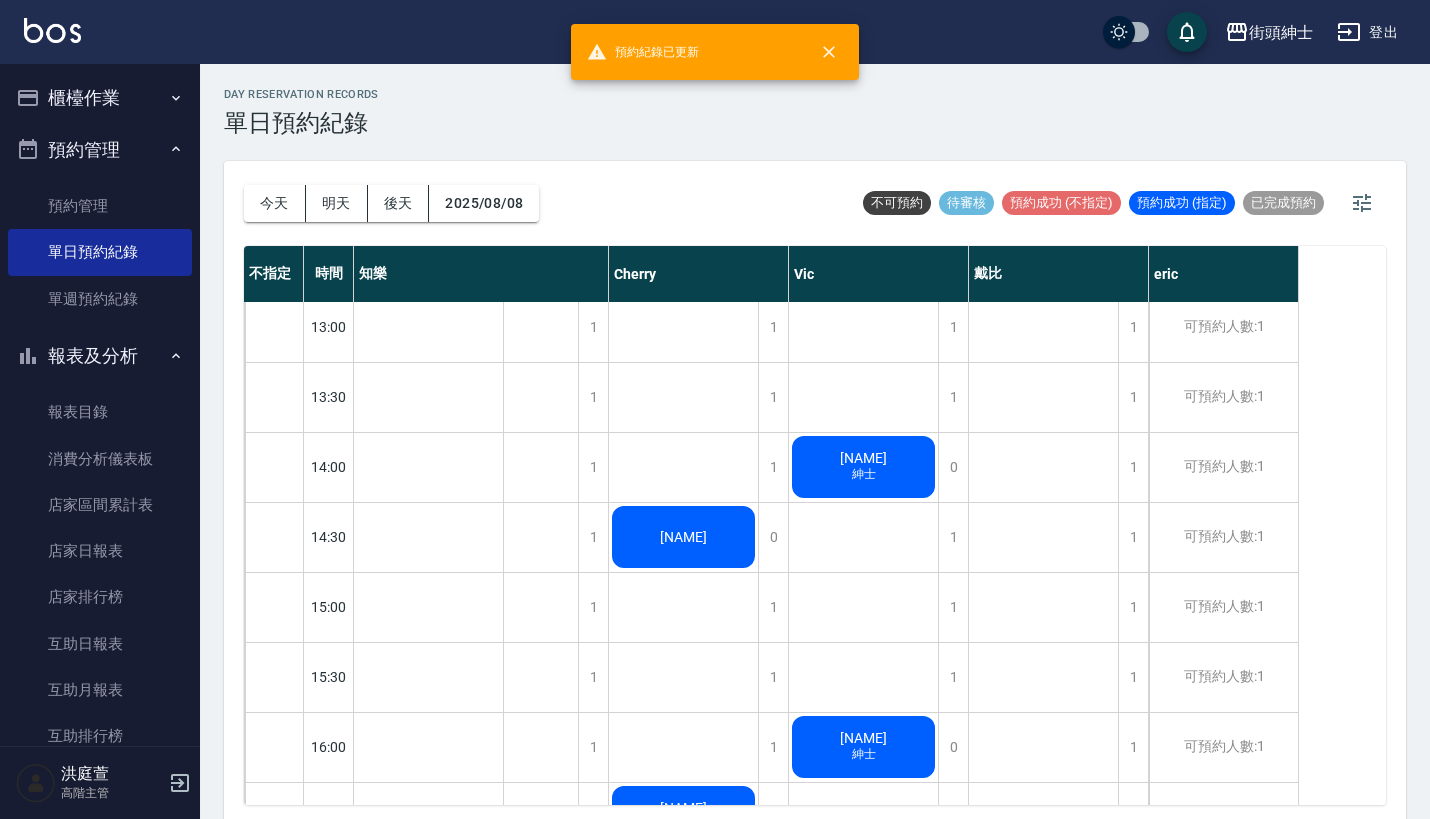 click on "[NAME]" at bounding box center [428, 1027] 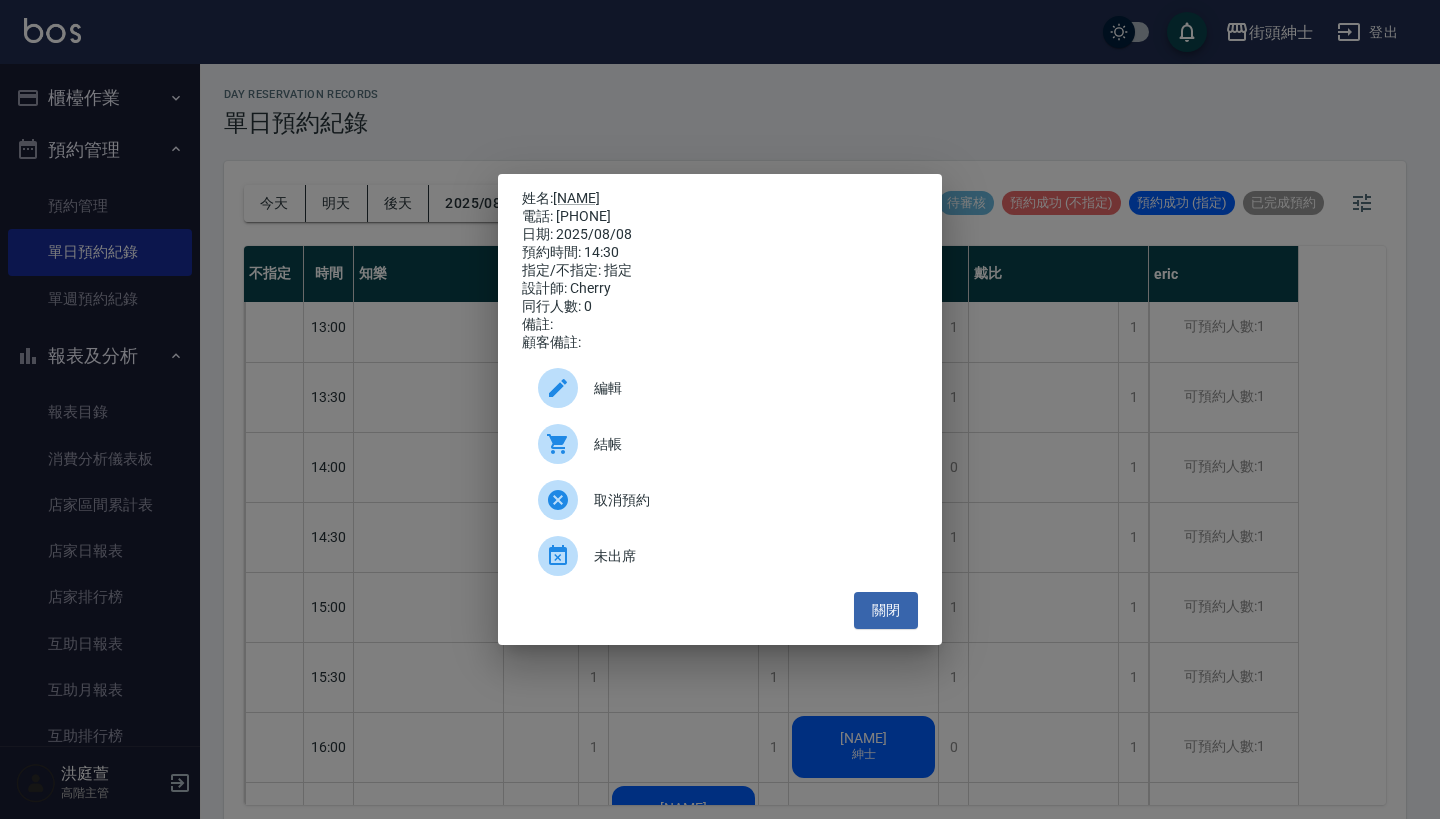 click on "編輯" at bounding box center (720, 388) 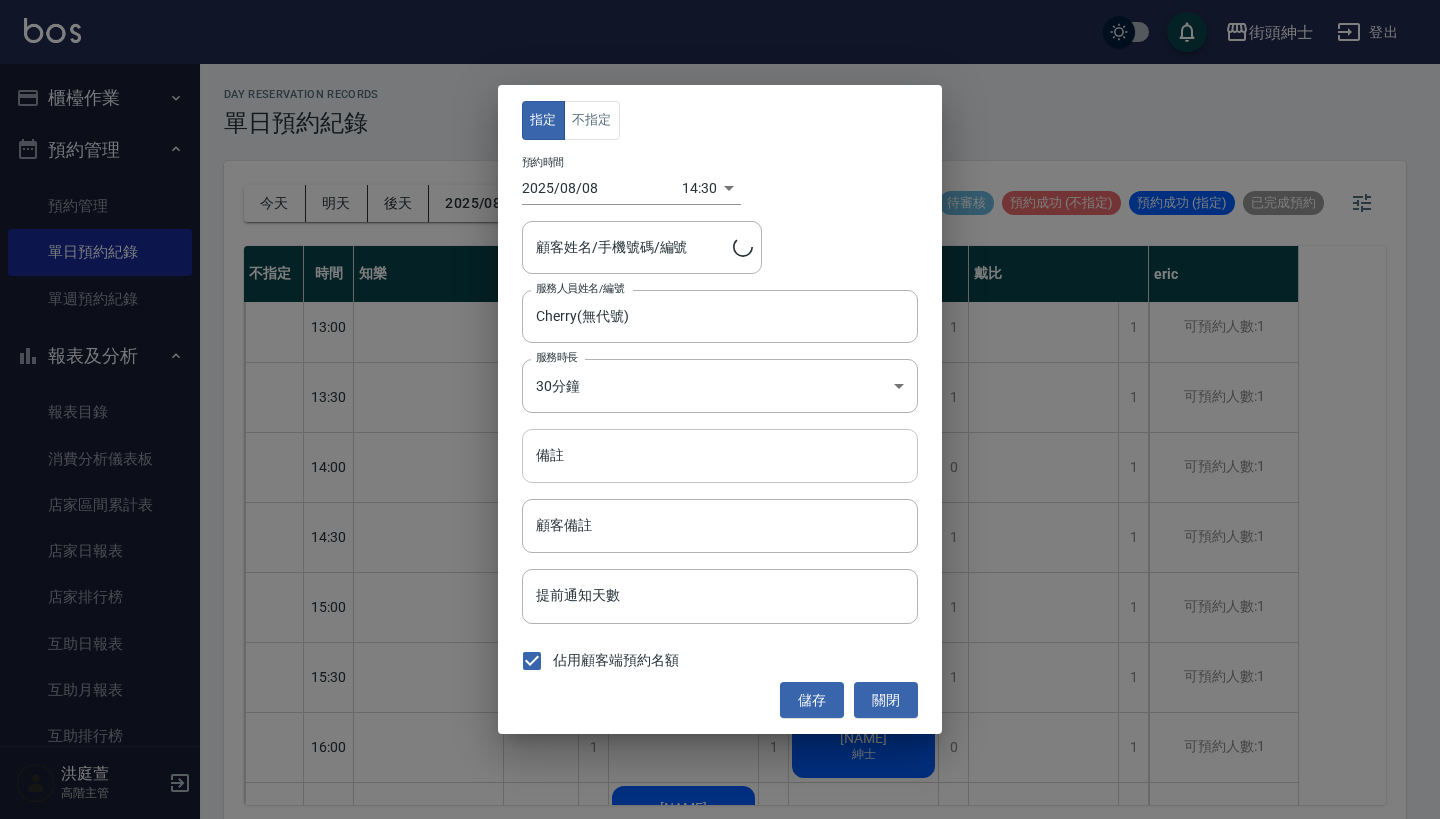 type on "[NAME]/[PHONE]" 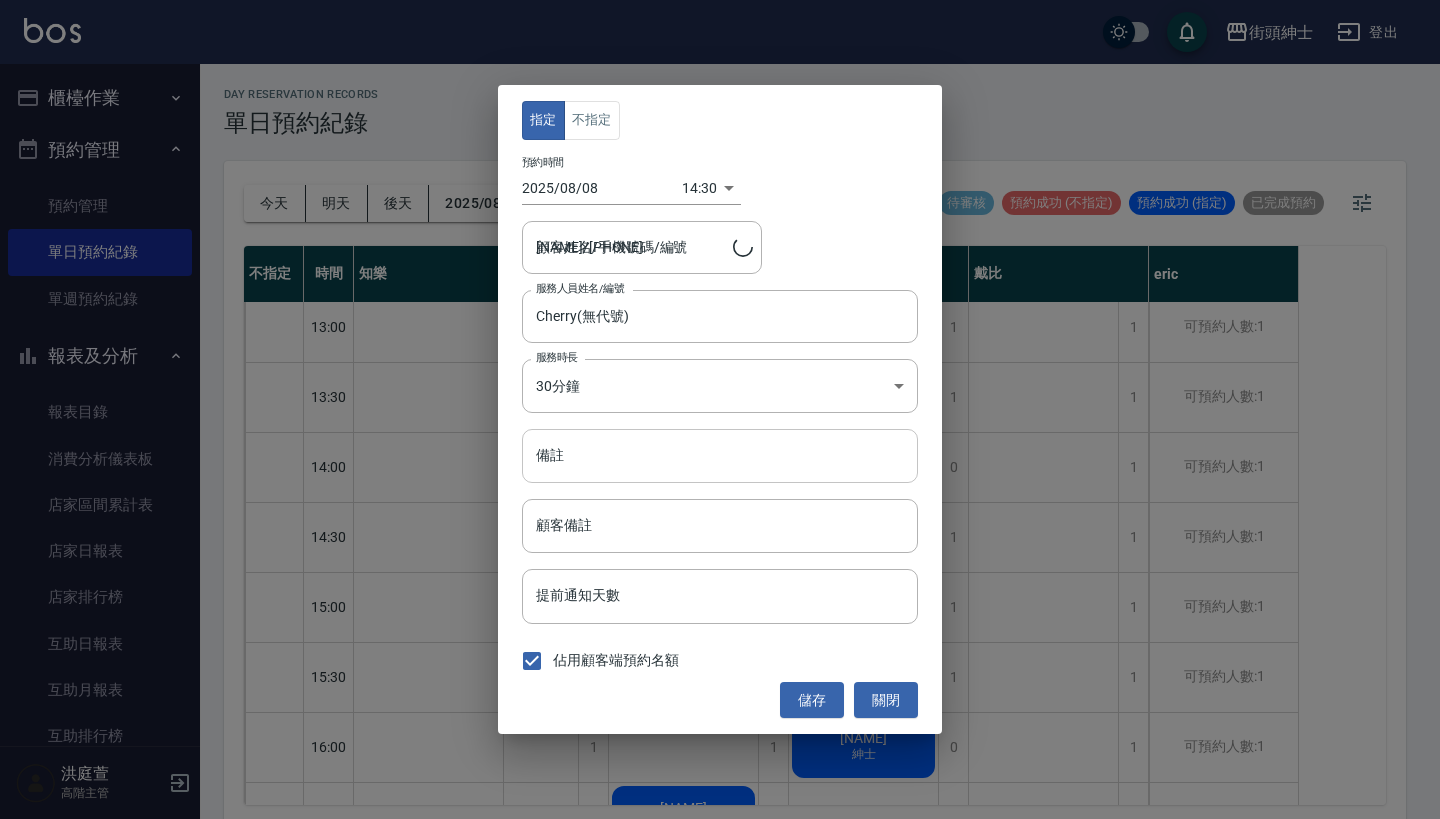 click on "備註" at bounding box center [720, 456] 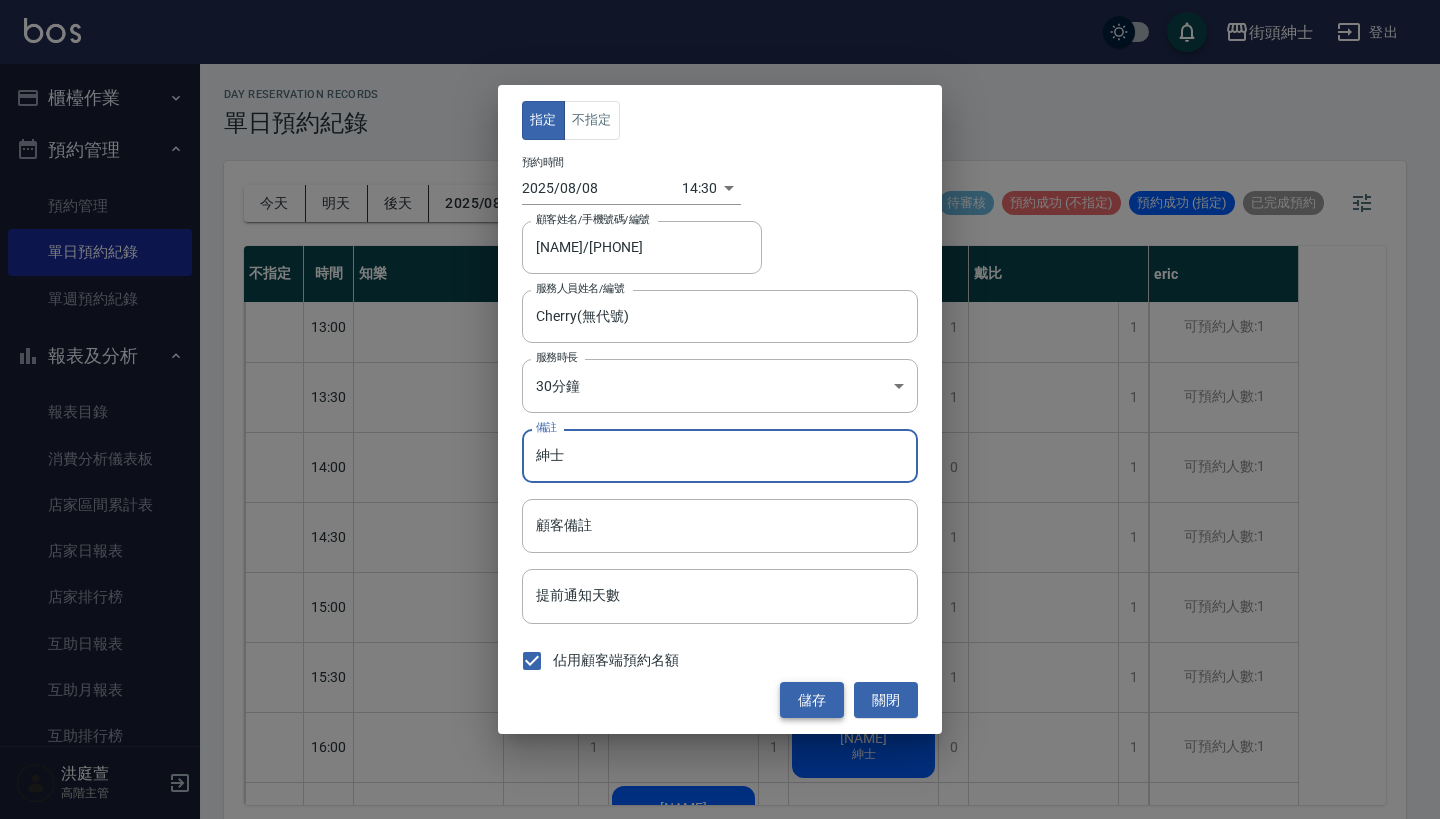 type on "紳士" 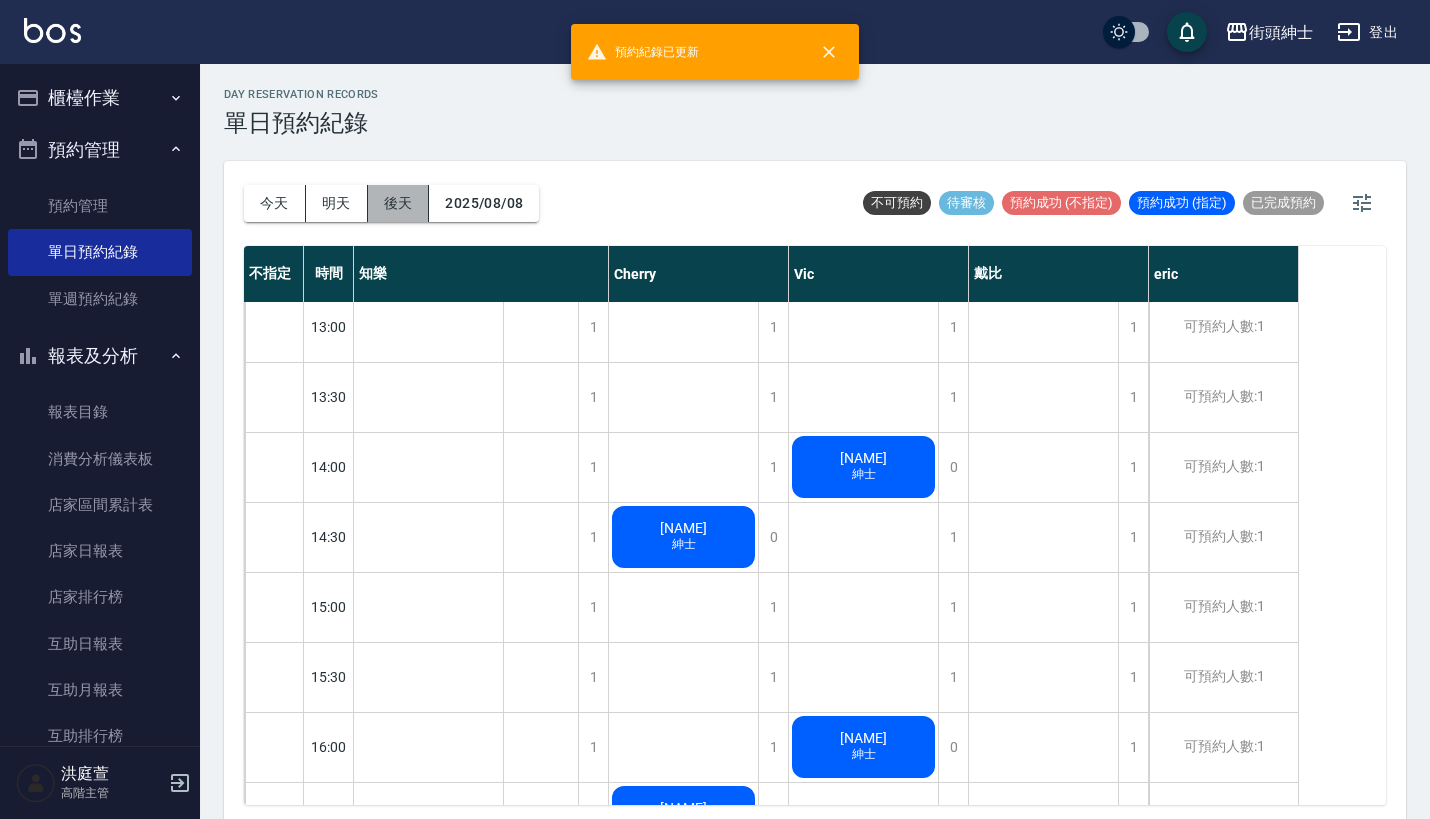 click on "後天" at bounding box center [399, 203] 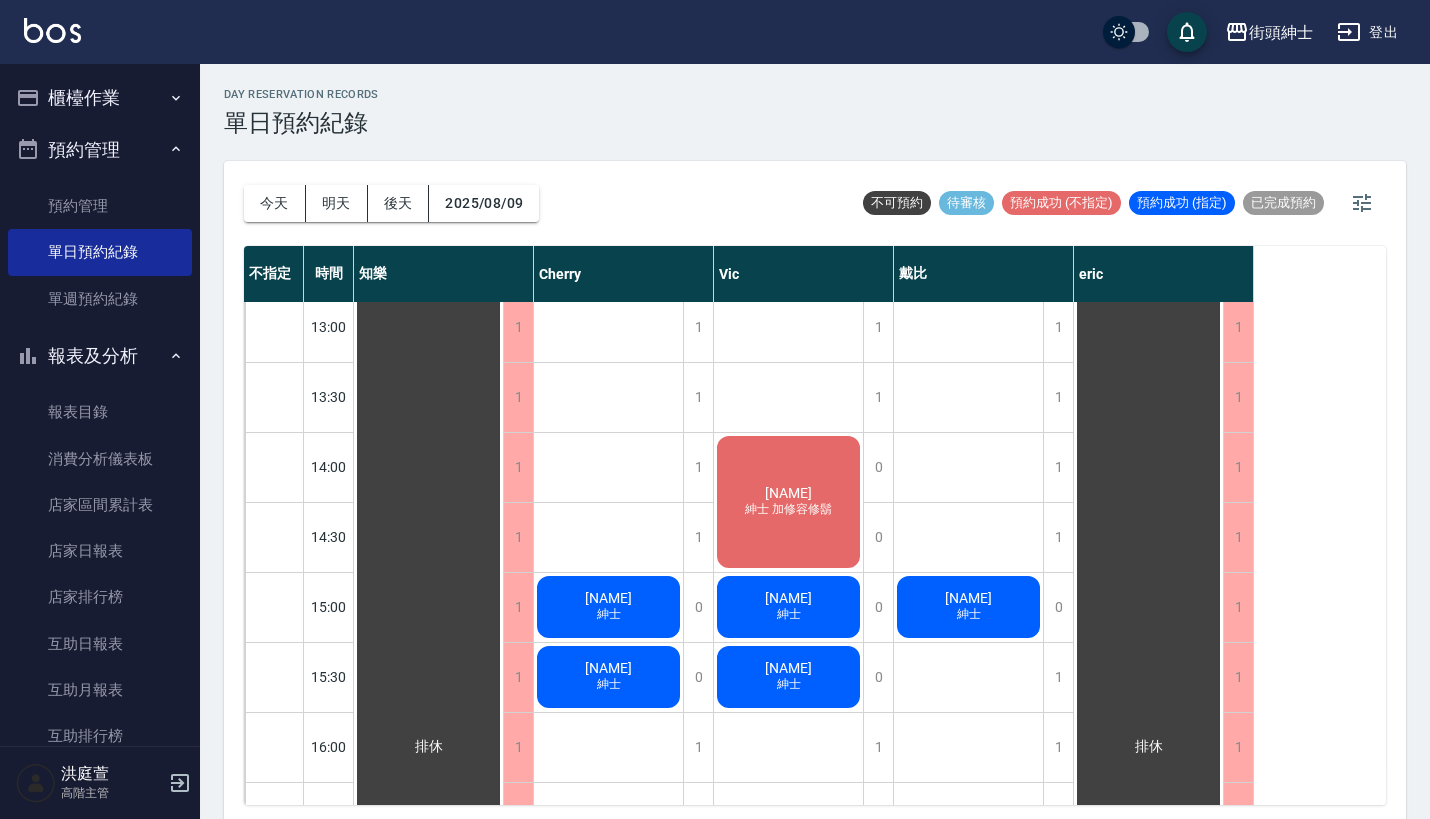 scroll, scrollTop: 622, scrollLeft: 0, axis: vertical 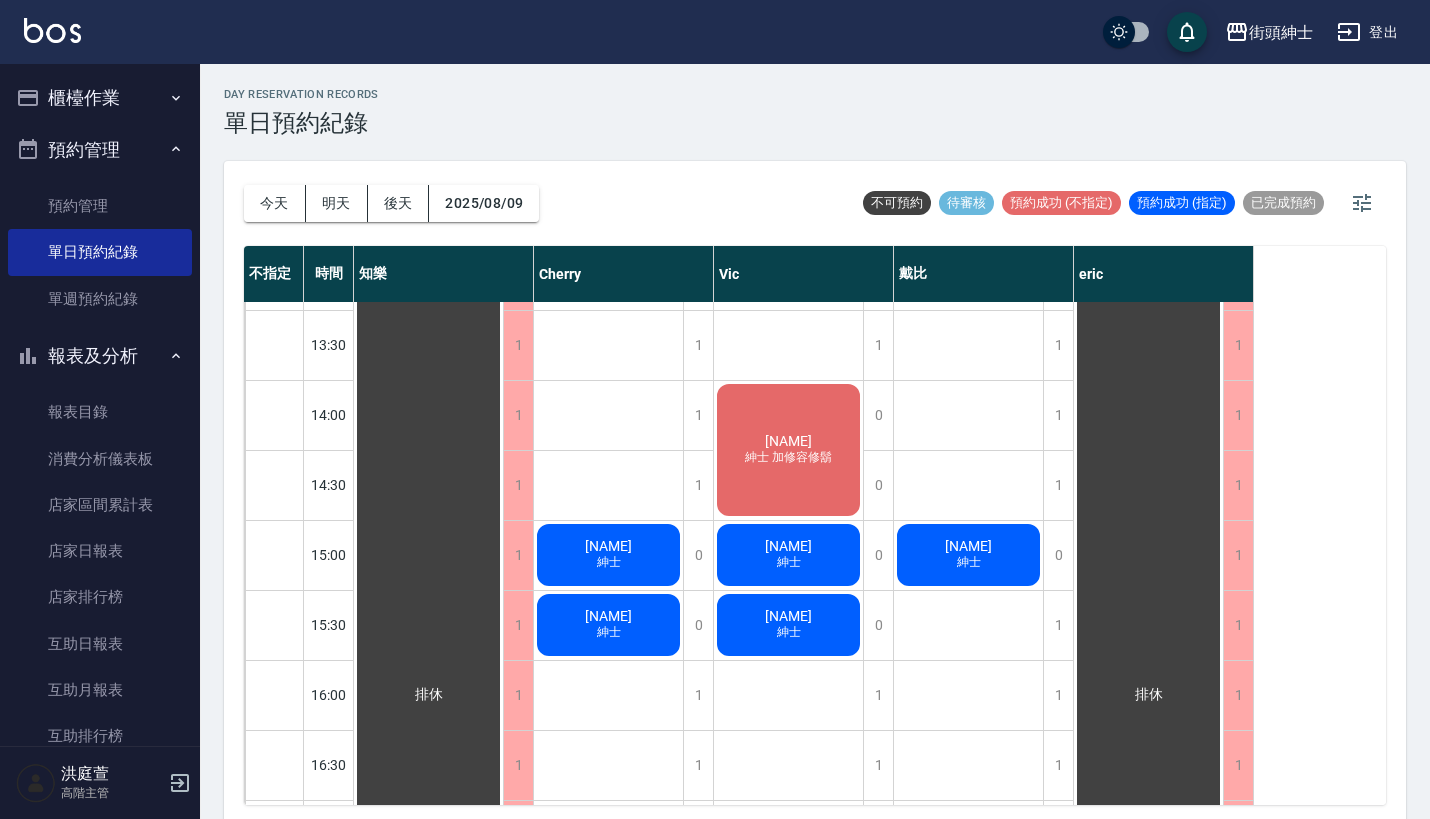 click on "[NAME]" at bounding box center [429, 695] 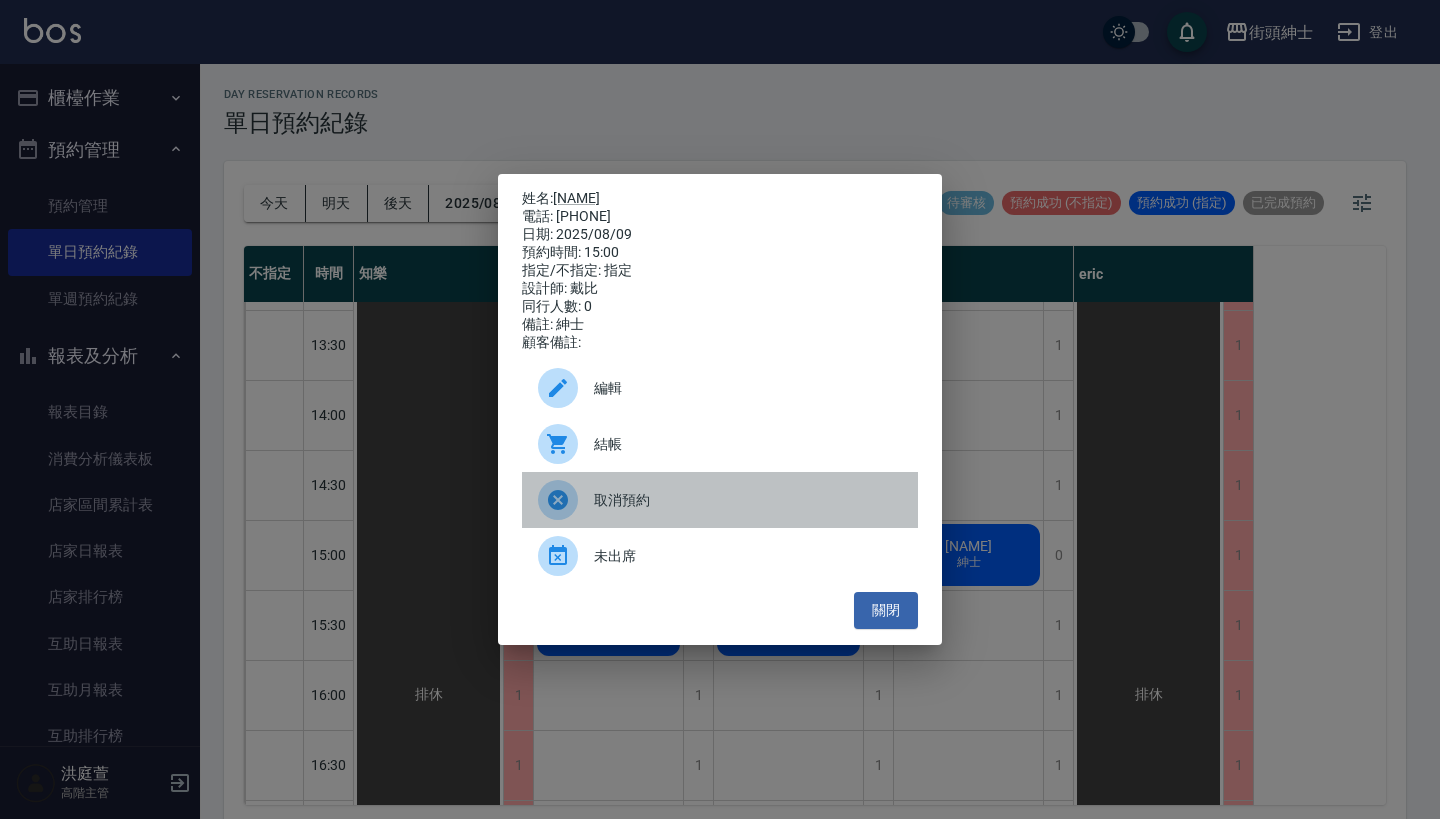 click on "取消預約" at bounding box center [720, 500] 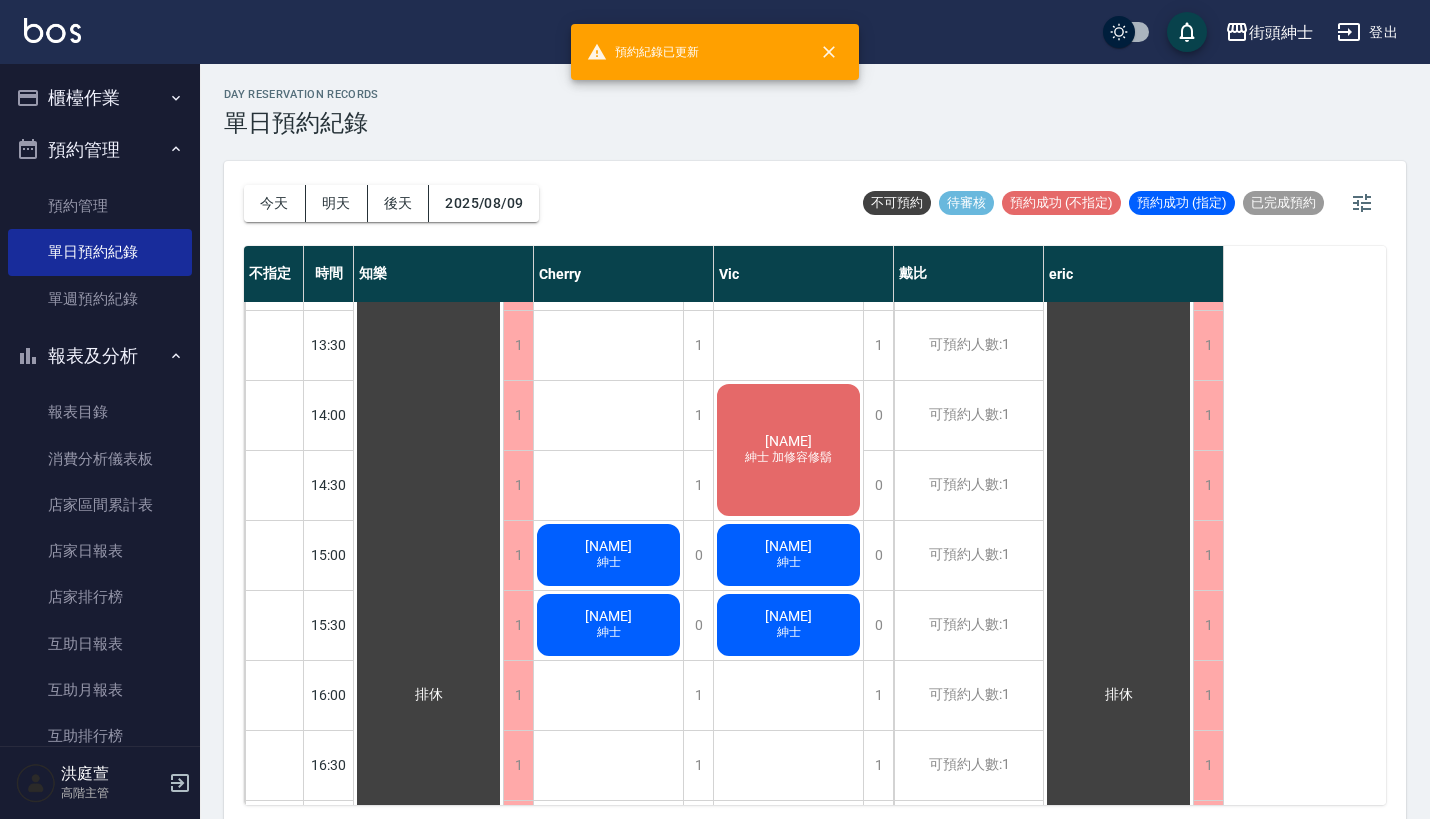 click on "[NAME]" at bounding box center [429, 695] 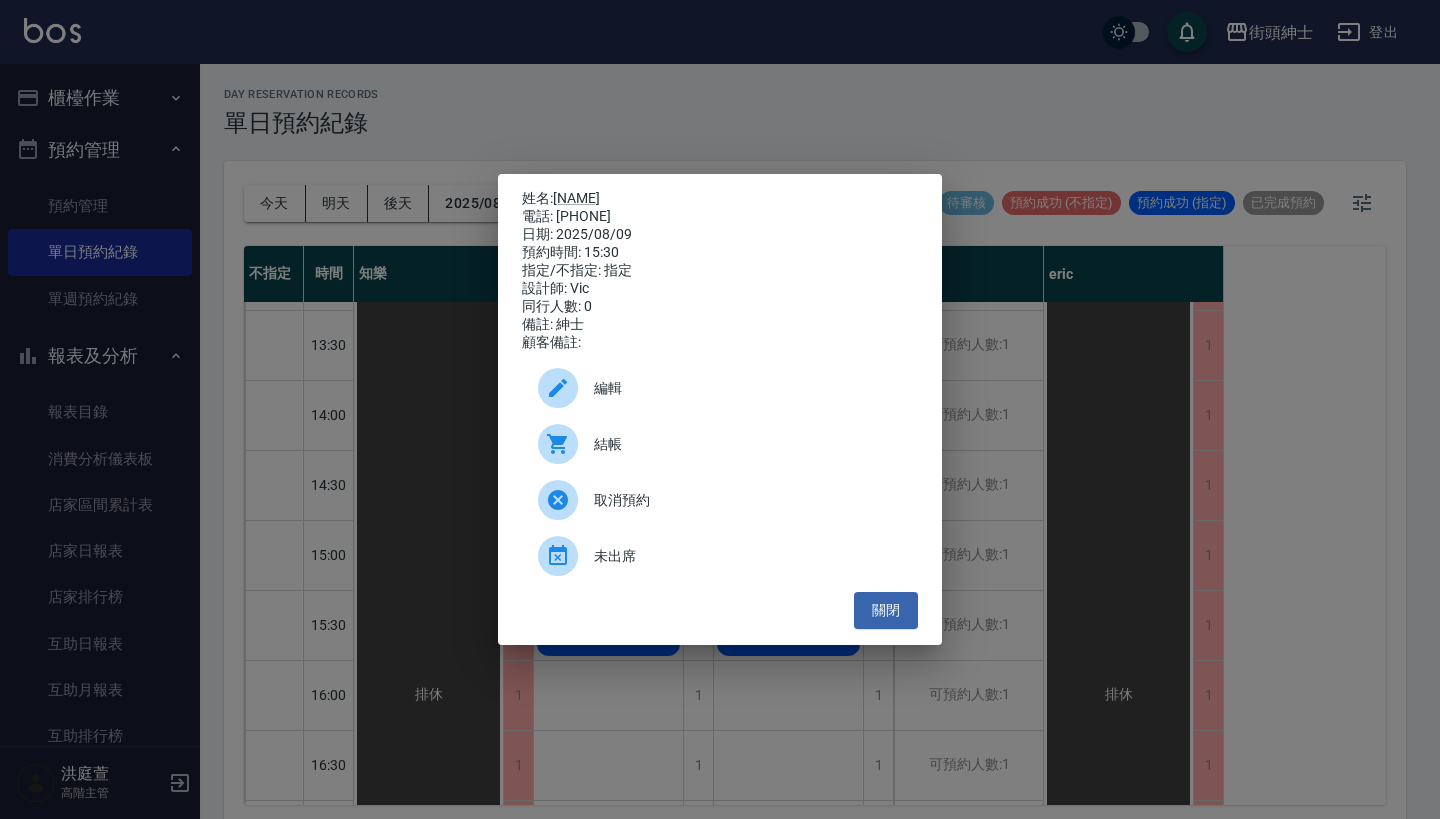 click on "取消預約" at bounding box center [720, 500] 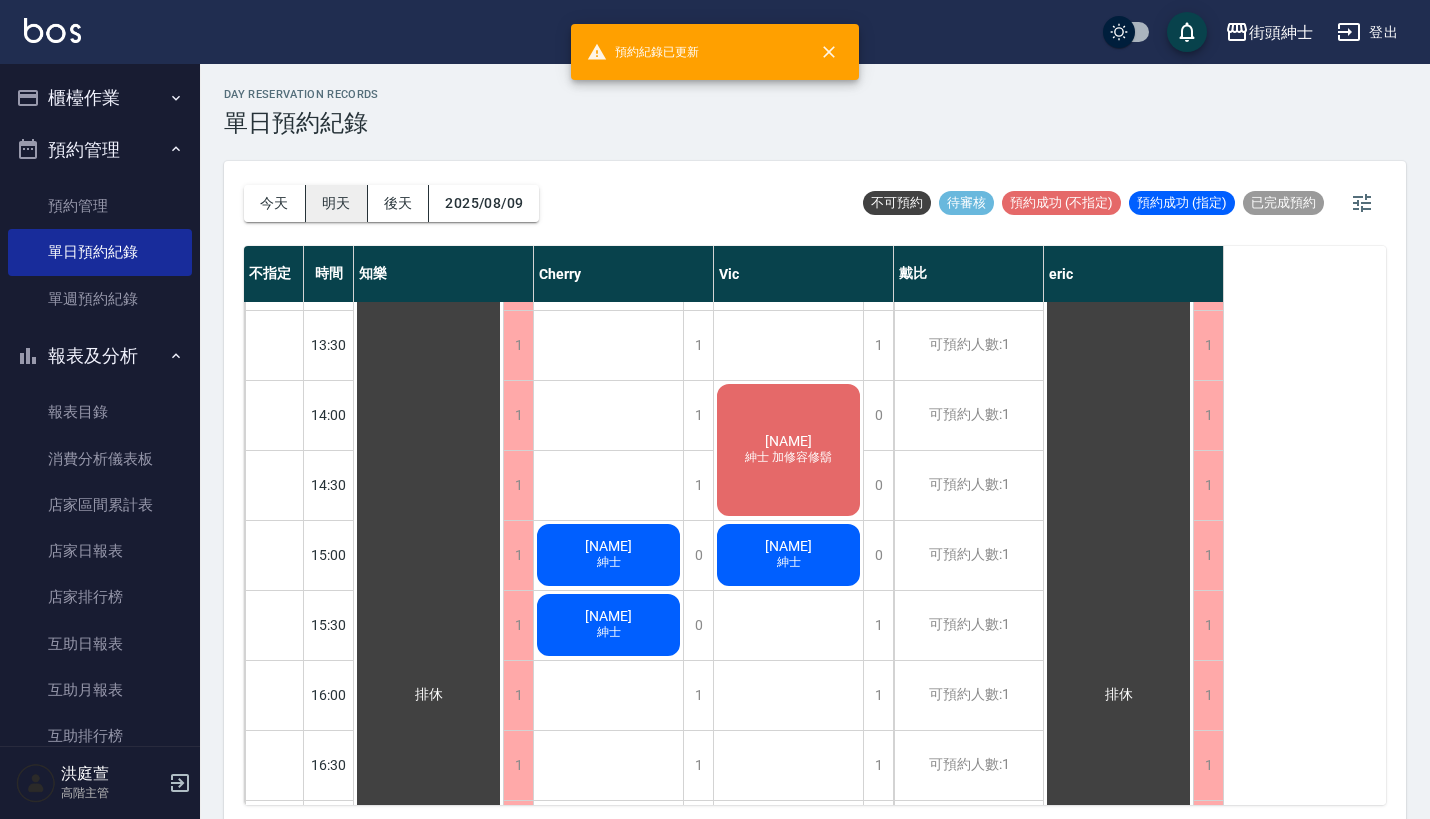 click on "明天" at bounding box center (337, 203) 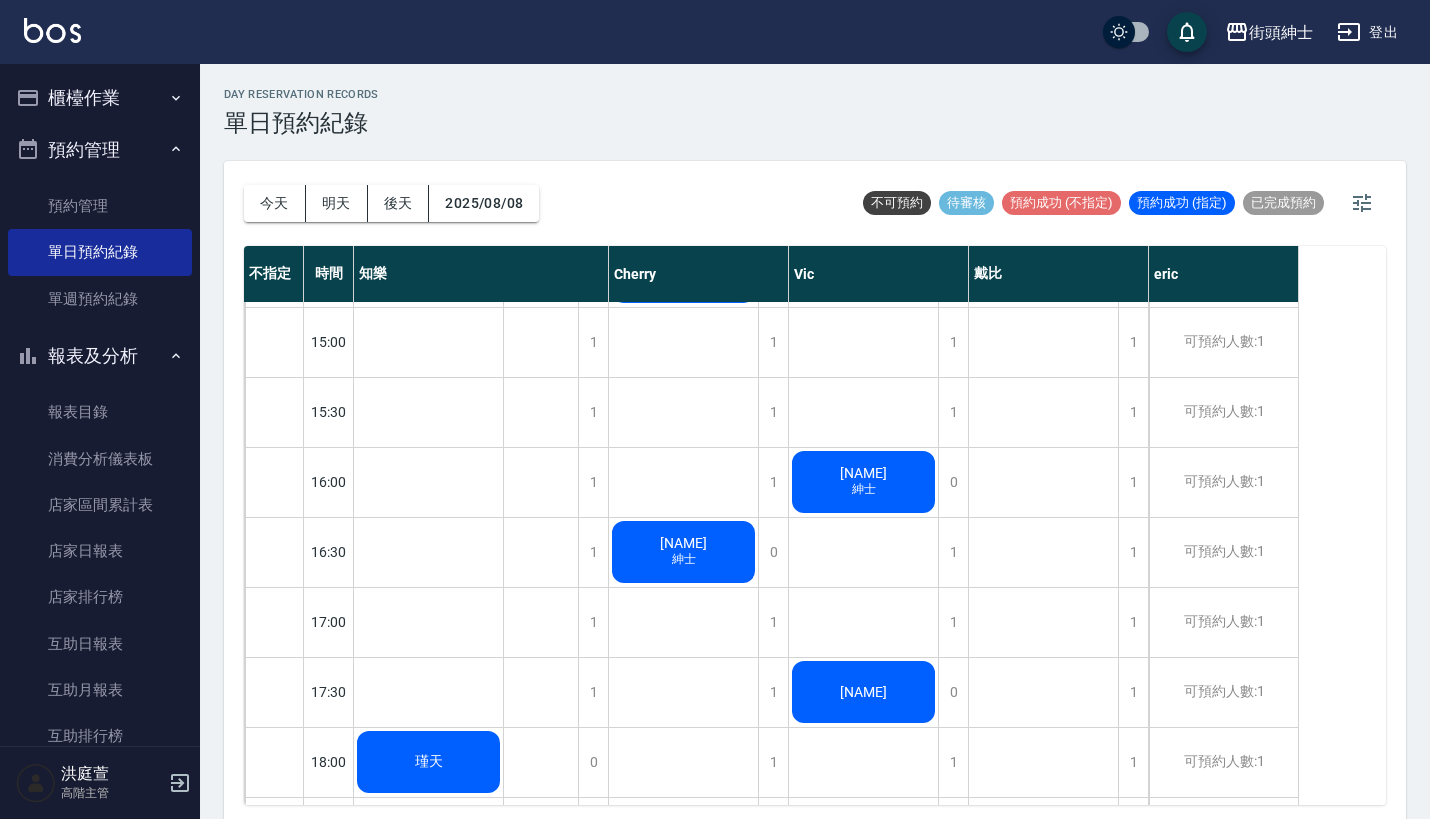 scroll, scrollTop: 394, scrollLeft: 0, axis: vertical 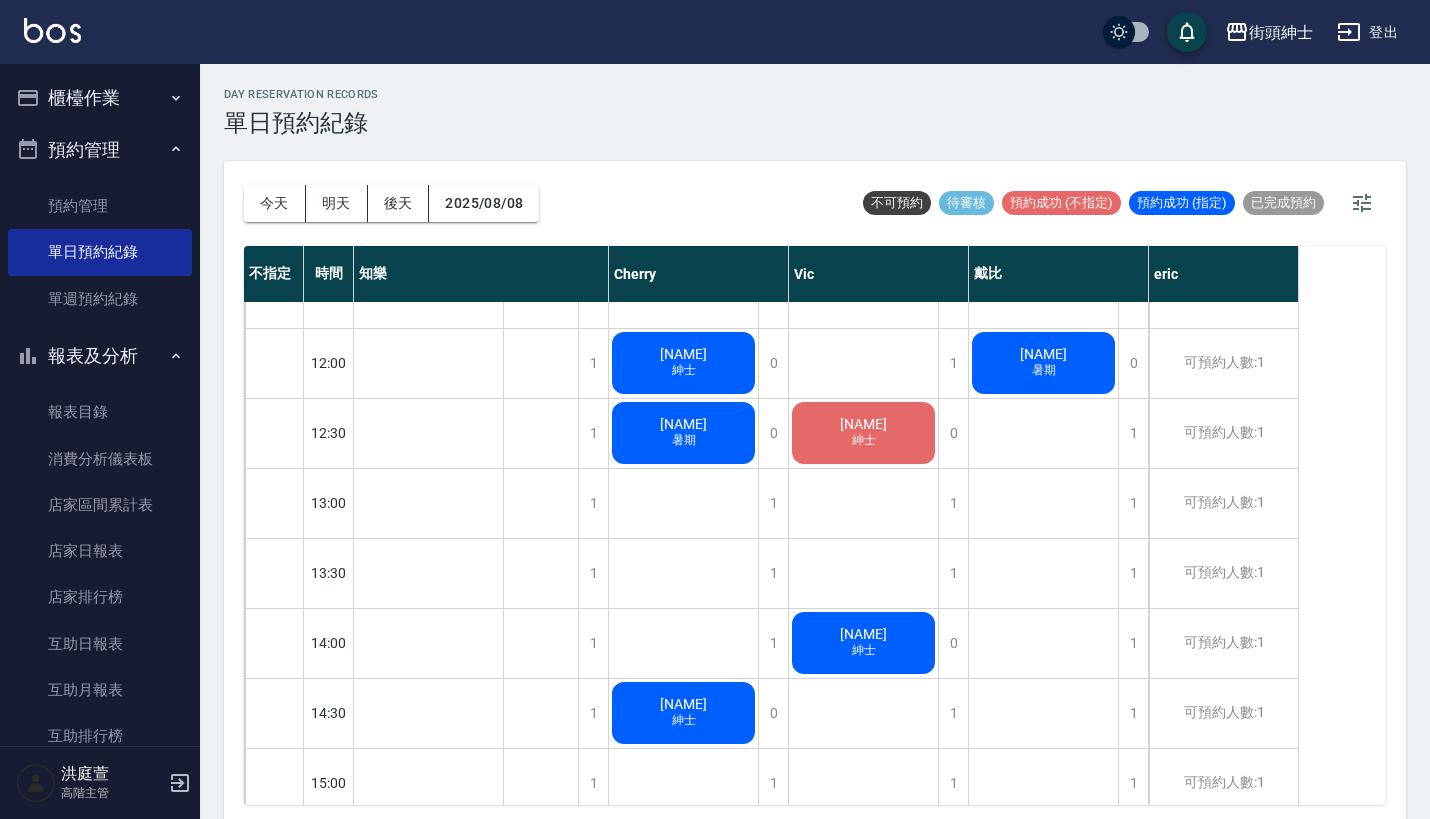 click on "紳士" at bounding box center (429, 1212) 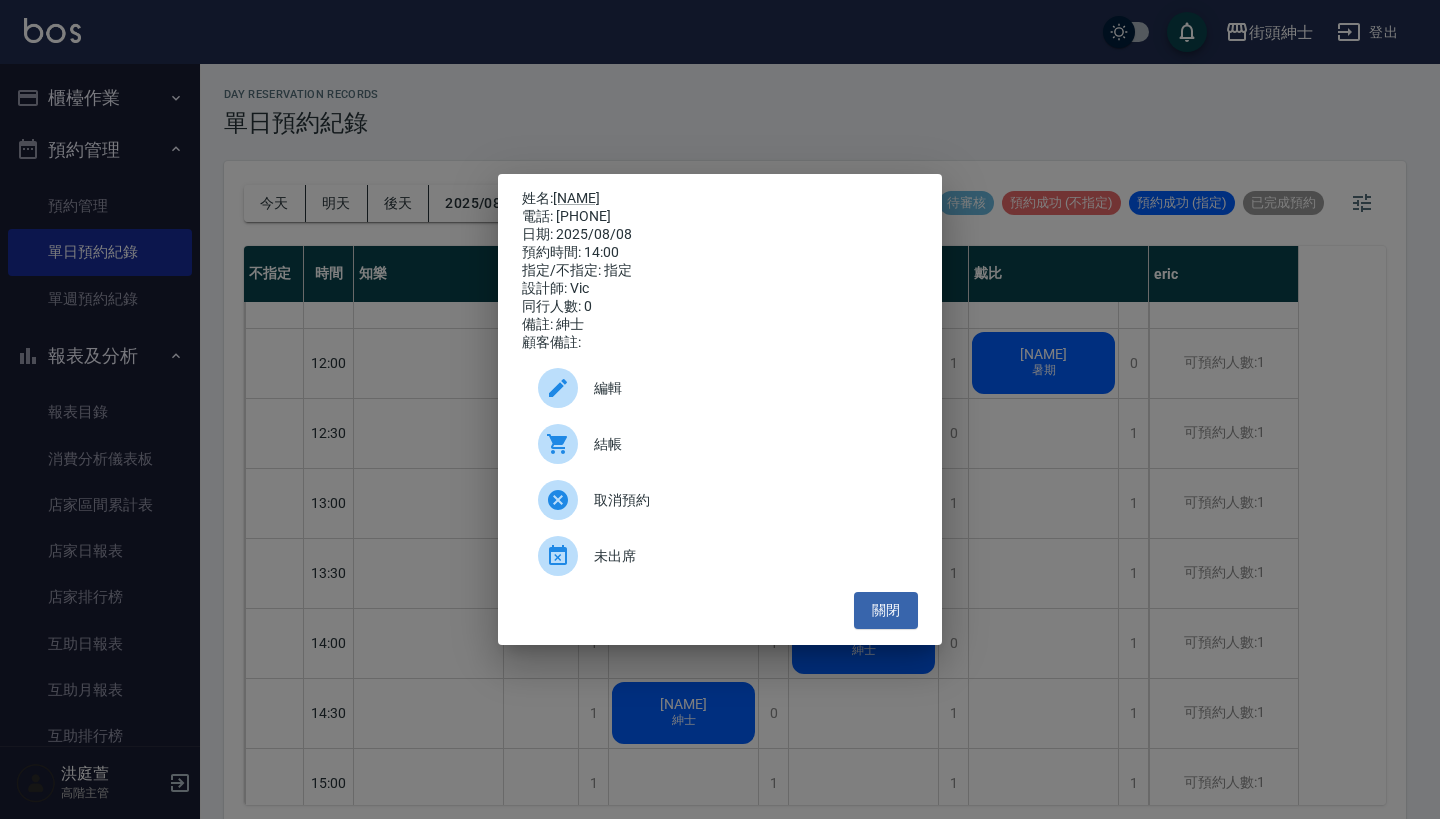 click on "編輯" at bounding box center [748, 388] 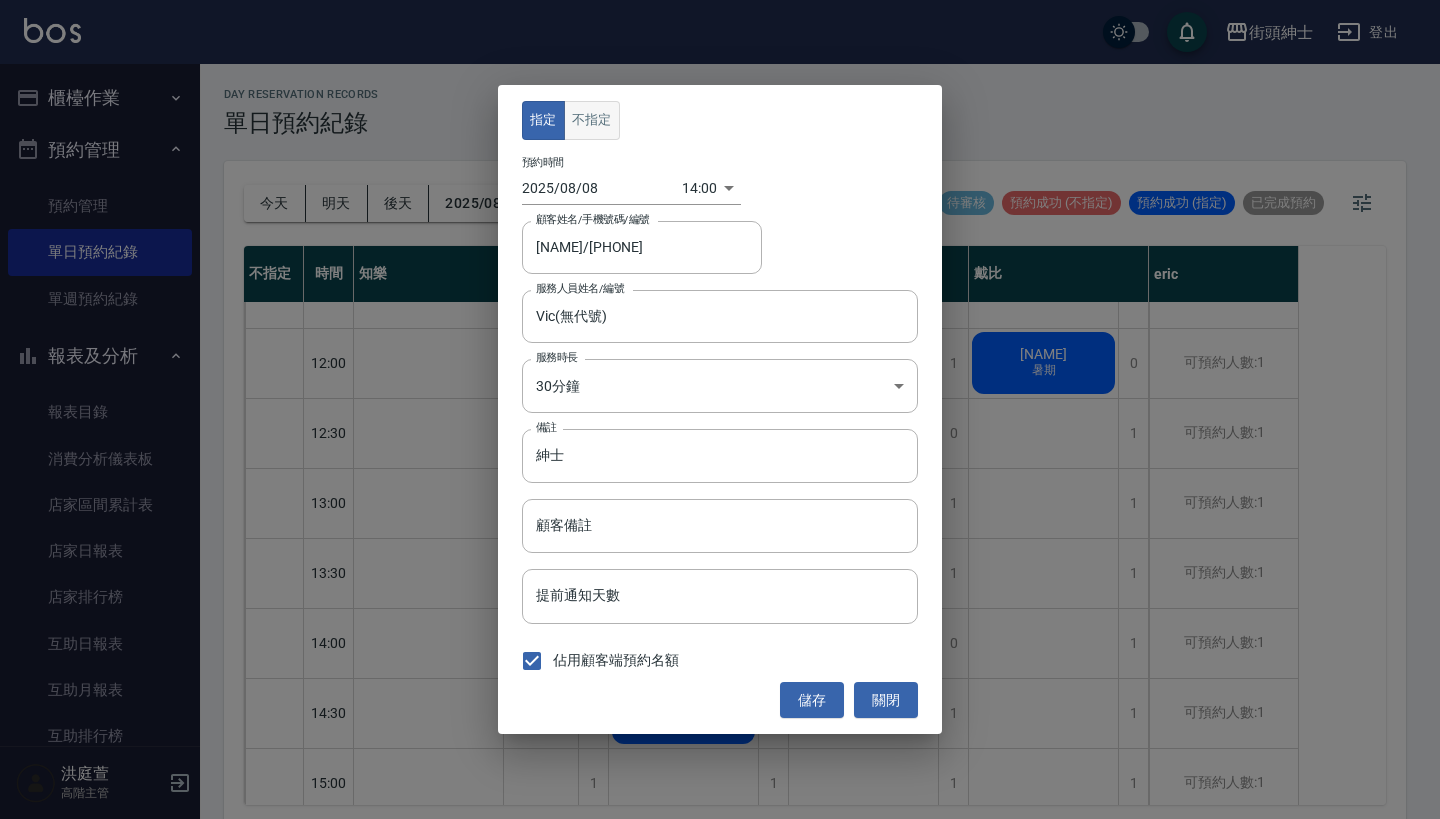 click on "不指定" at bounding box center (592, 120) 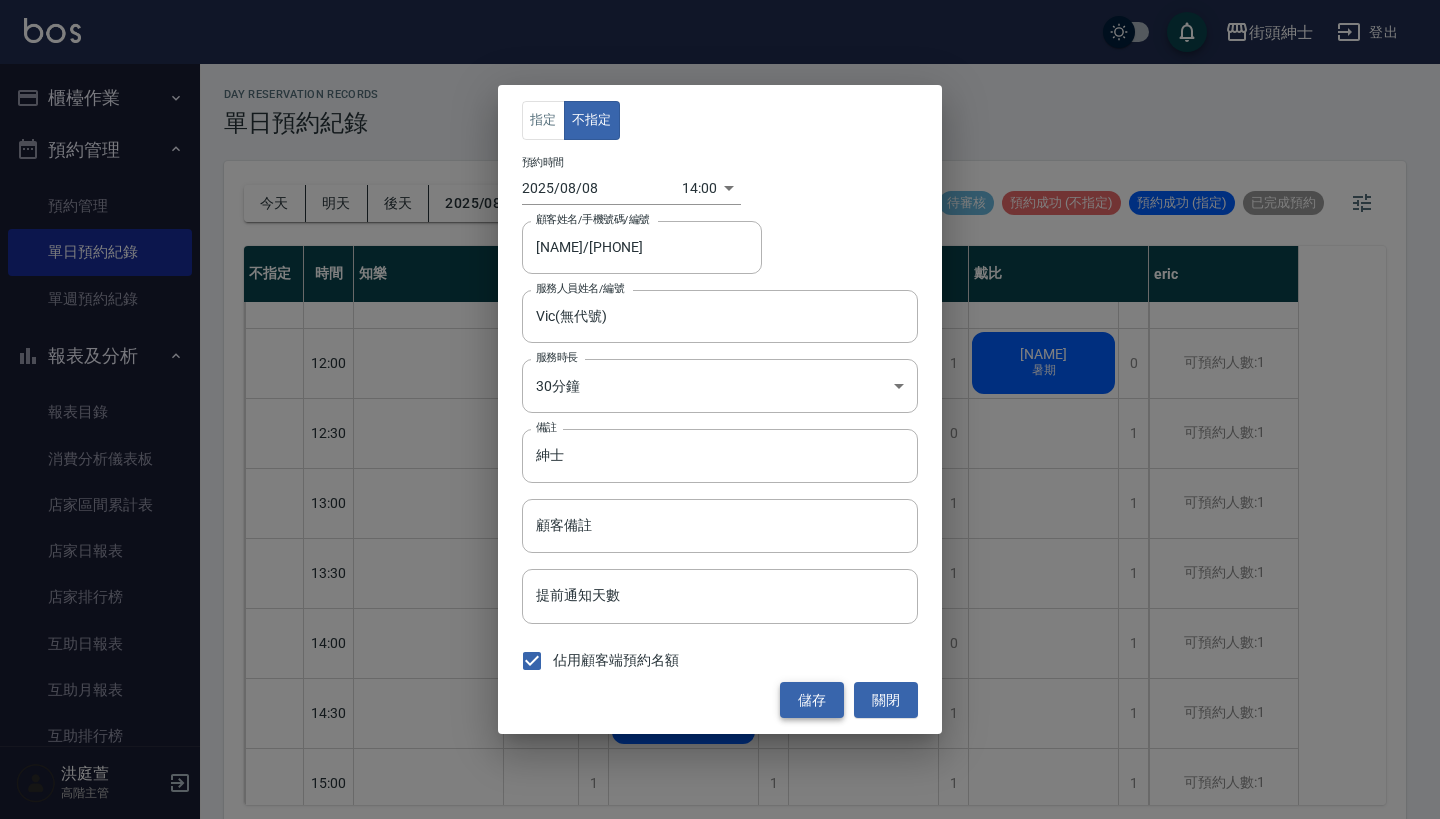 click on "儲存" at bounding box center (812, 700) 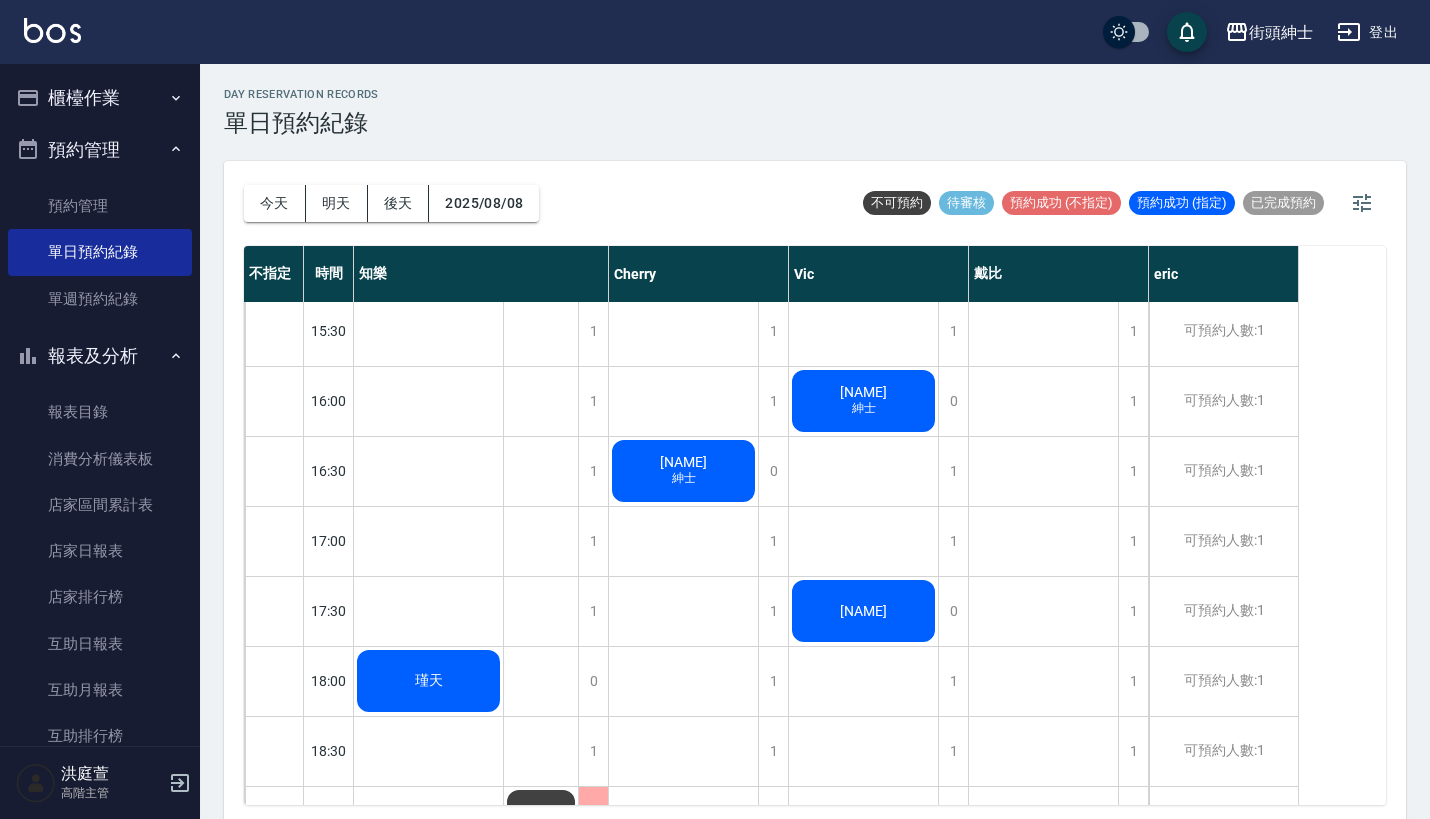 scroll, scrollTop: 941, scrollLeft: 0, axis: vertical 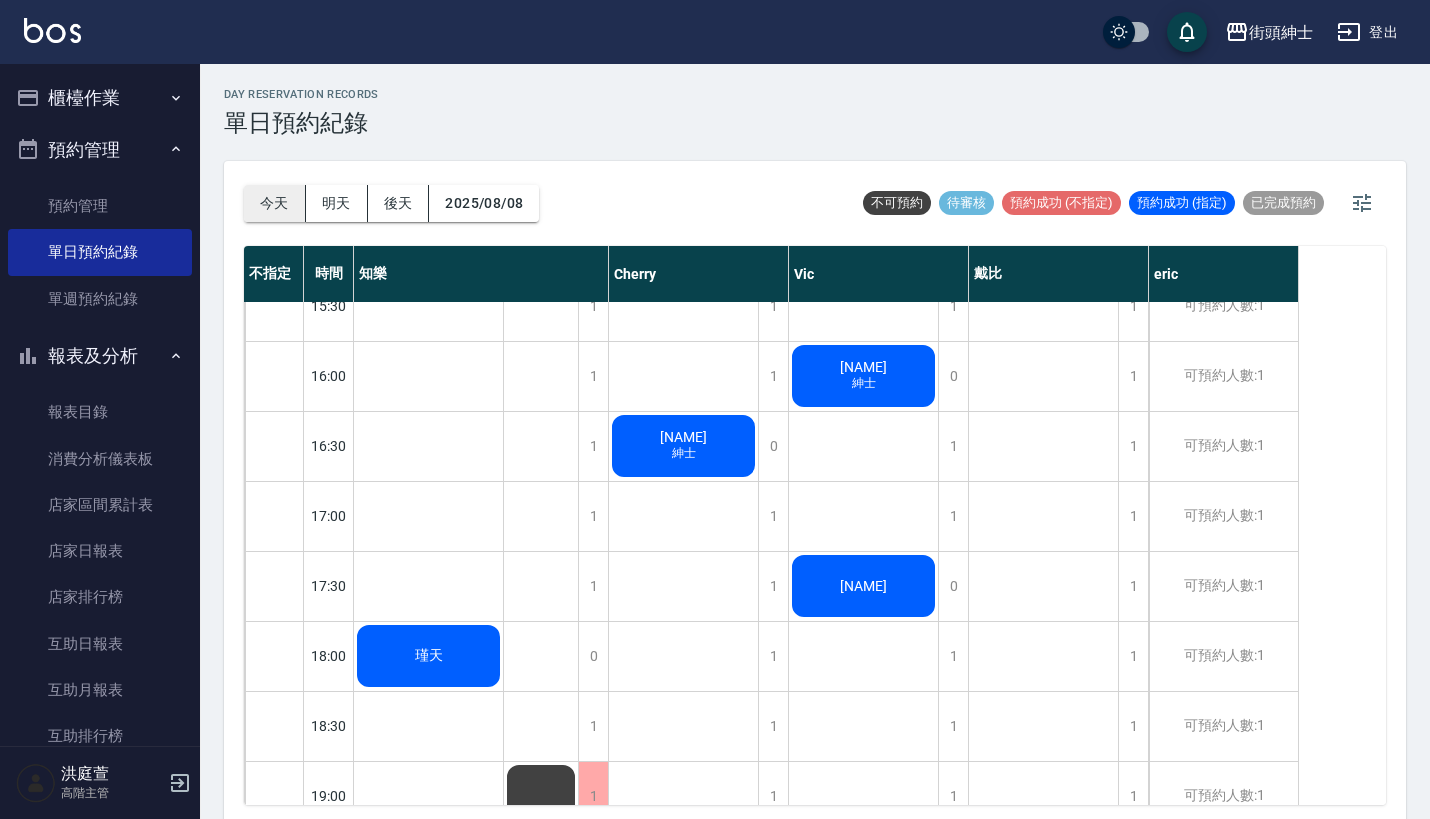click on "今天" at bounding box center [275, 203] 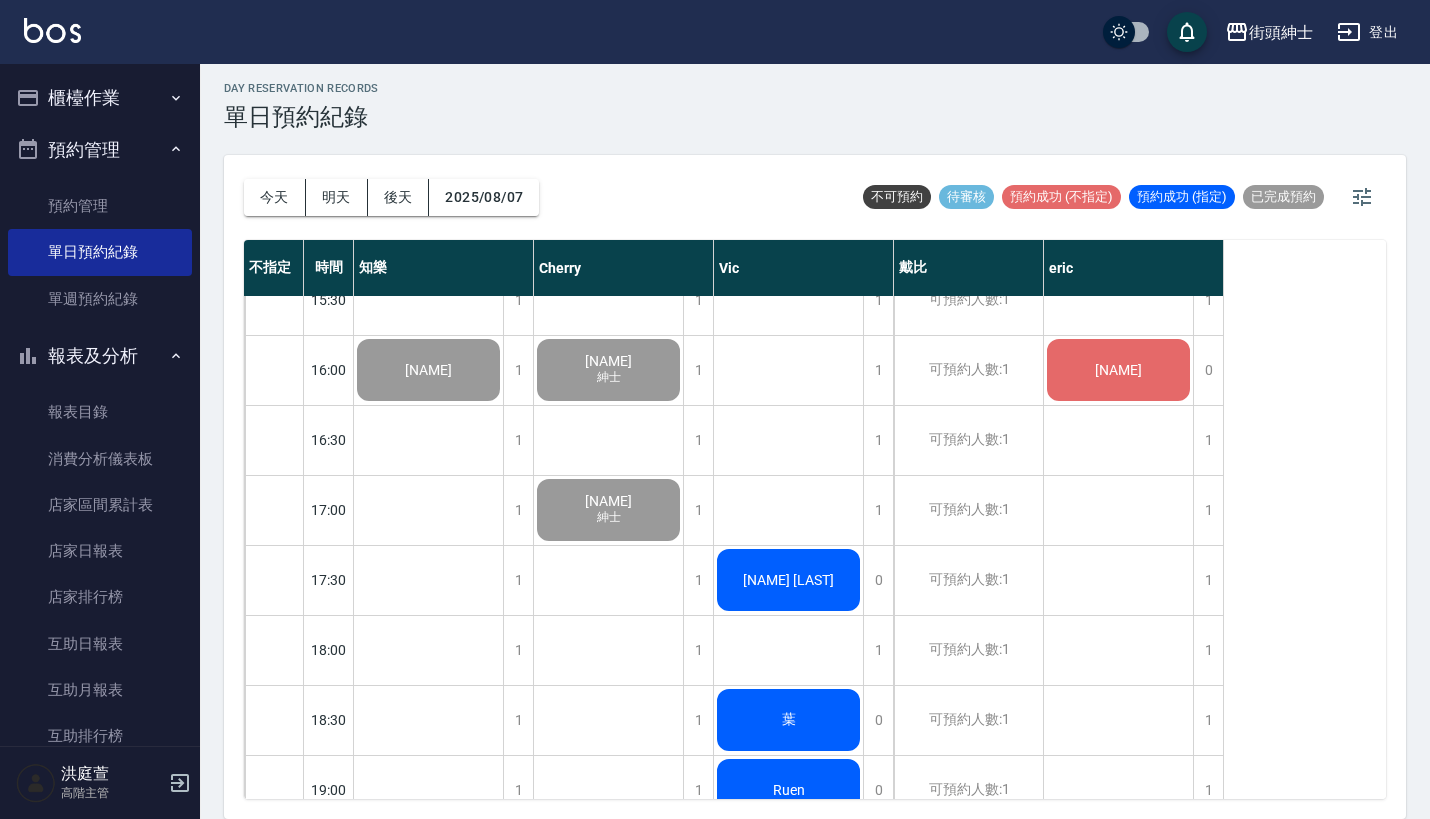 scroll, scrollTop: 5, scrollLeft: 0, axis: vertical 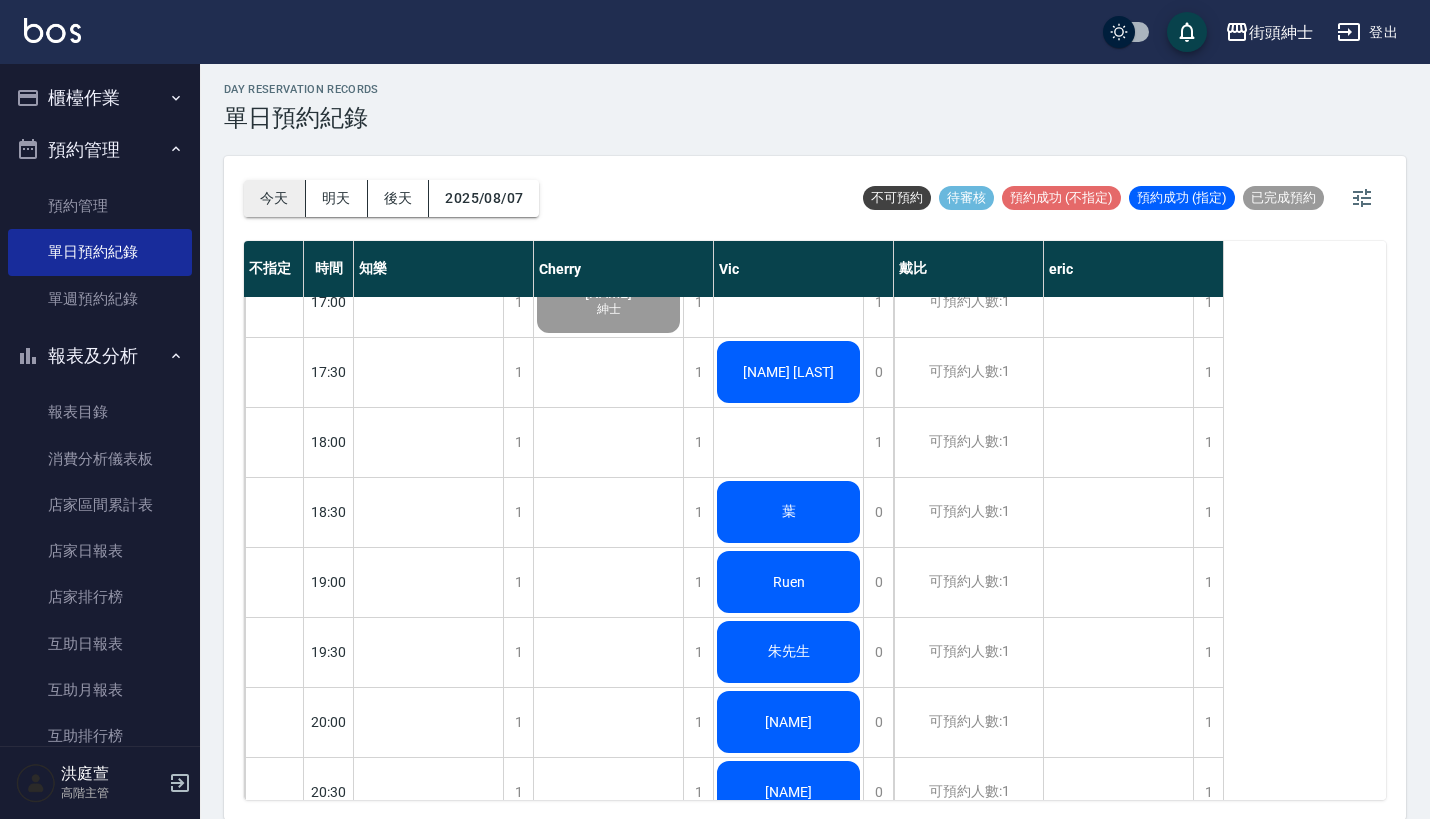 click on "今天" at bounding box center [275, 198] 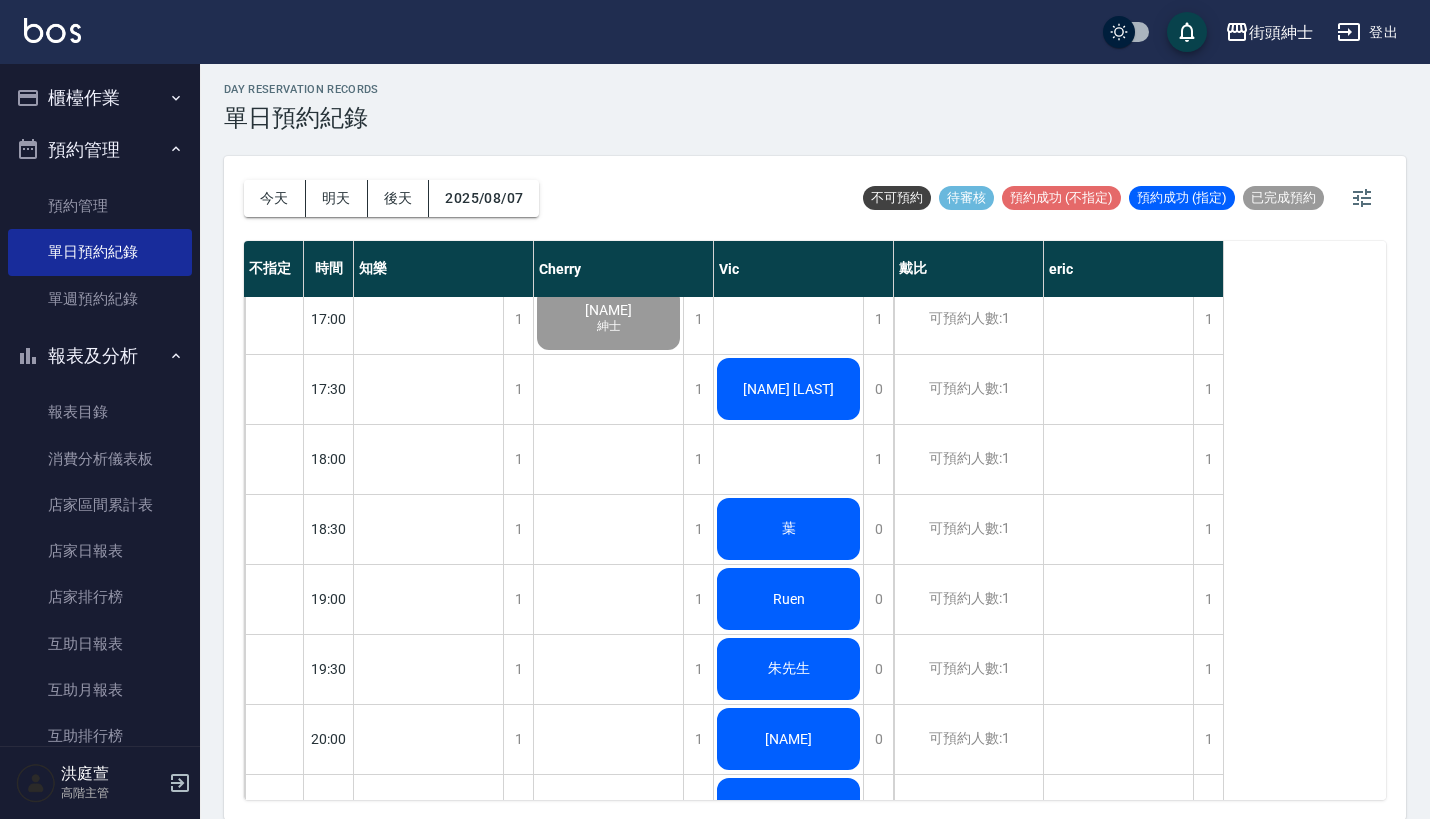 scroll, scrollTop: 1178, scrollLeft: 0, axis: vertical 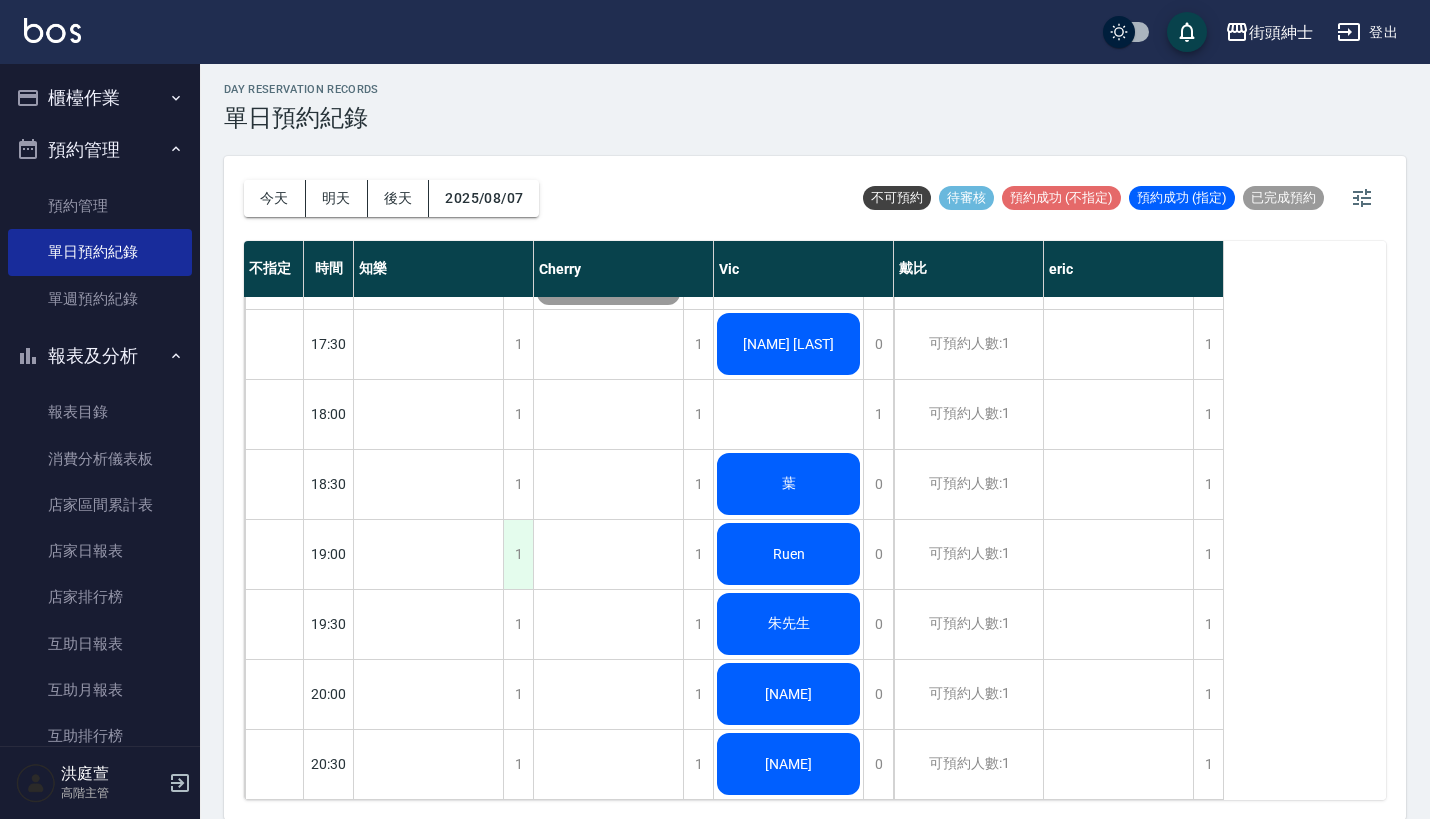 click on "1" at bounding box center (518, 554) 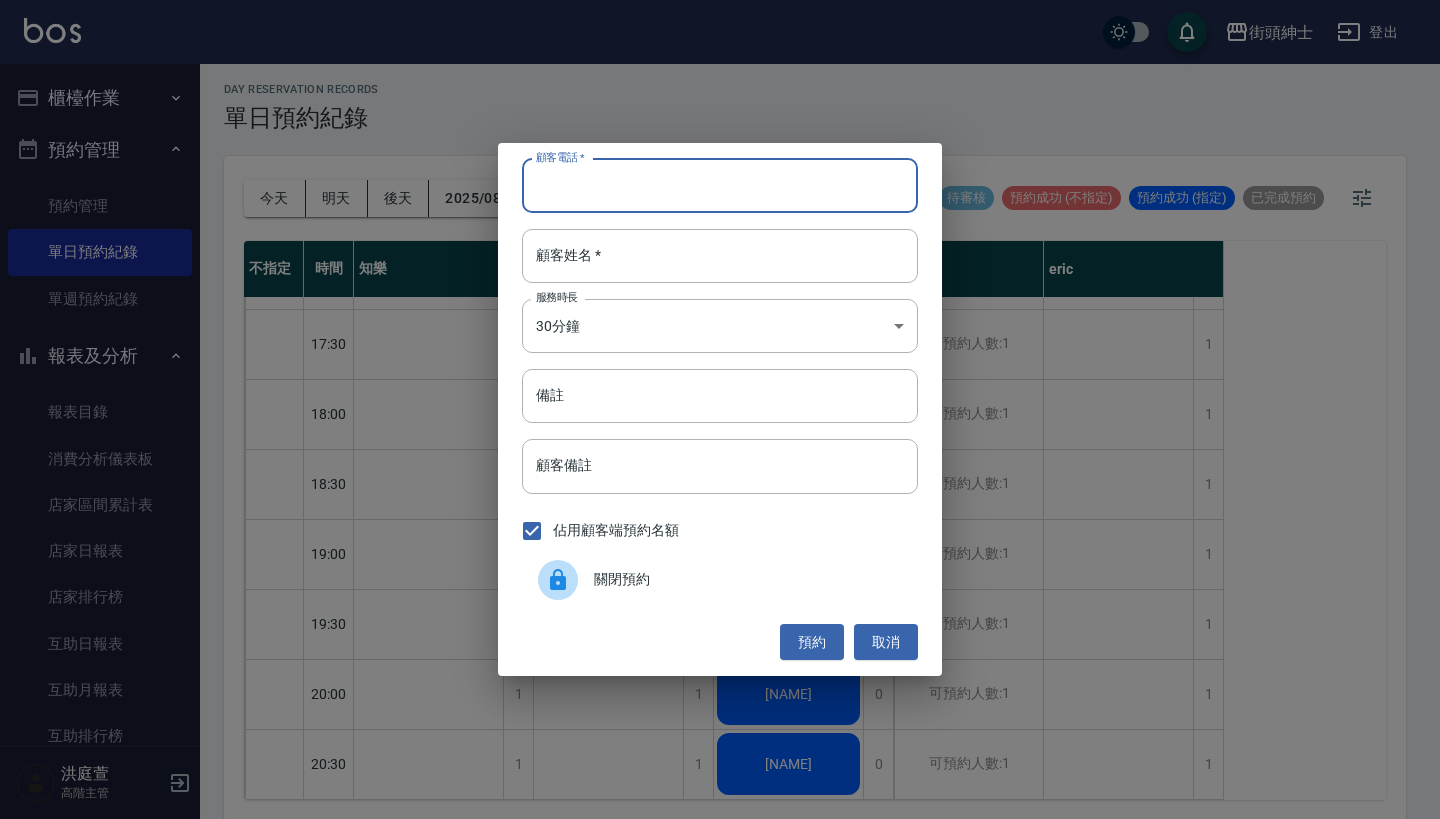 type on "ㄢ" 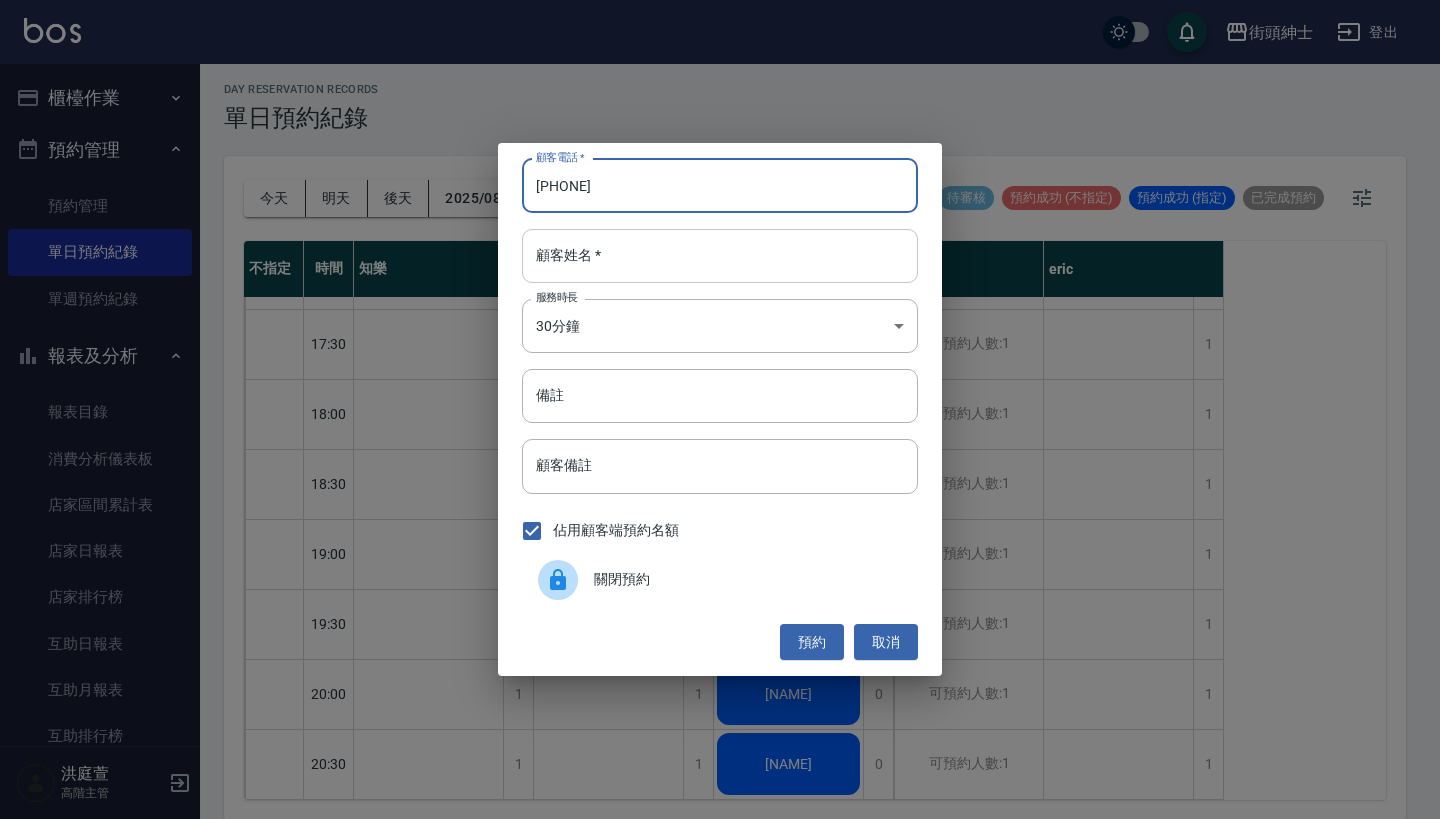 type on "[PHONE]" 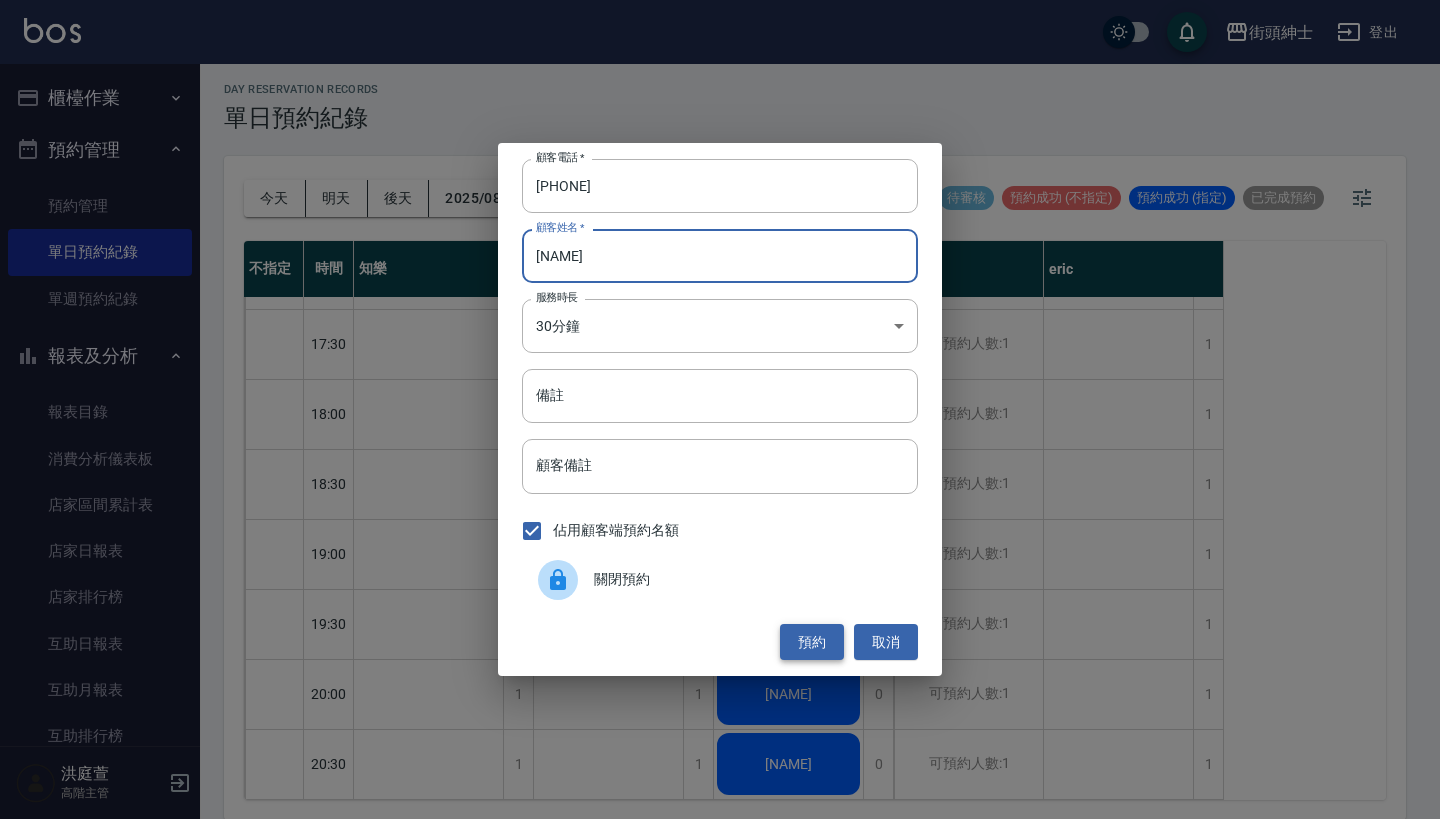 type on "[NAME]" 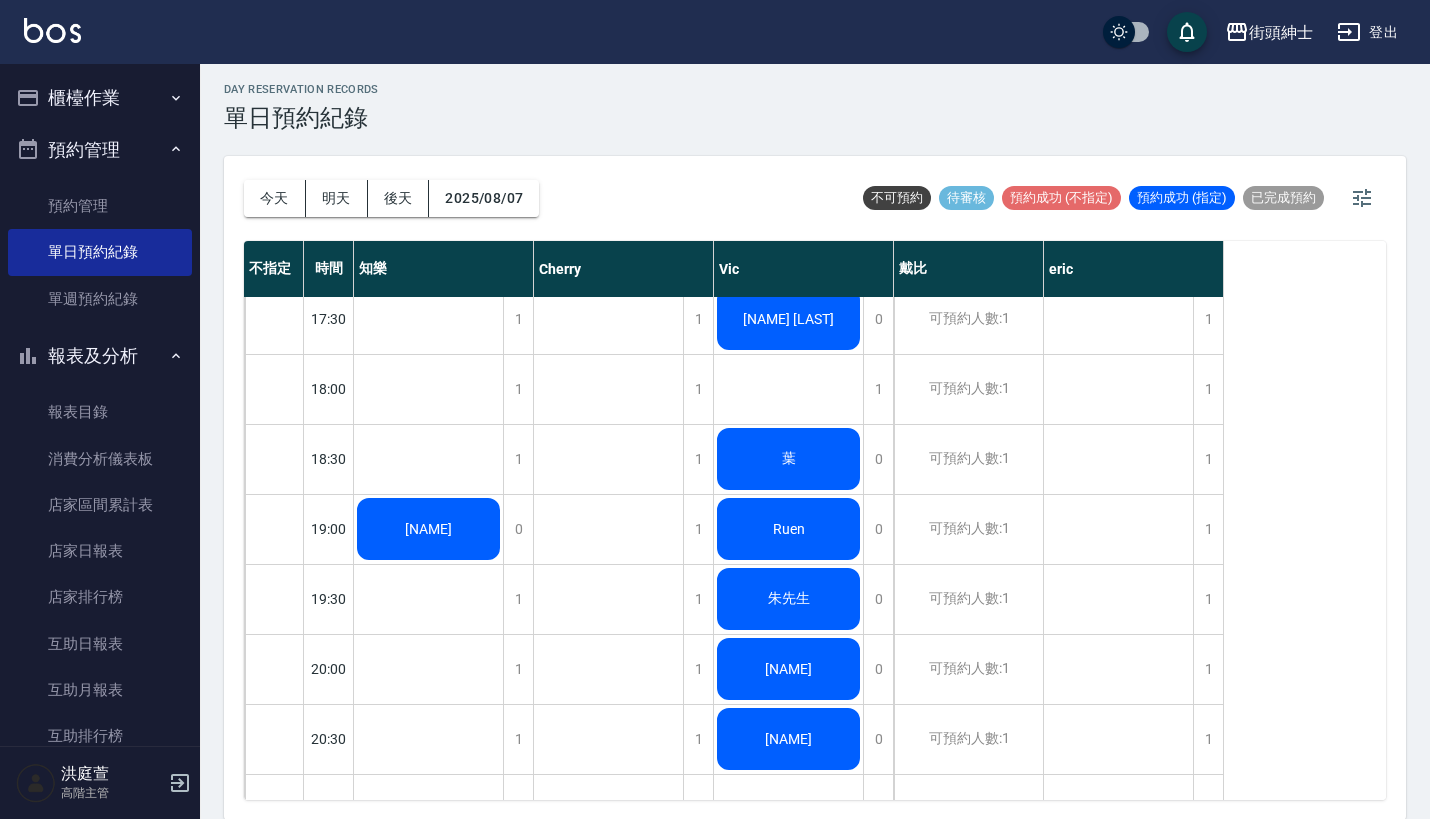 scroll, scrollTop: 1250, scrollLeft: 0, axis: vertical 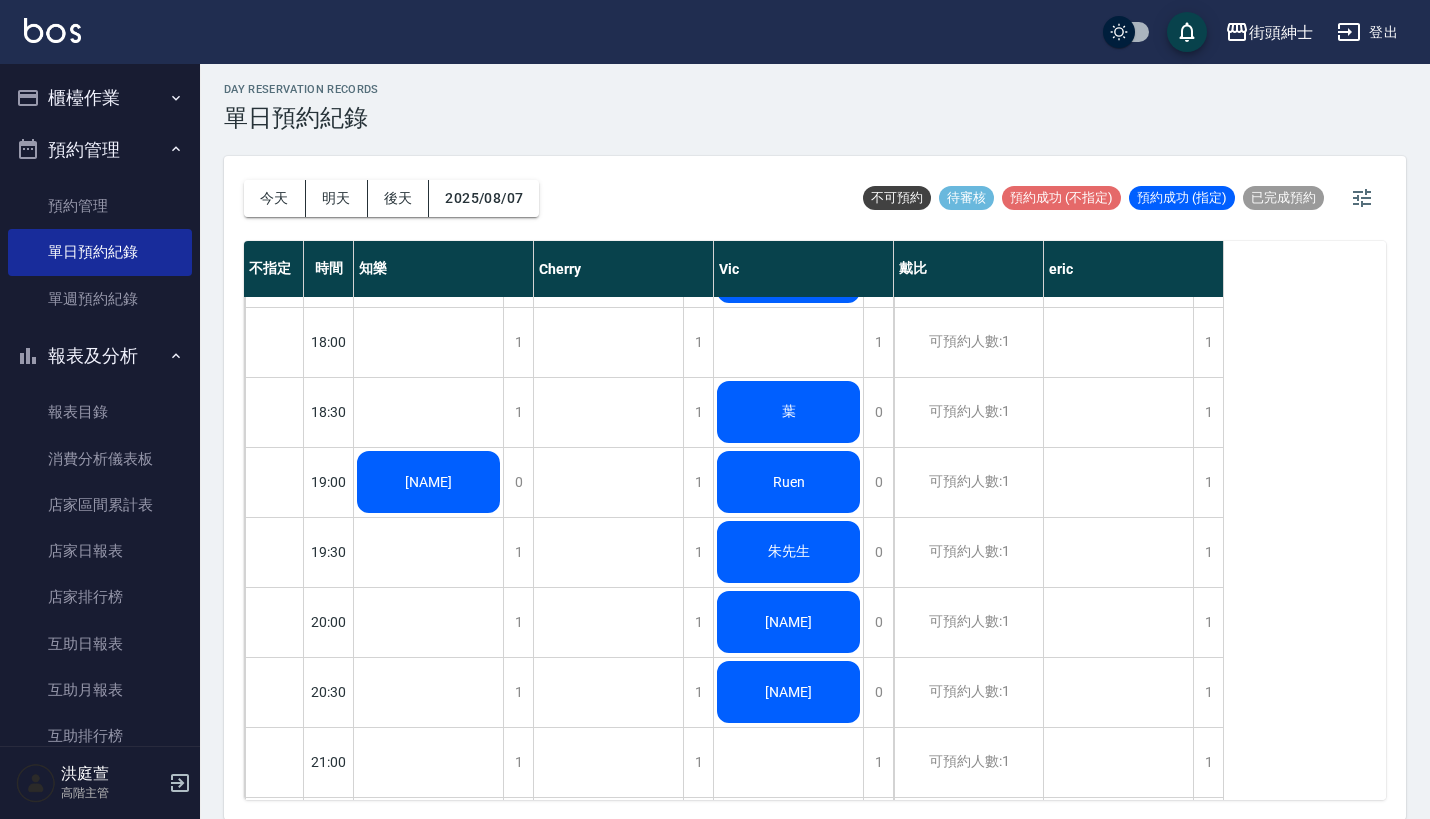 click on "[NAME]" at bounding box center (428, -498) 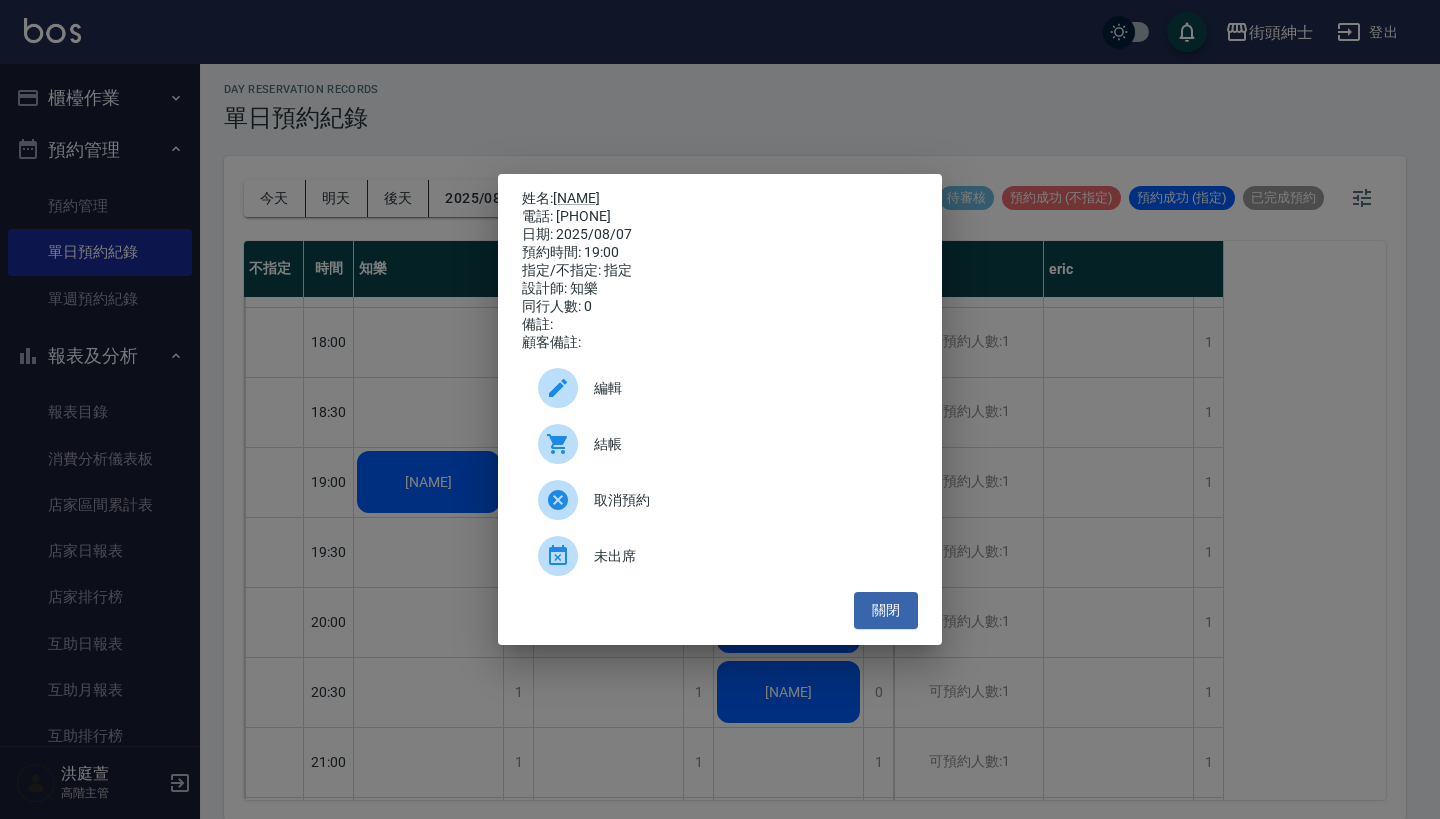 click on "編輯" at bounding box center [720, 388] 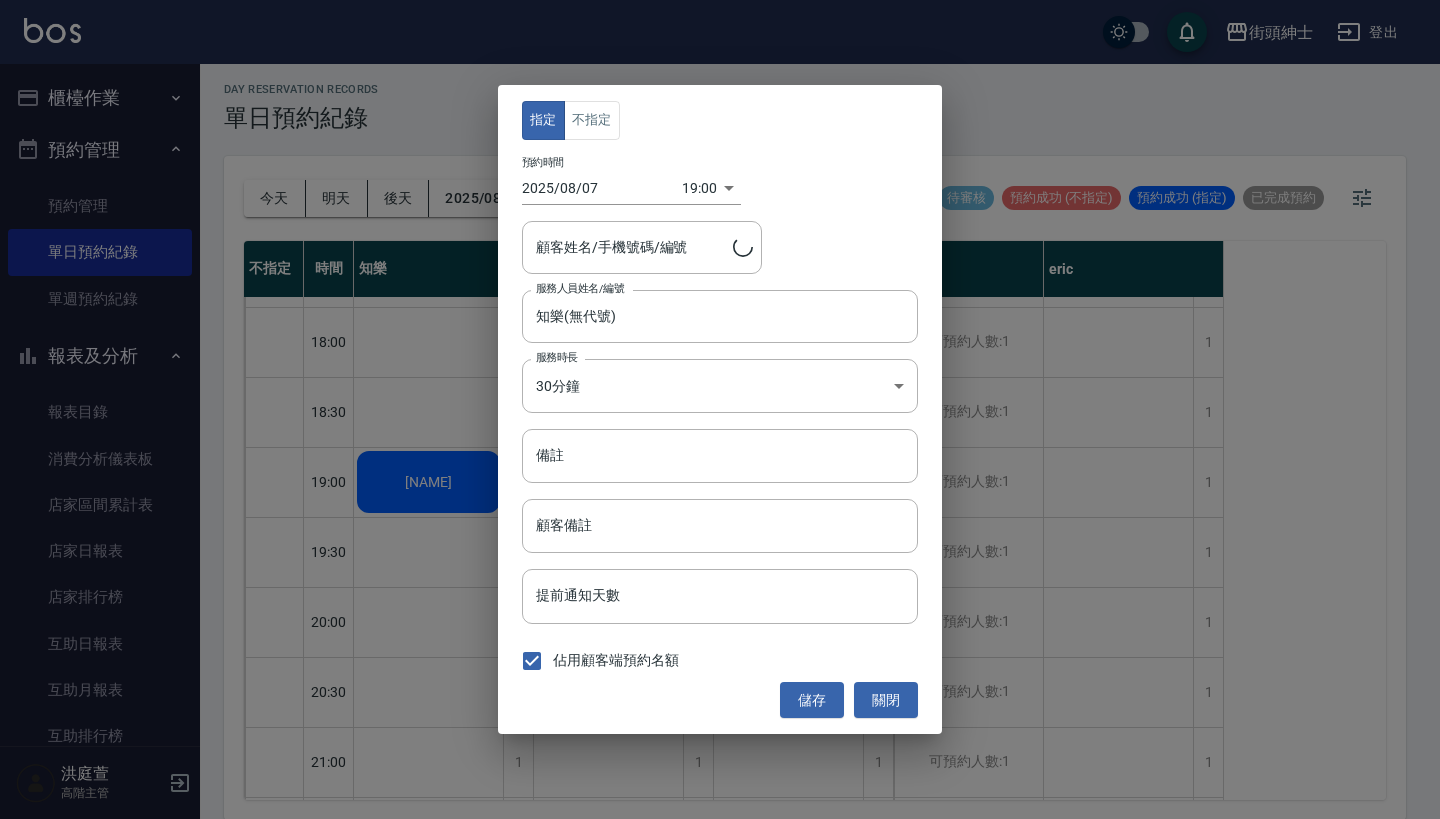 type on "[NAME]/[PHONE]" 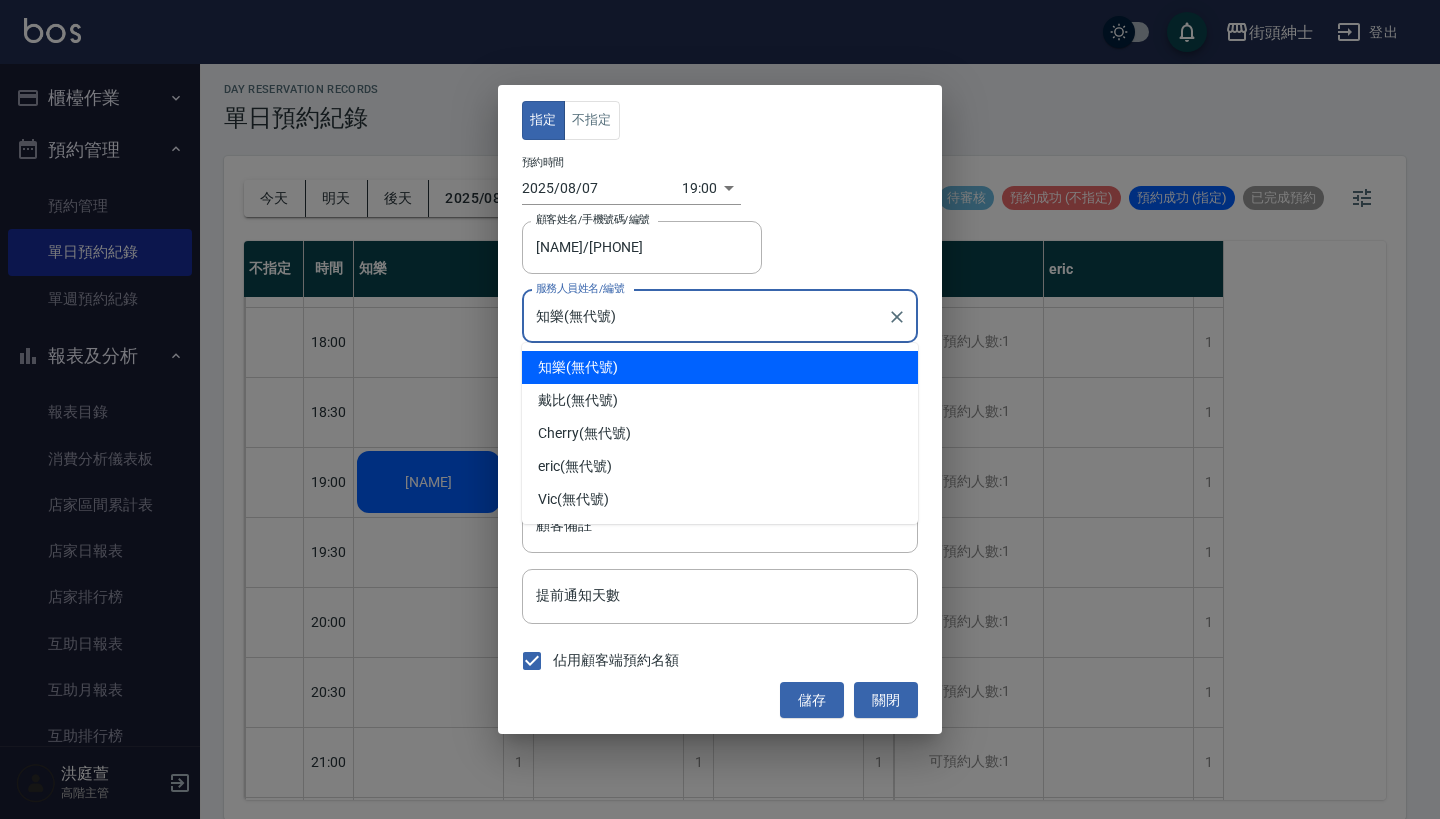 click on "知樂(無代號)" at bounding box center (705, 316) 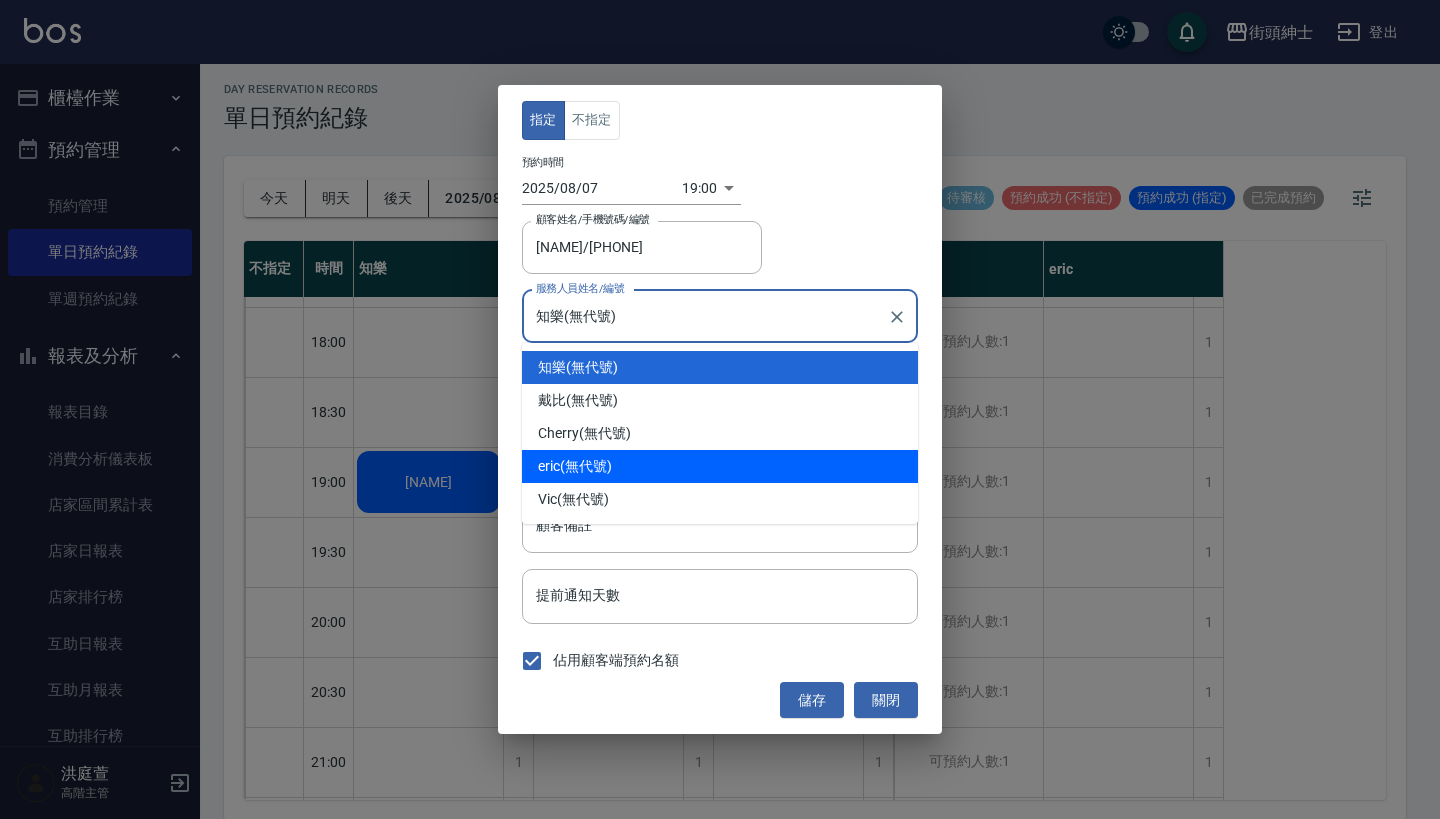 click on "[NAME] (無代號)" at bounding box center (720, 466) 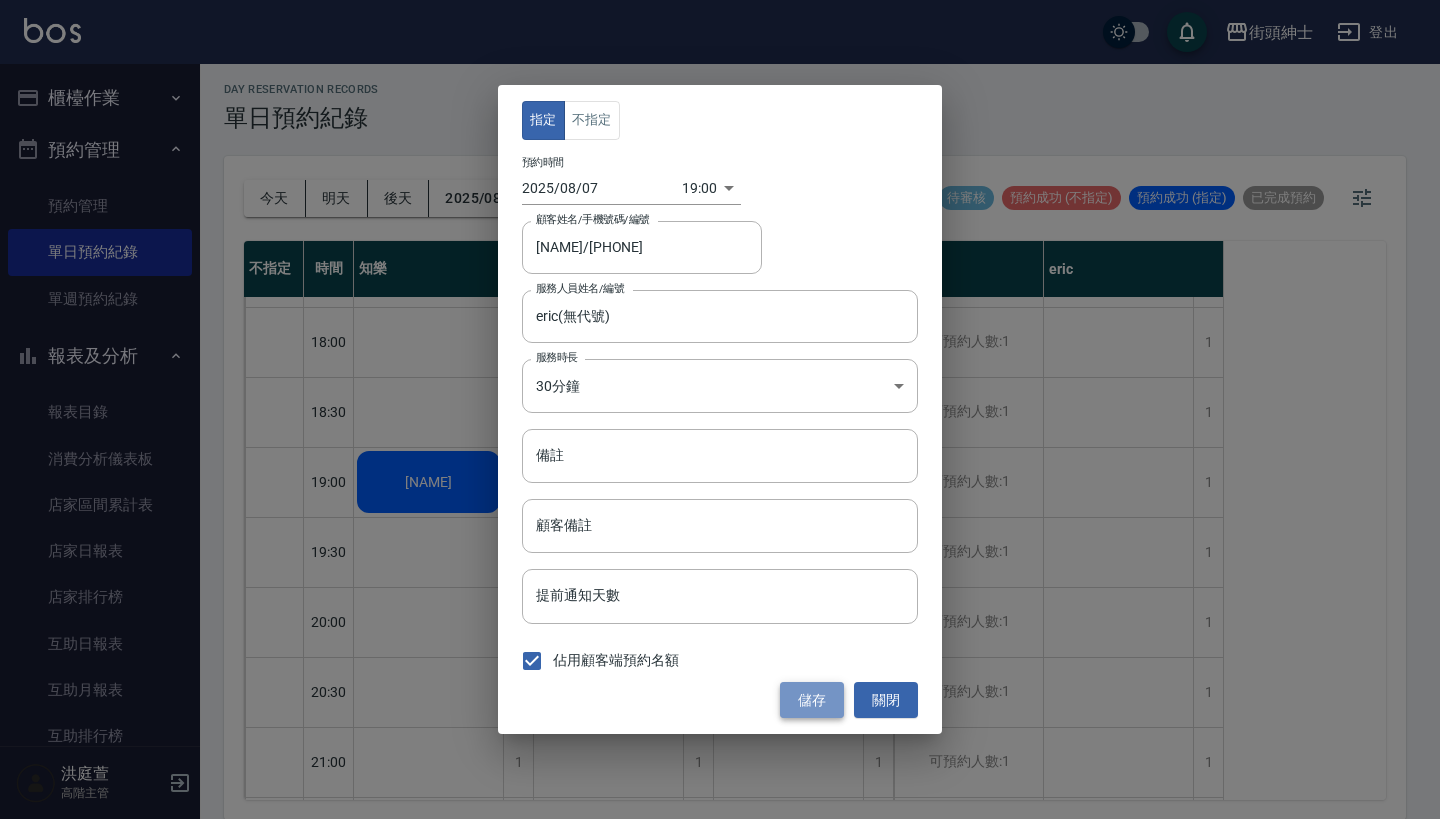 click on "儲存" at bounding box center [812, 700] 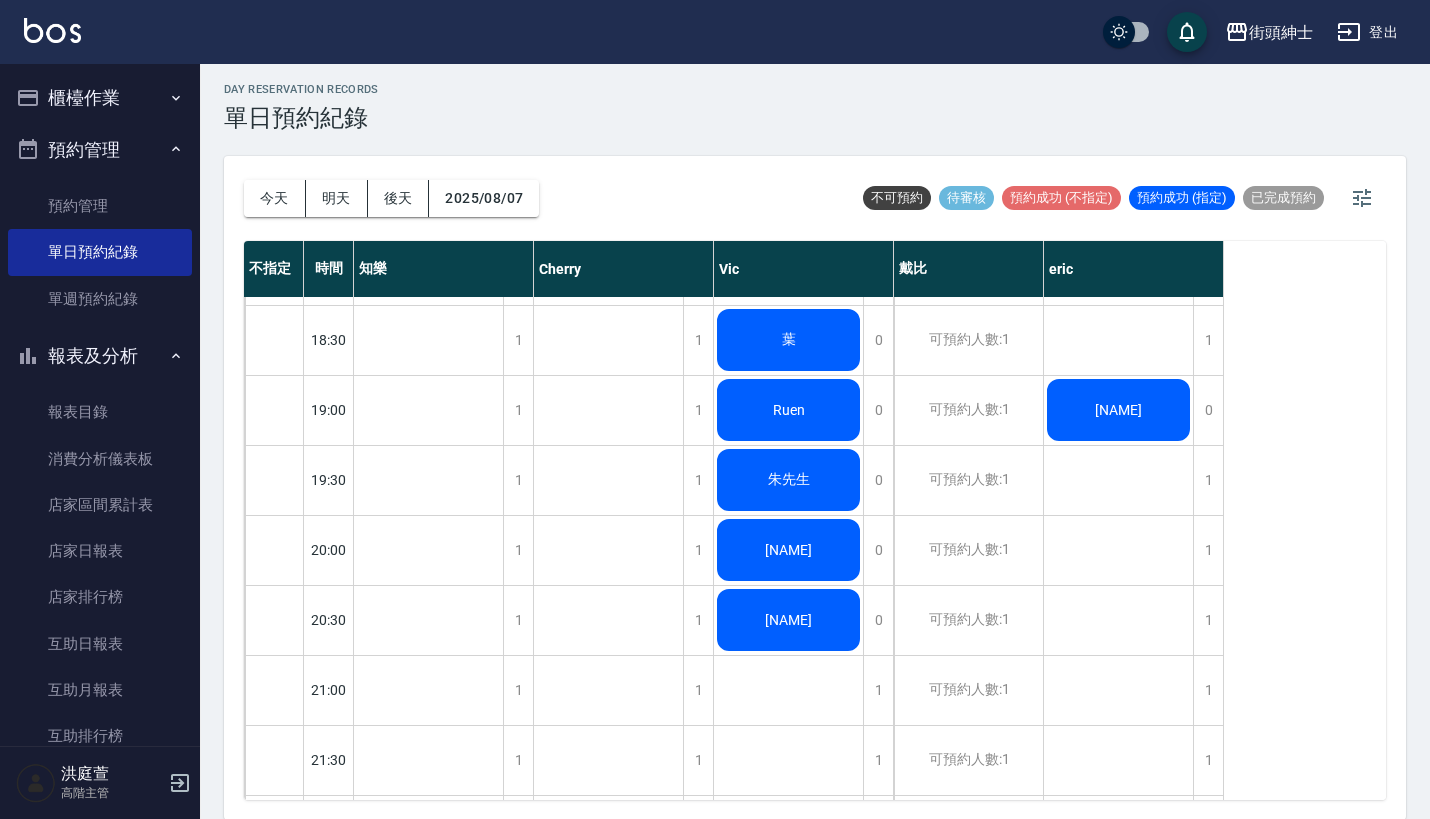 scroll, scrollTop: 1283, scrollLeft: 0, axis: vertical 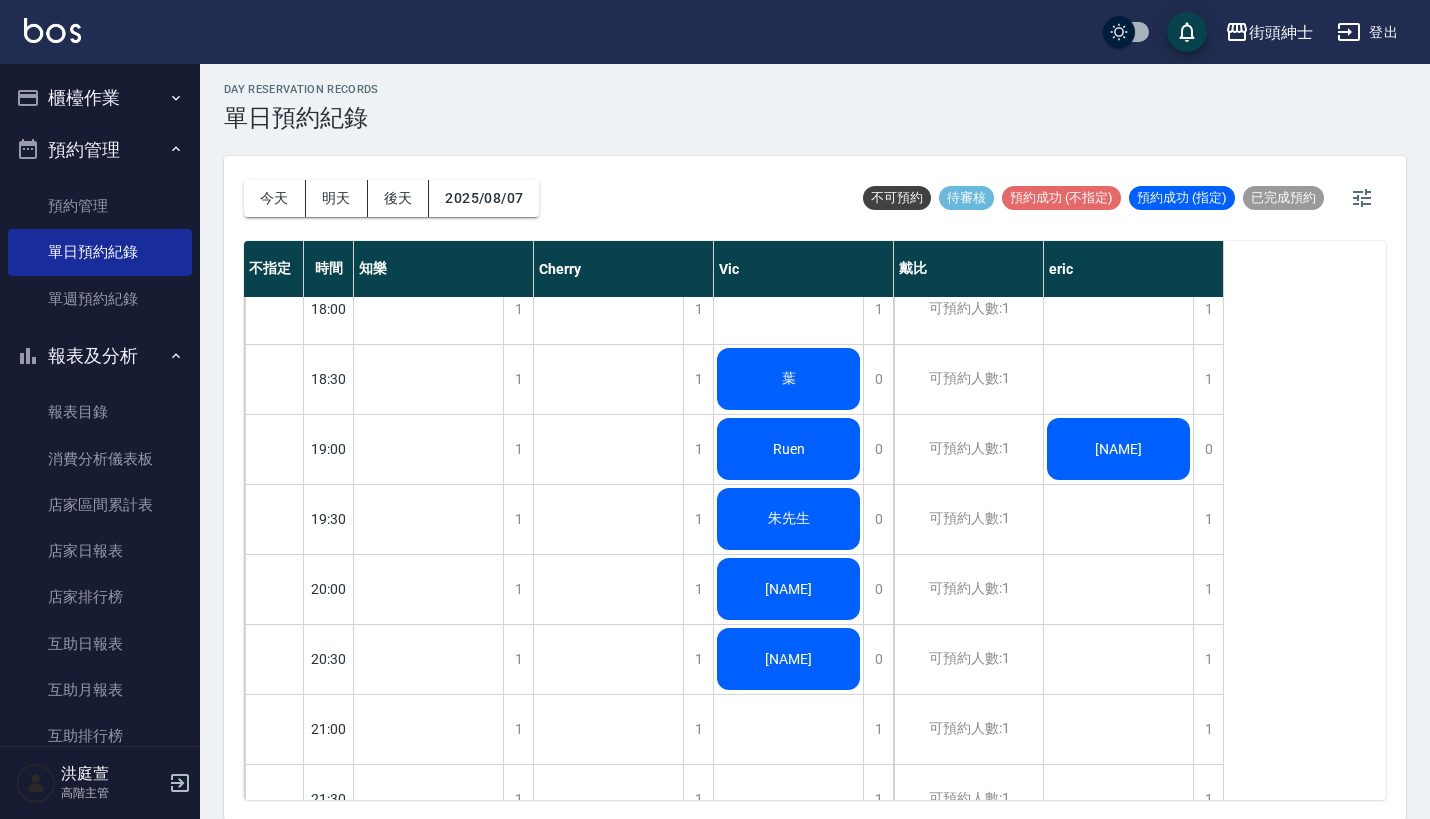 click on "[NAME]" at bounding box center [428, -531] 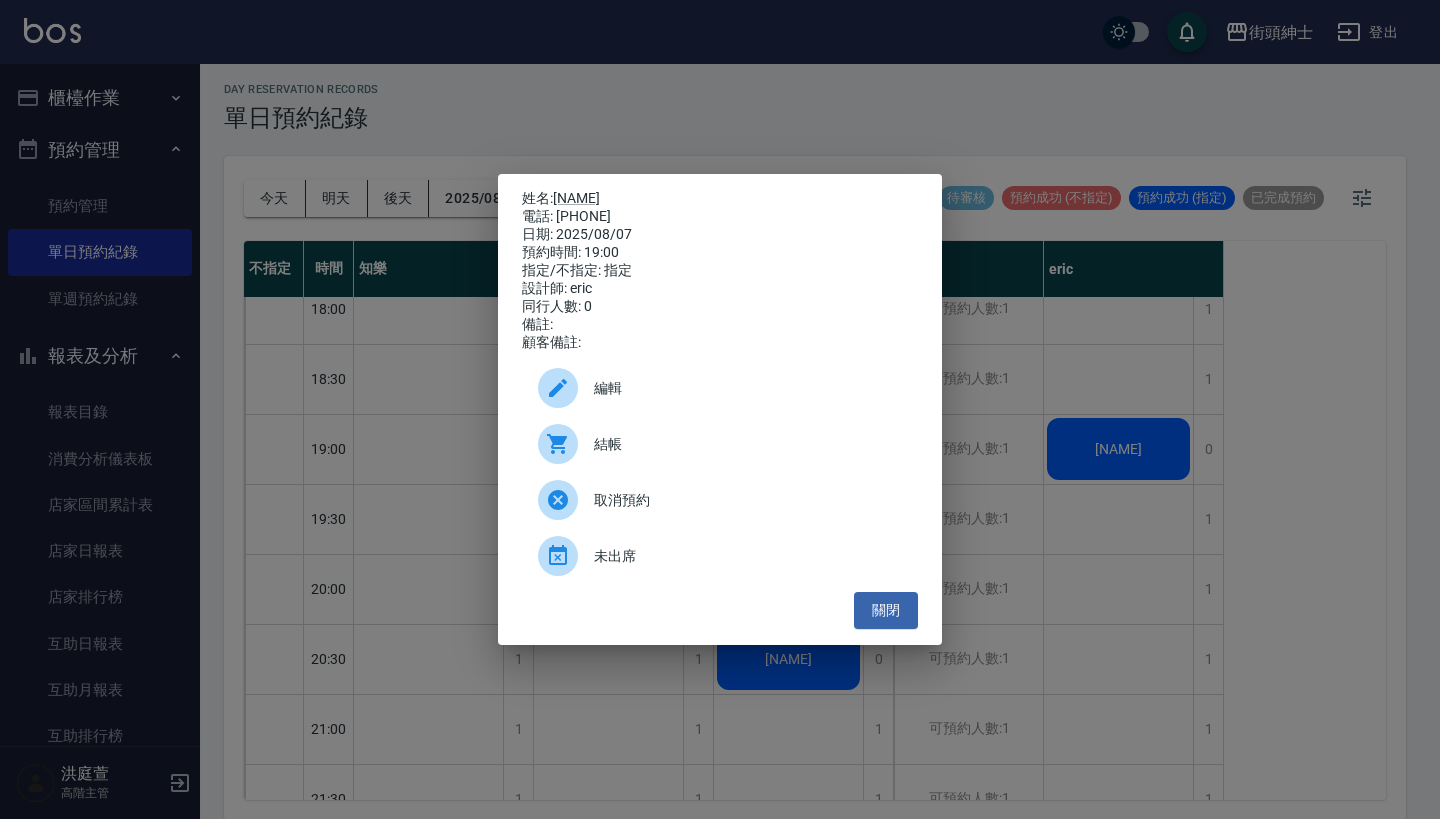click on "編輯" at bounding box center [748, 388] 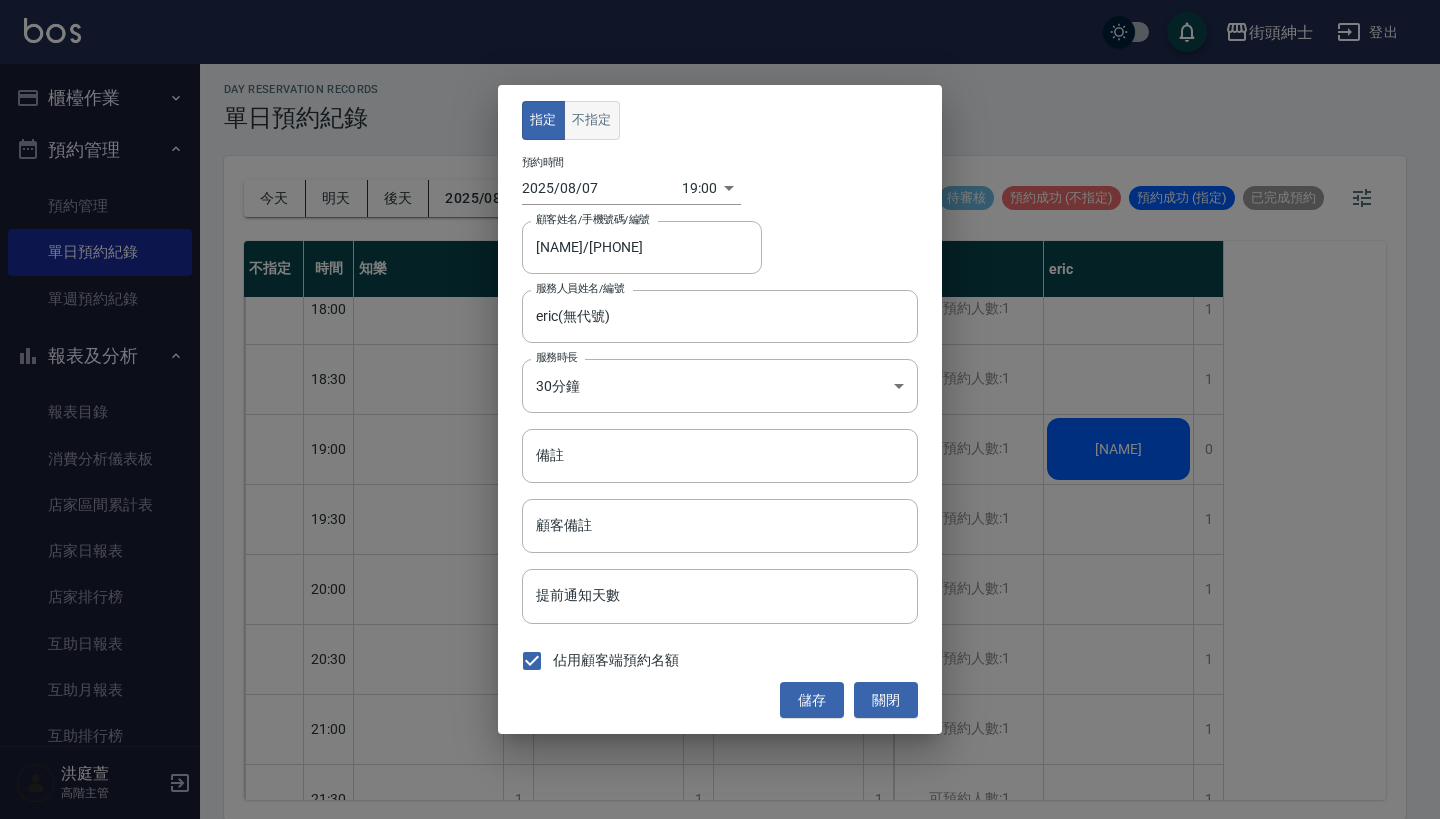 click on "不指定" at bounding box center (592, 120) 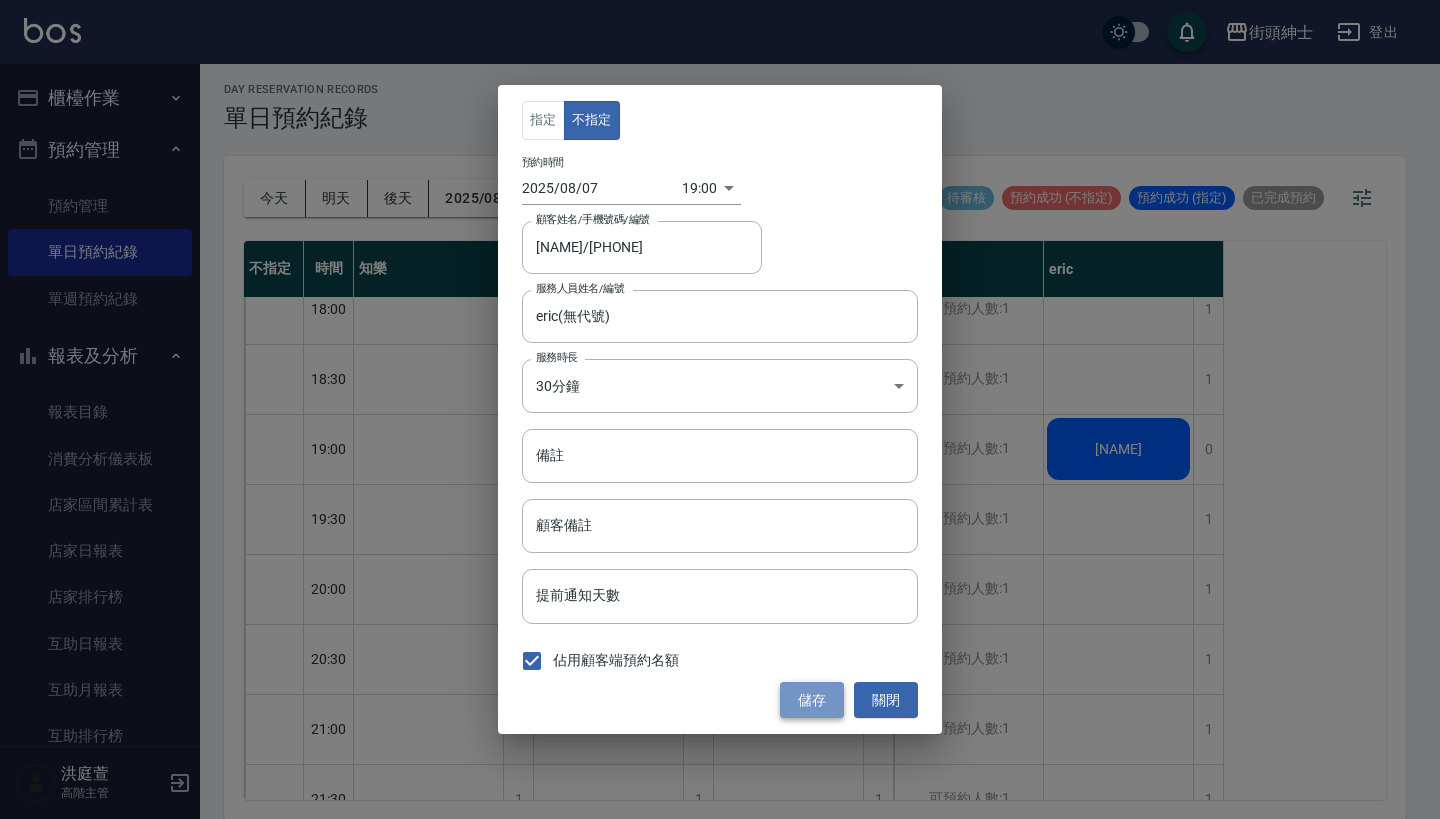 click on "儲存" at bounding box center [812, 700] 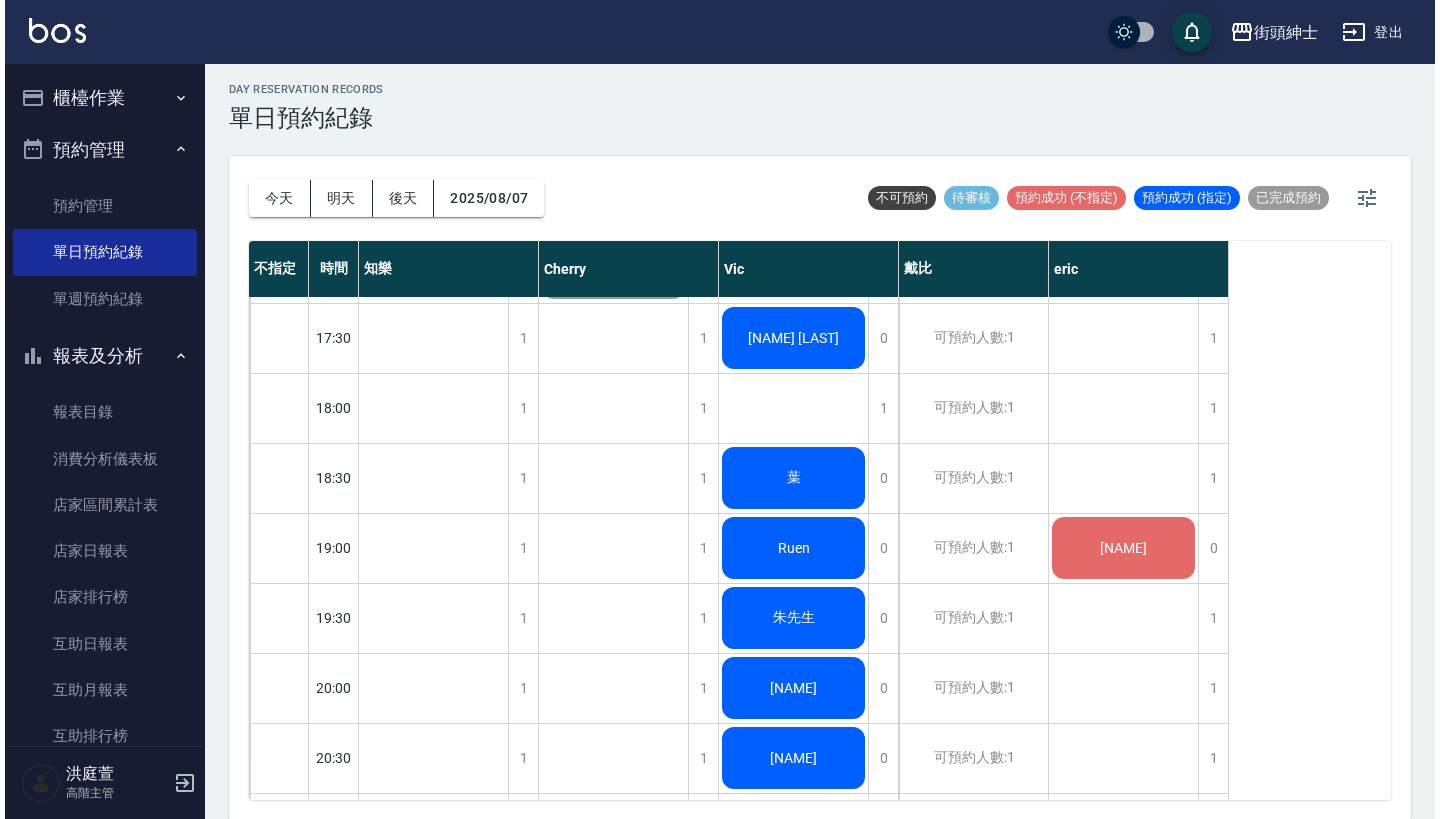 scroll, scrollTop: 1169, scrollLeft: 0, axis: vertical 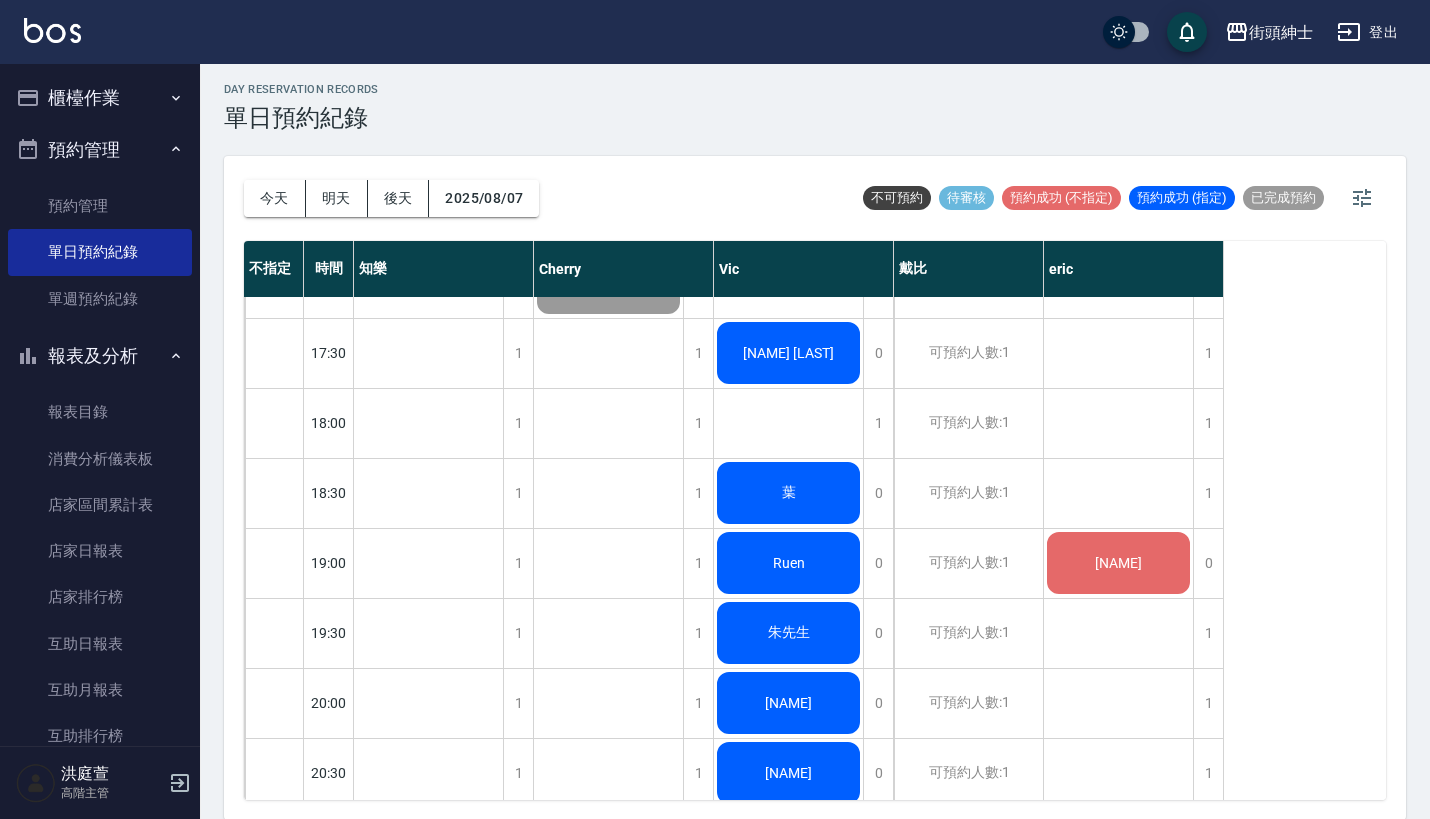 click on "朱先生" at bounding box center (428, -417) 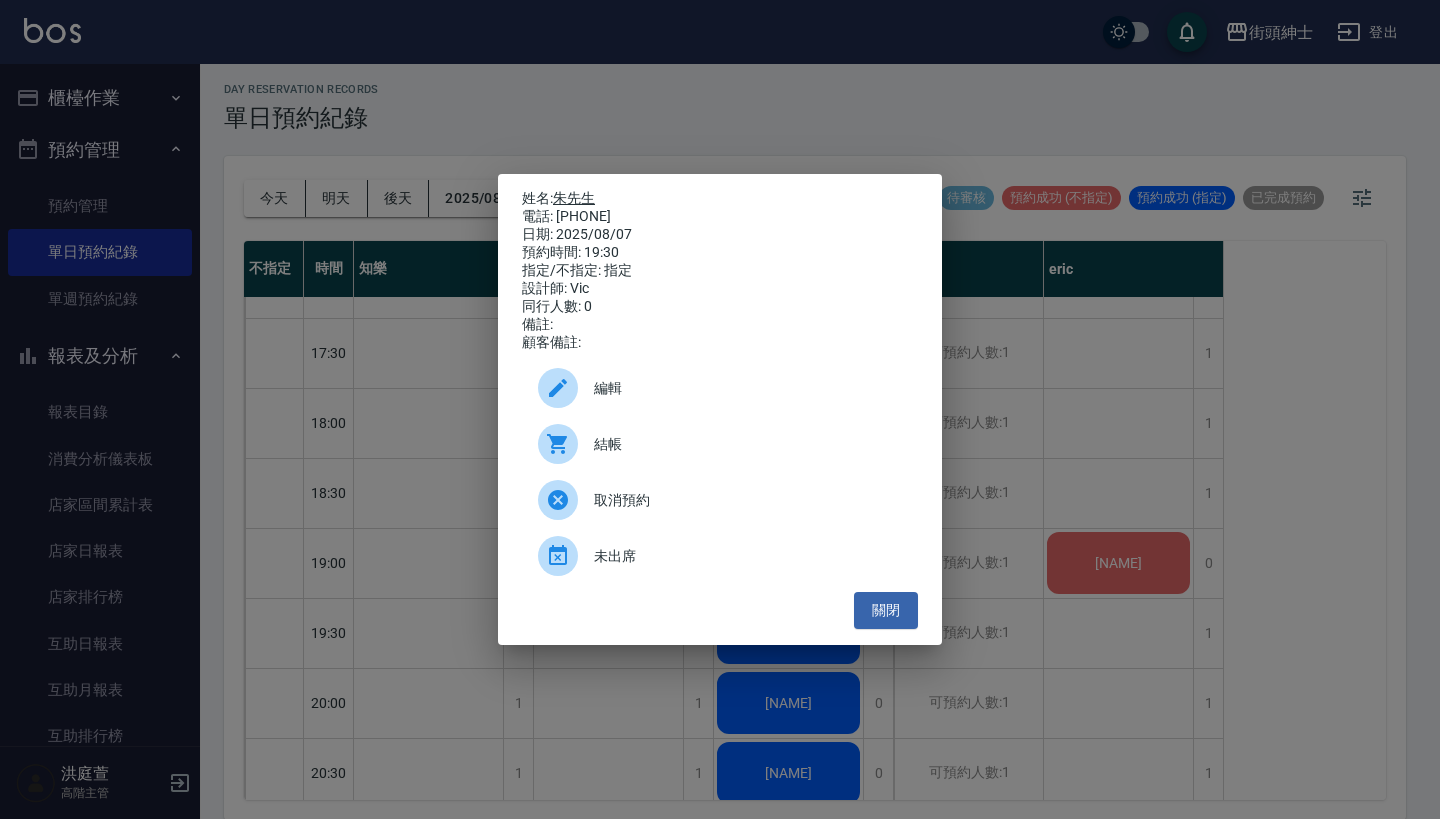 click on "朱先生" at bounding box center [574, 198] 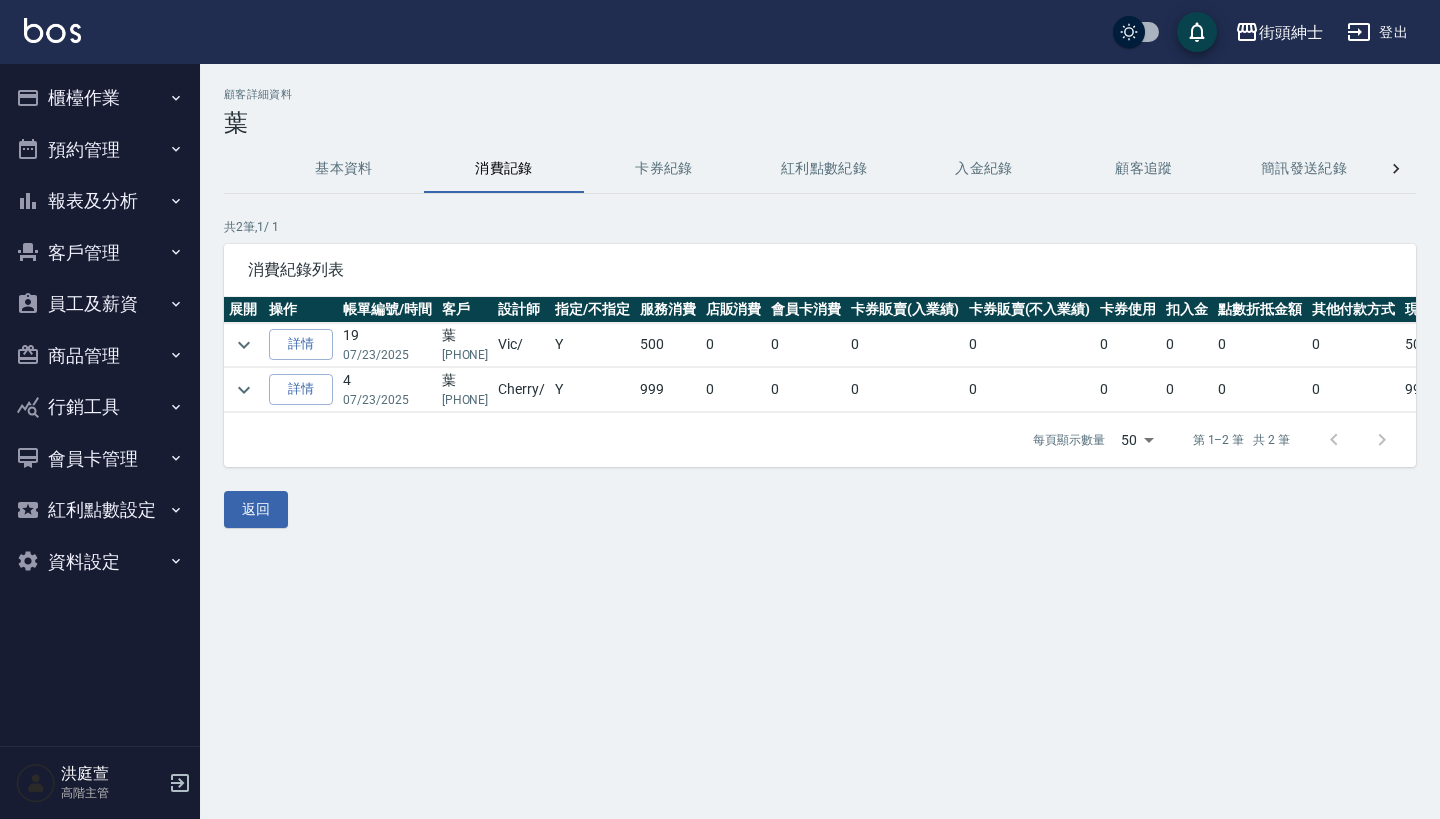scroll, scrollTop: 0, scrollLeft: 0, axis: both 